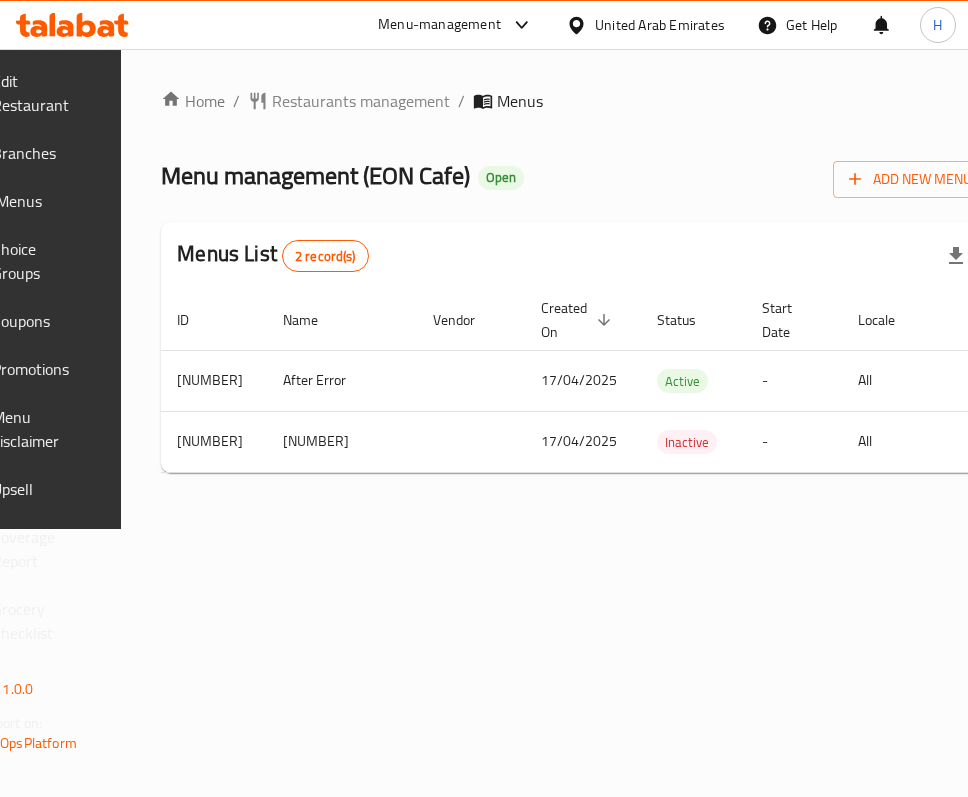 scroll, scrollTop: 0, scrollLeft: 0, axis: both 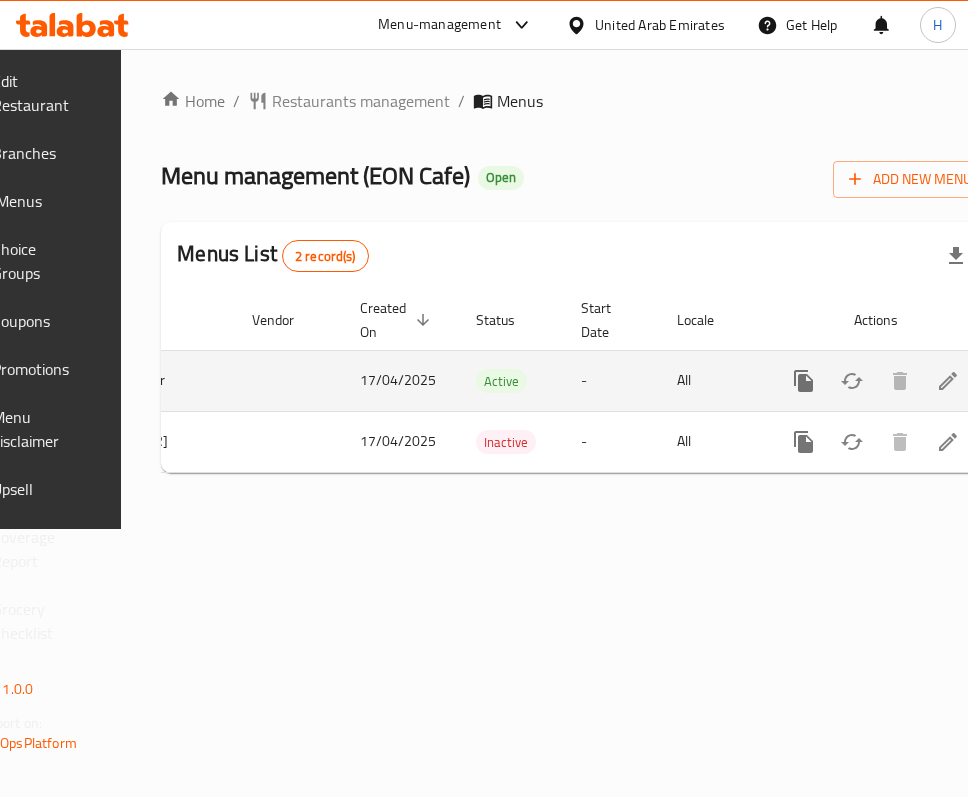 click 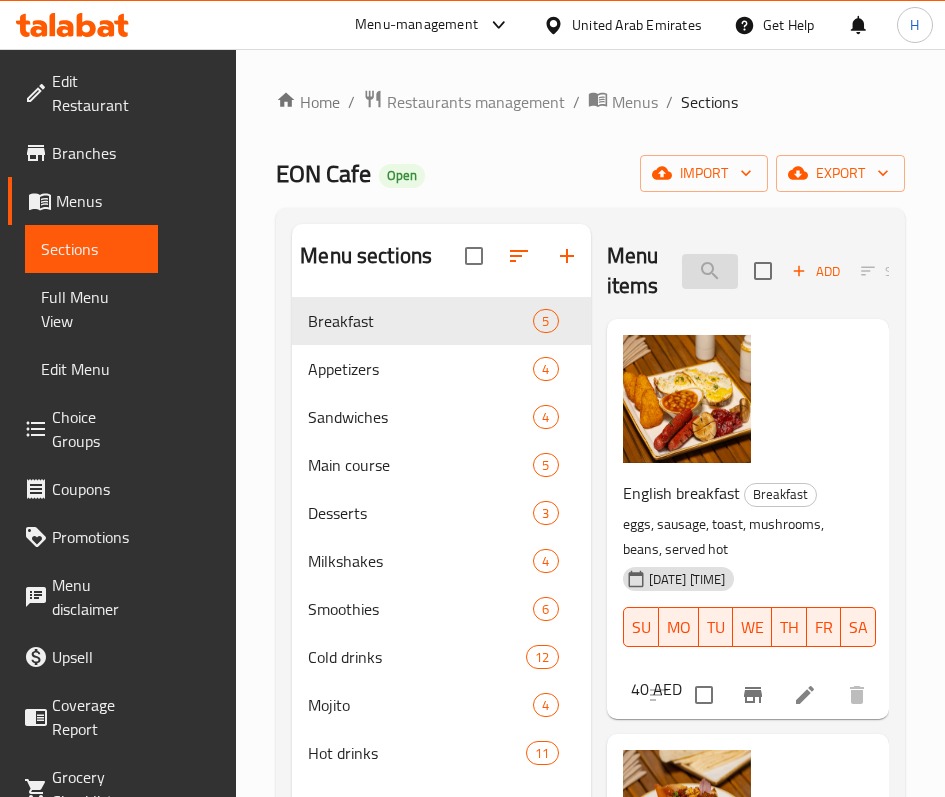 click at bounding box center [710, 271] 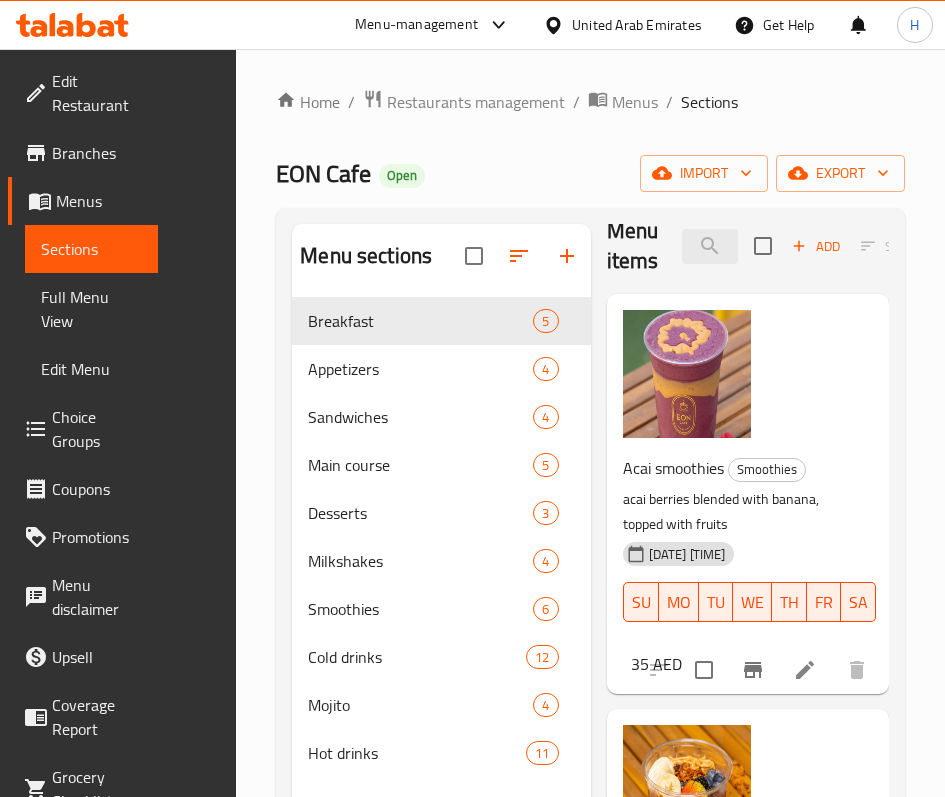 scroll, scrollTop: 31, scrollLeft: 0, axis: vertical 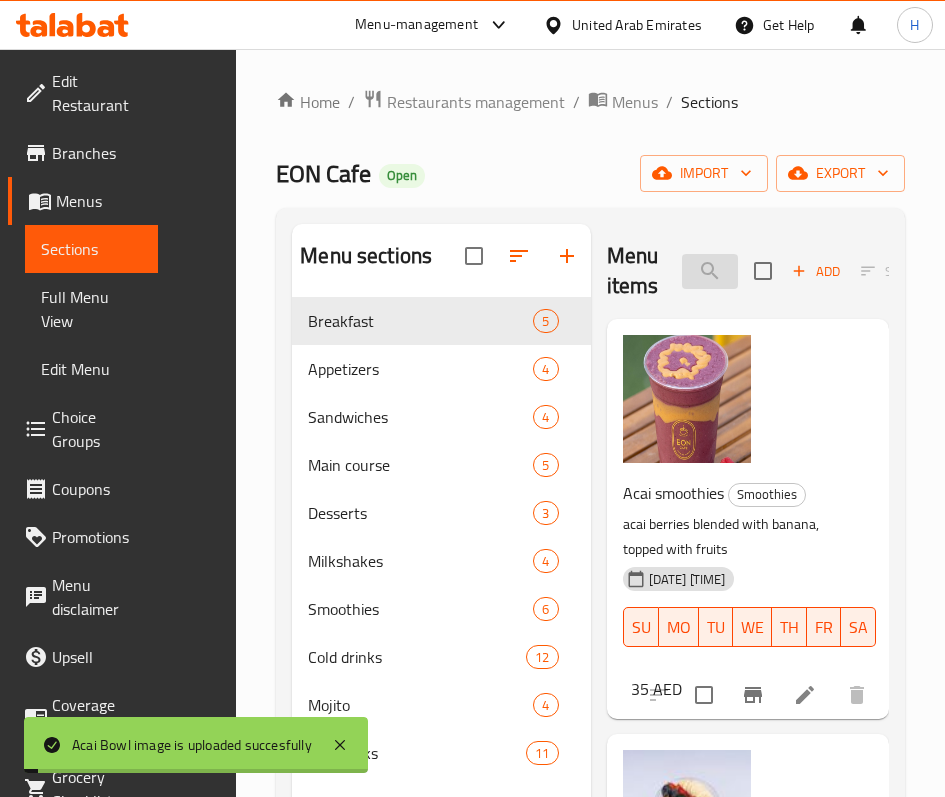 click on "acai" at bounding box center [710, 271] 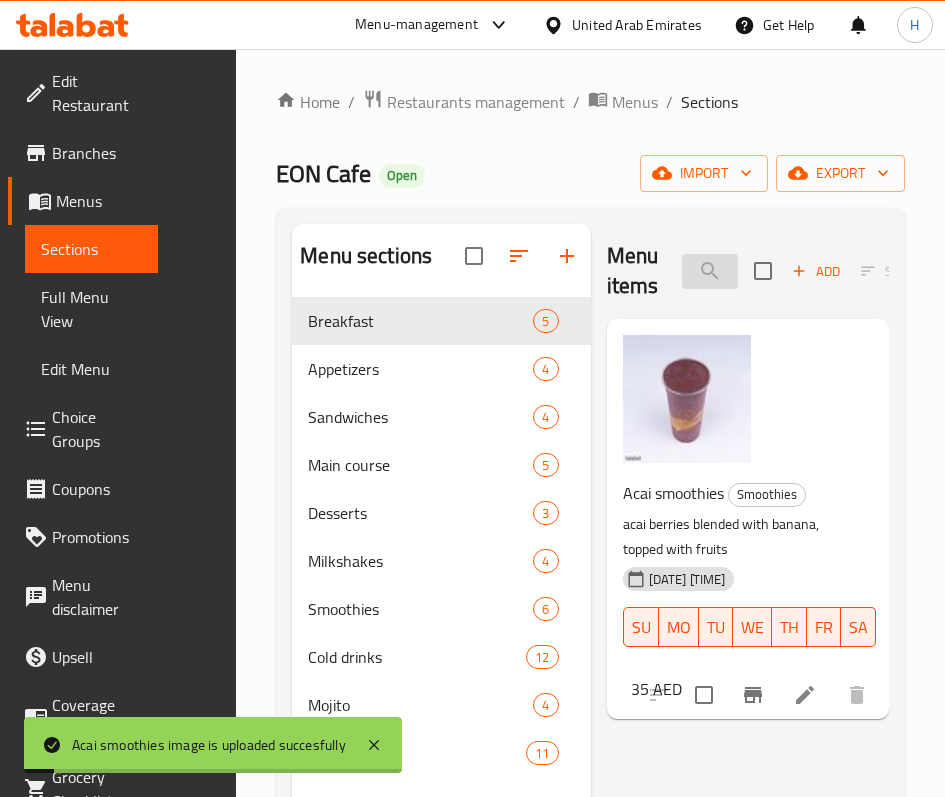 click on "acai s" at bounding box center (710, 271) 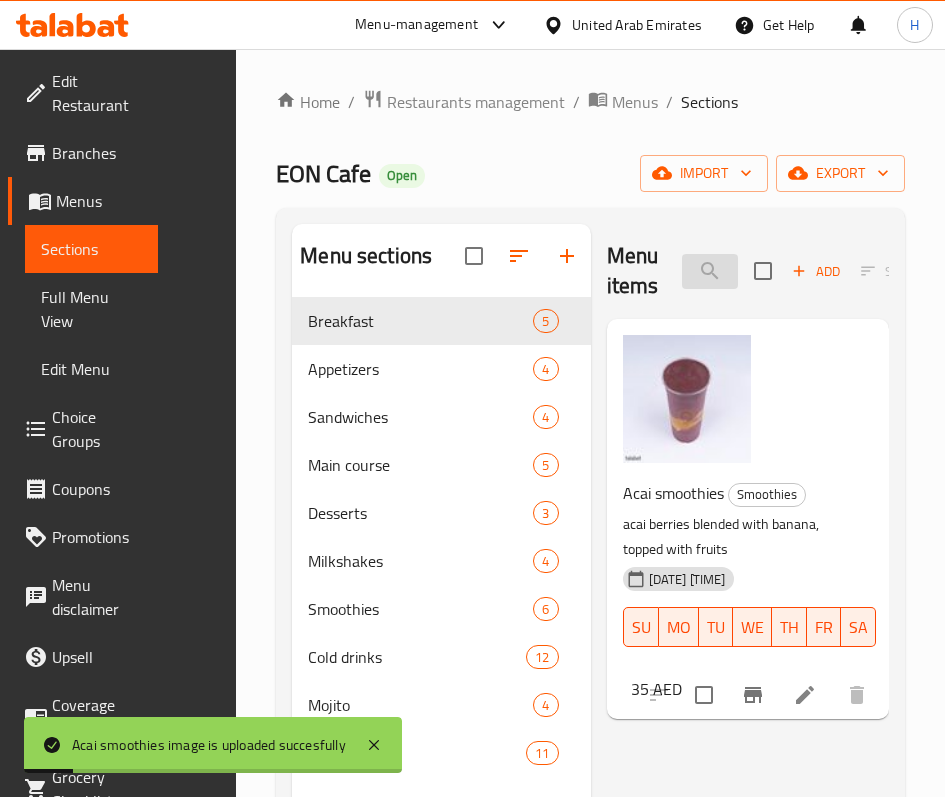 click on "acai s" at bounding box center (710, 271) 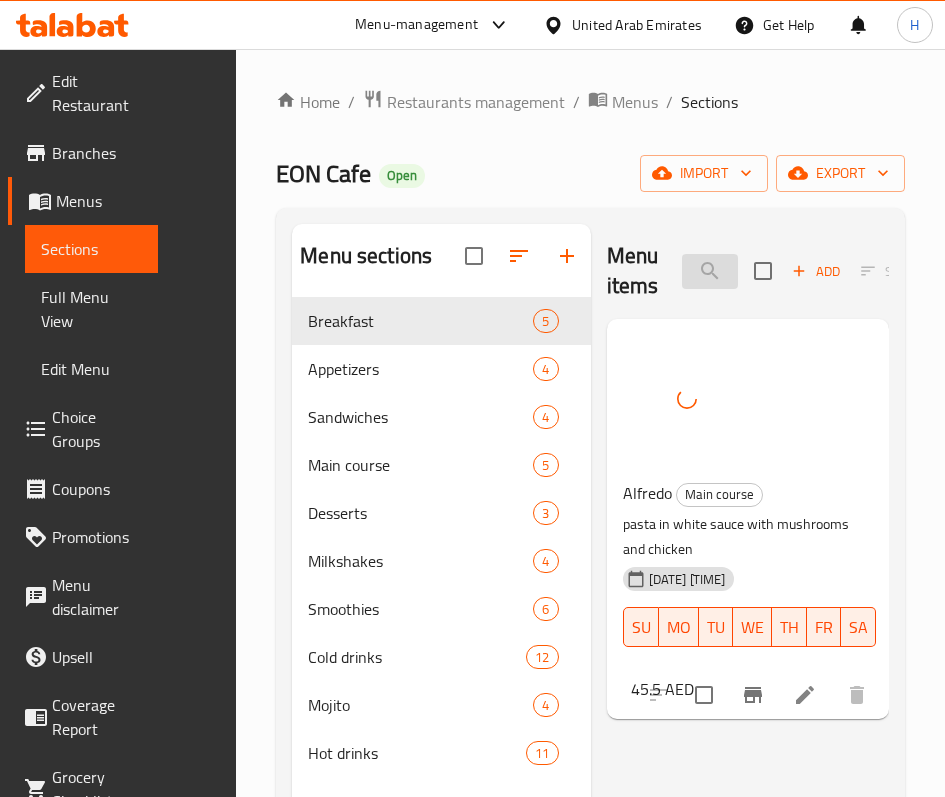click on "alfredo" at bounding box center [710, 271] 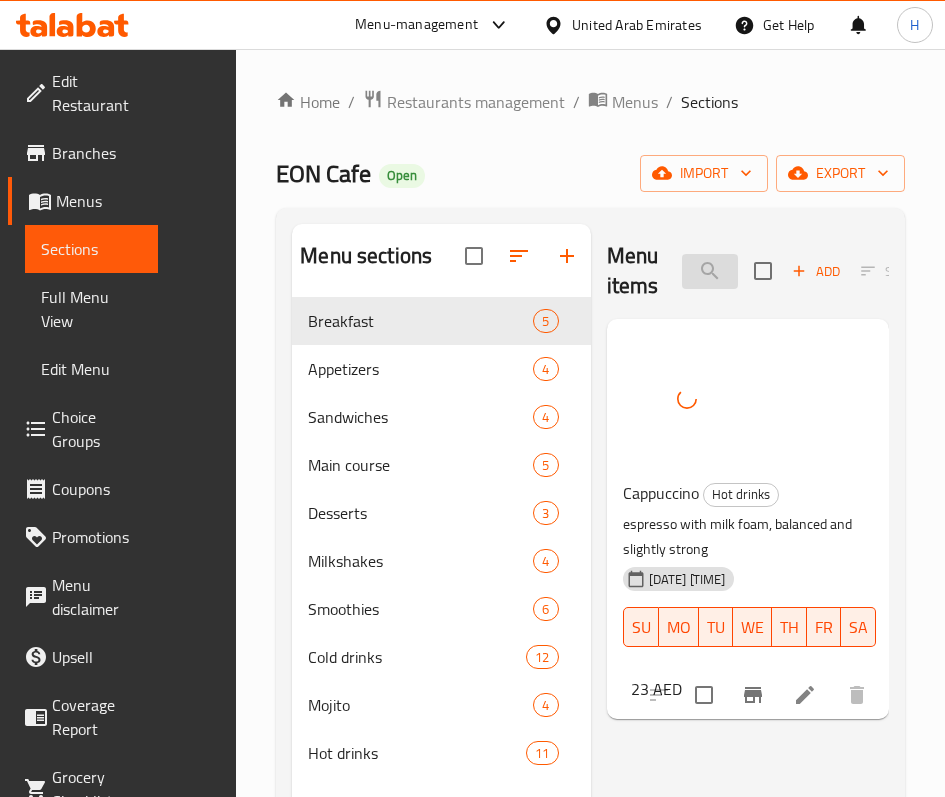 click on "capp" at bounding box center [710, 271] 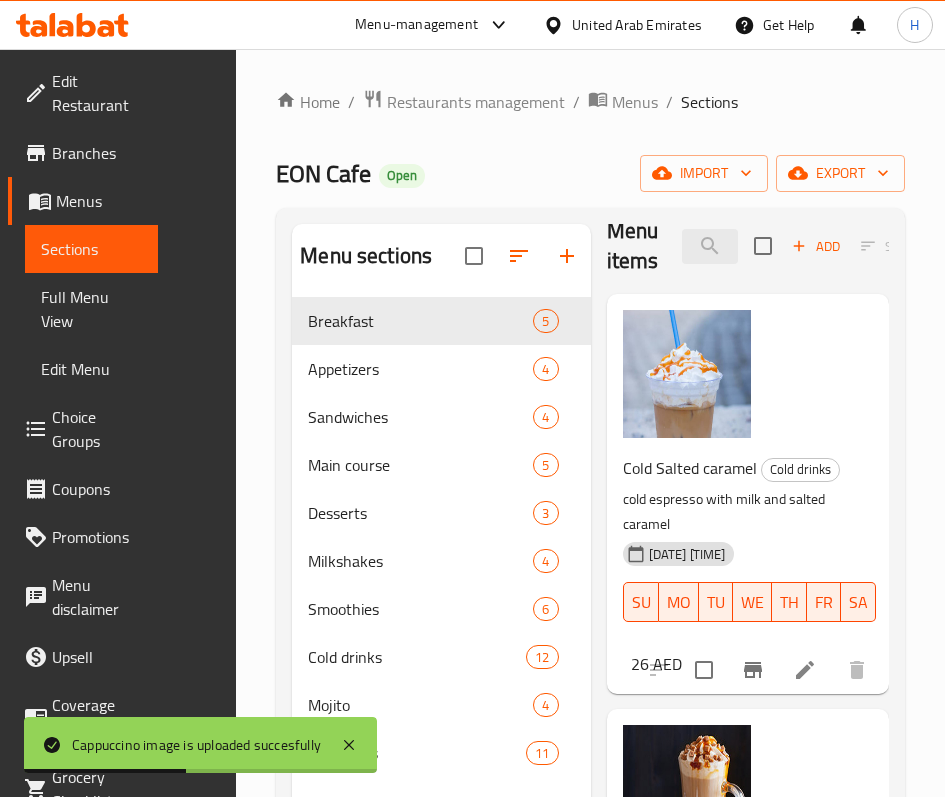 scroll, scrollTop: 31, scrollLeft: 0, axis: vertical 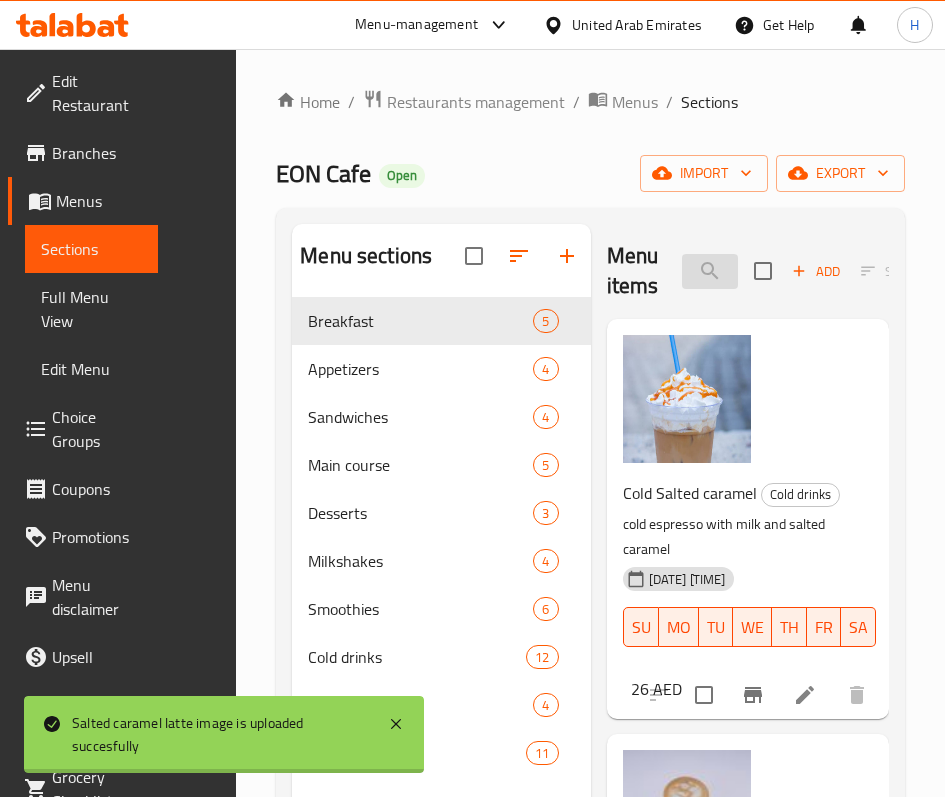 click on "cara" at bounding box center (710, 271) 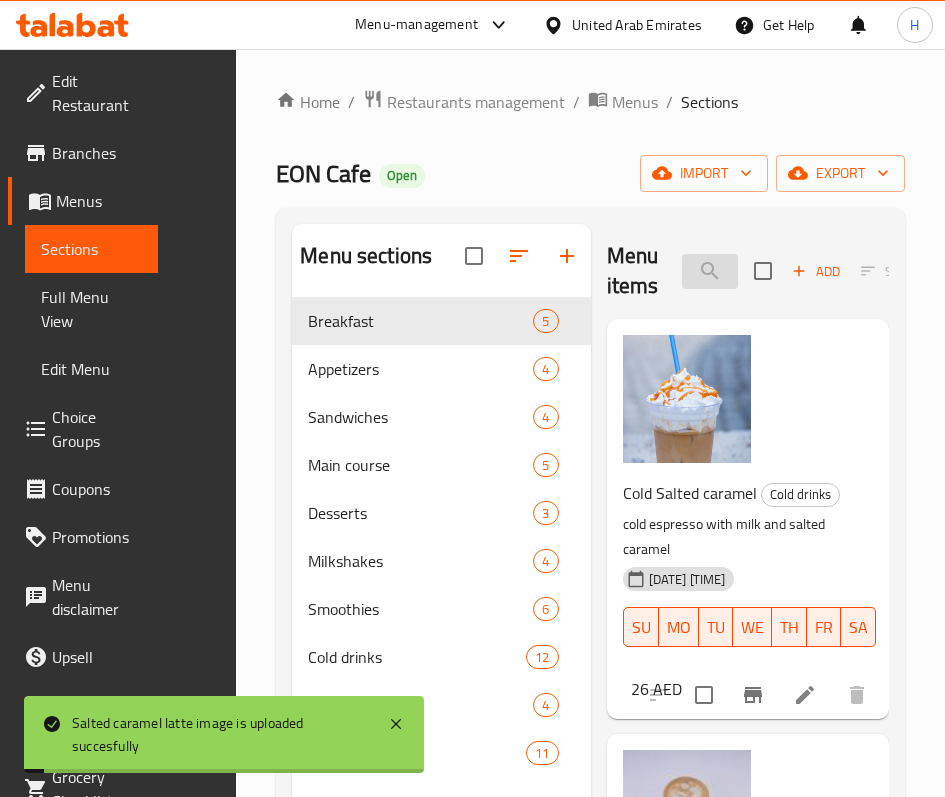click on "cara" at bounding box center [710, 271] 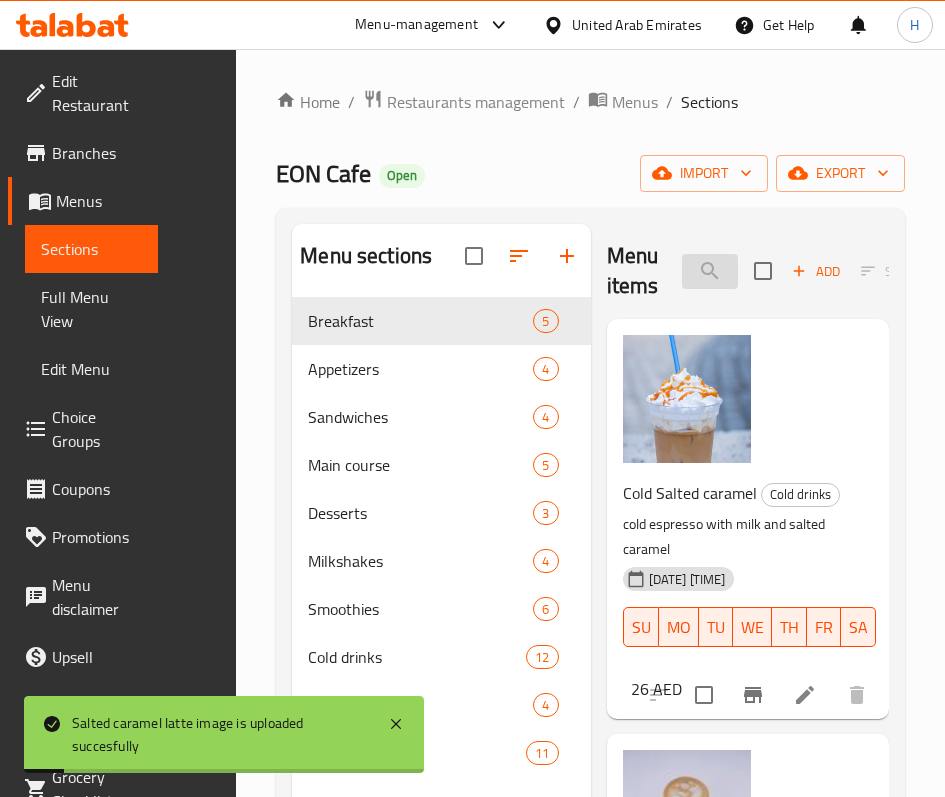 click on "cara" at bounding box center (710, 271) 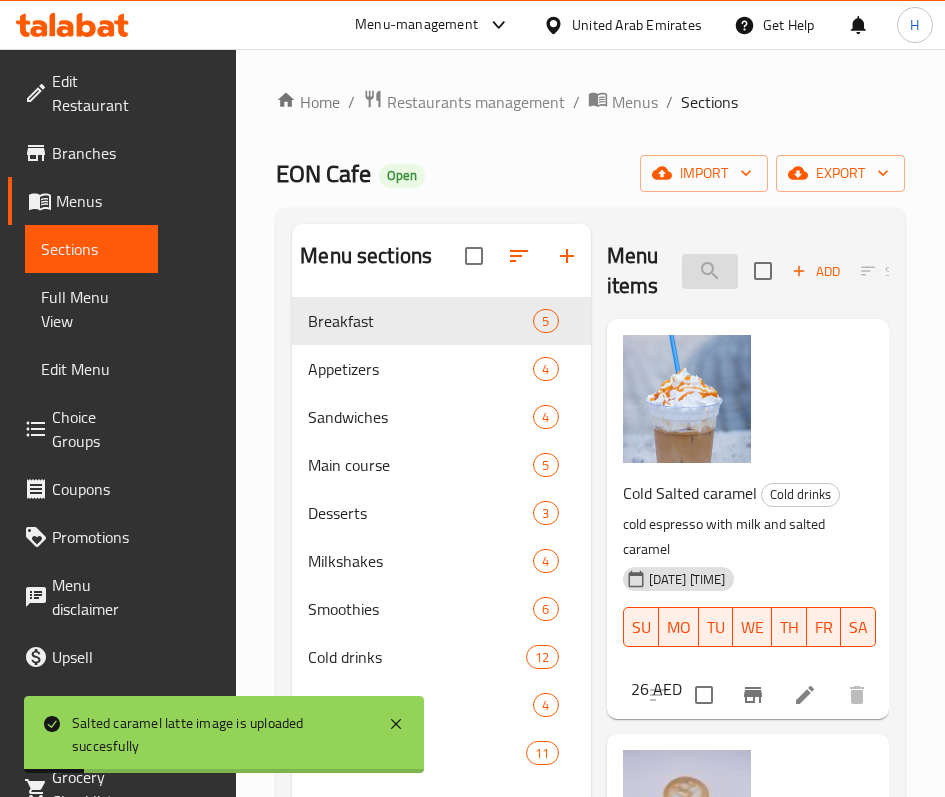 click on "cara" at bounding box center [710, 271] 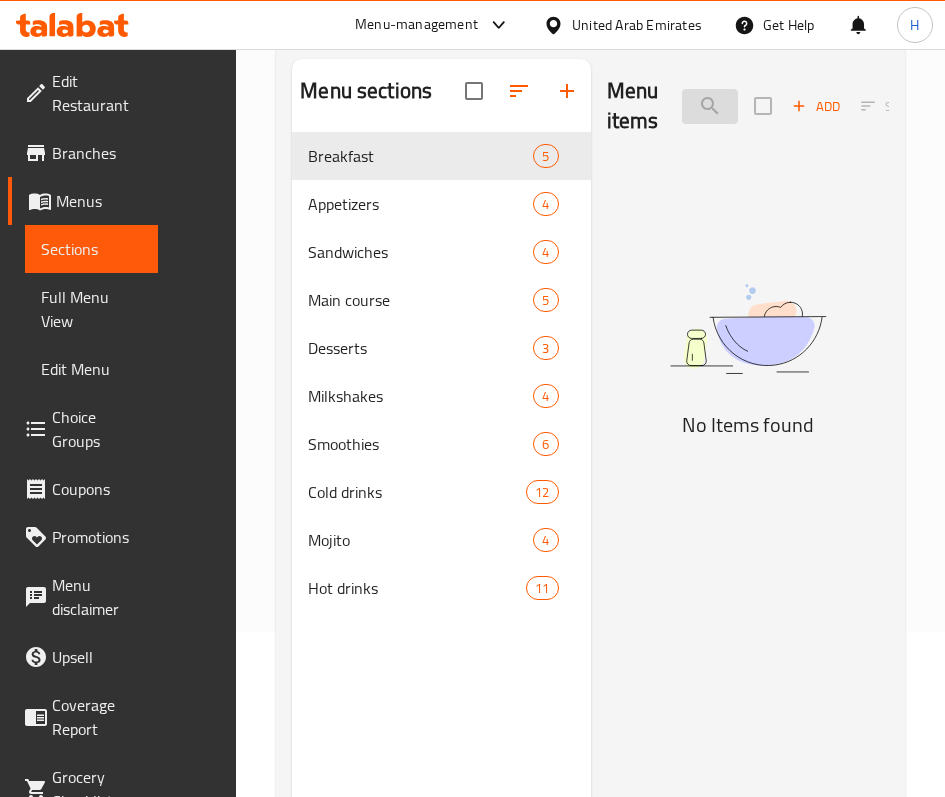 scroll, scrollTop: 0, scrollLeft: 0, axis: both 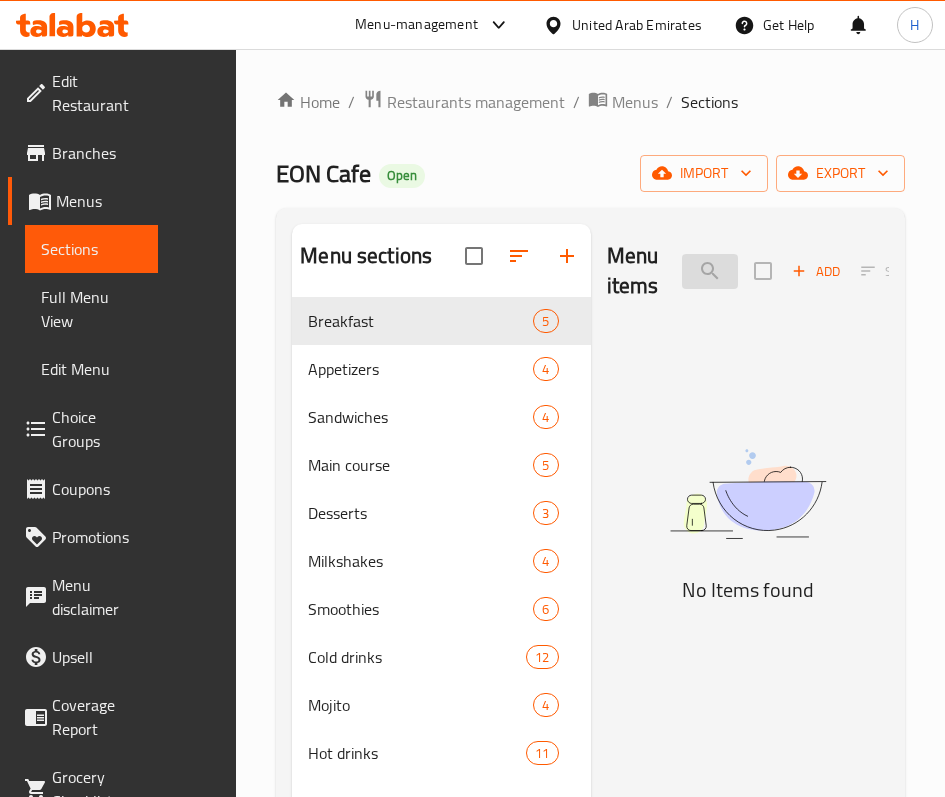 click on "crois" at bounding box center [710, 271] 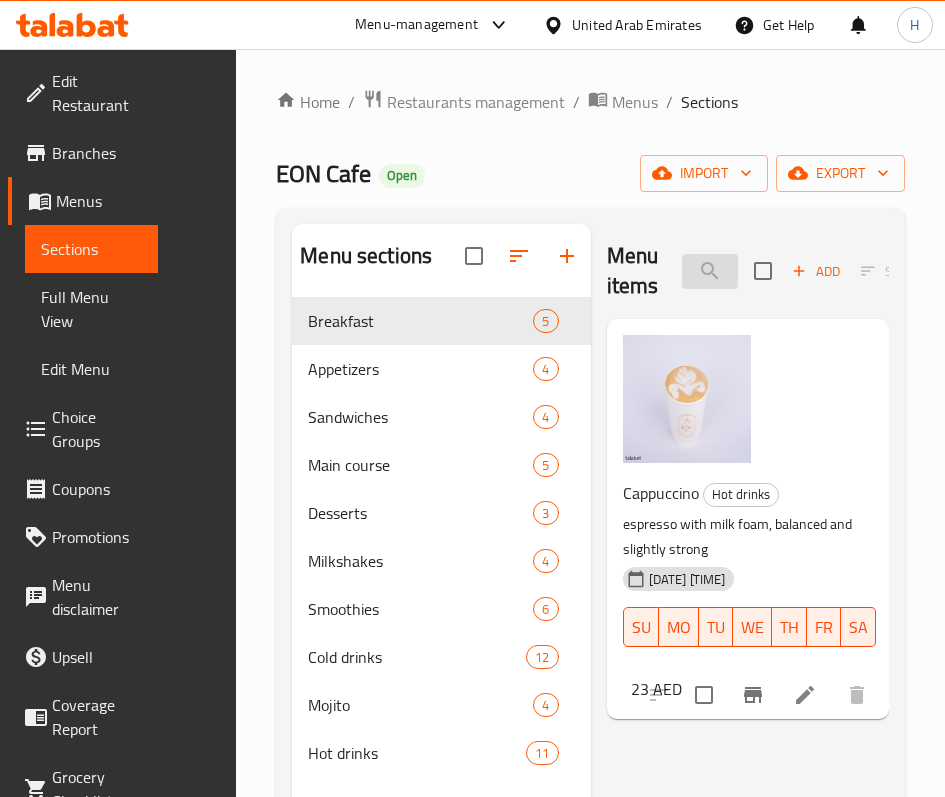 click on "cin" at bounding box center (710, 271) 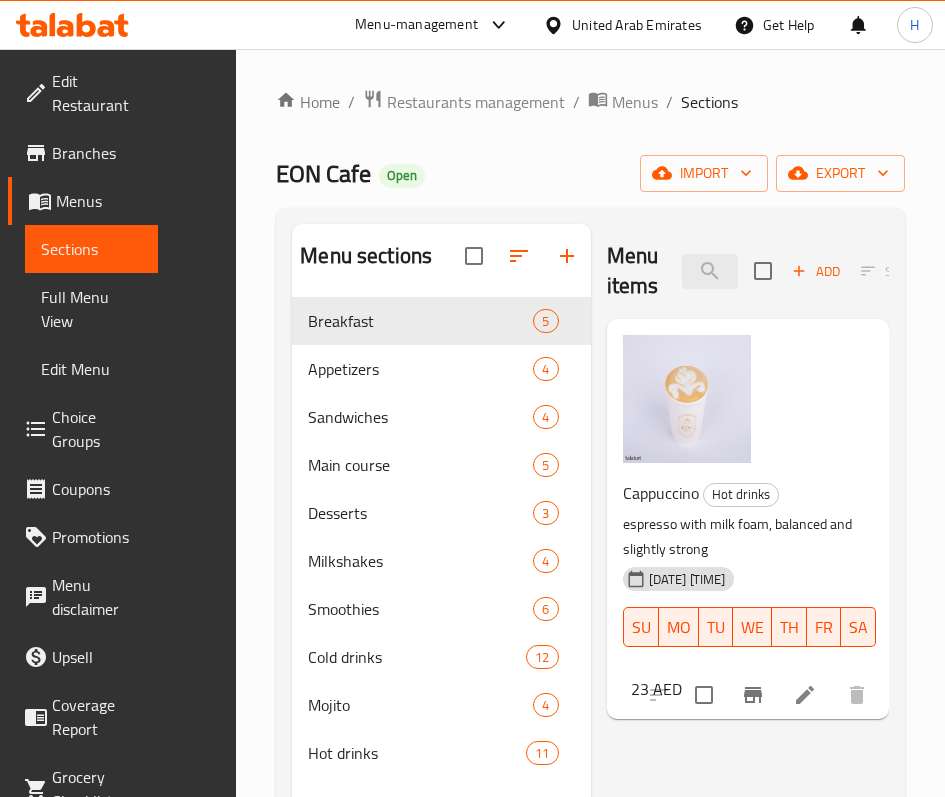 click on "Menu items cin Add Sort Manage items" at bounding box center [748, 271] 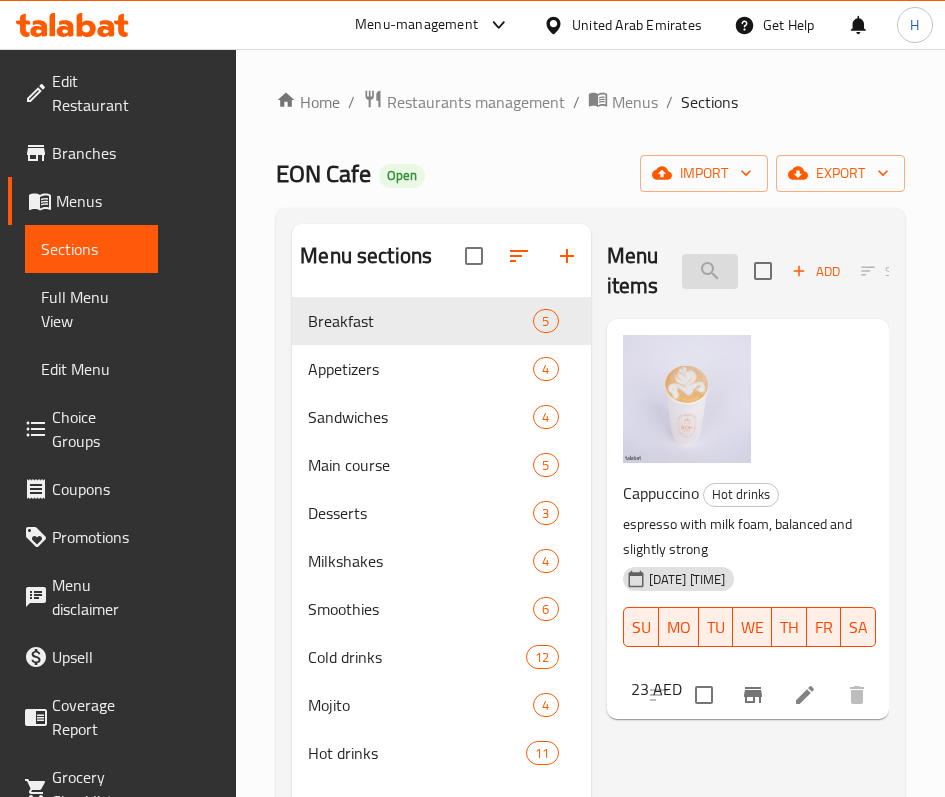click on "cin" at bounding box center [710, 271] 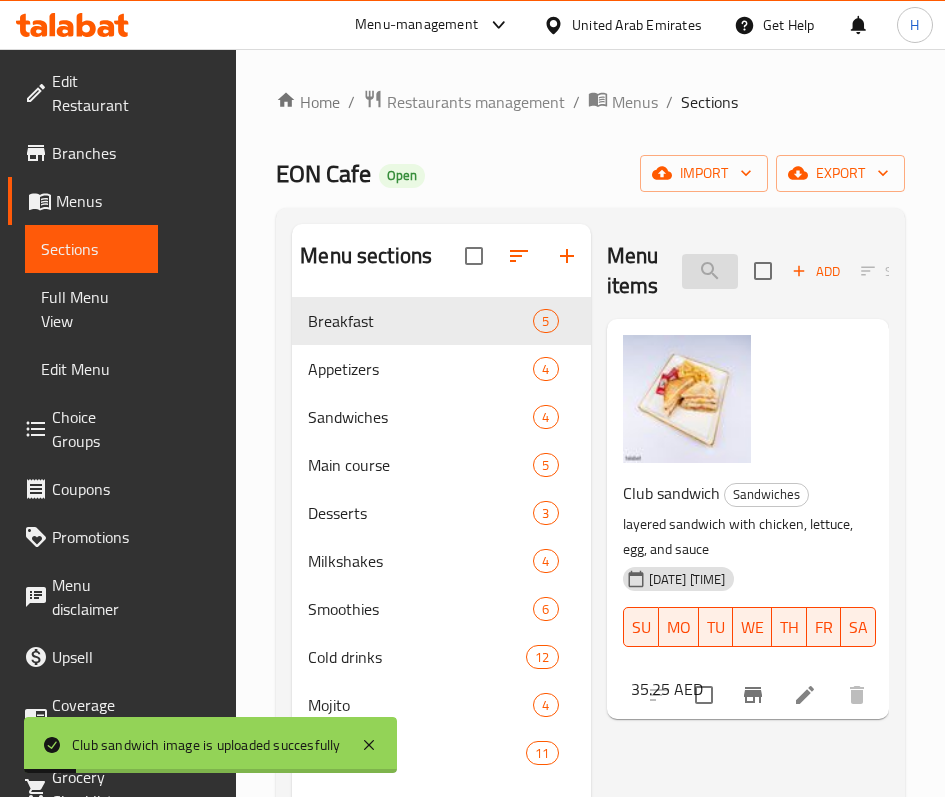 click on "club" at bounding box center (710, 271) 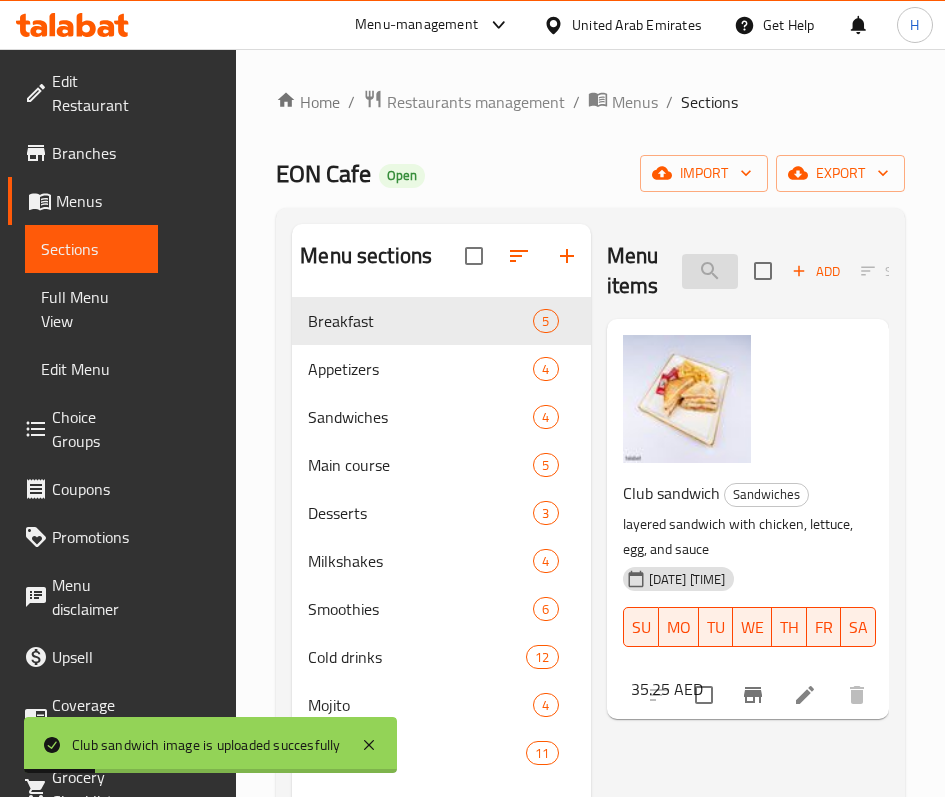 click on "club" at bounding box center [710, 271] 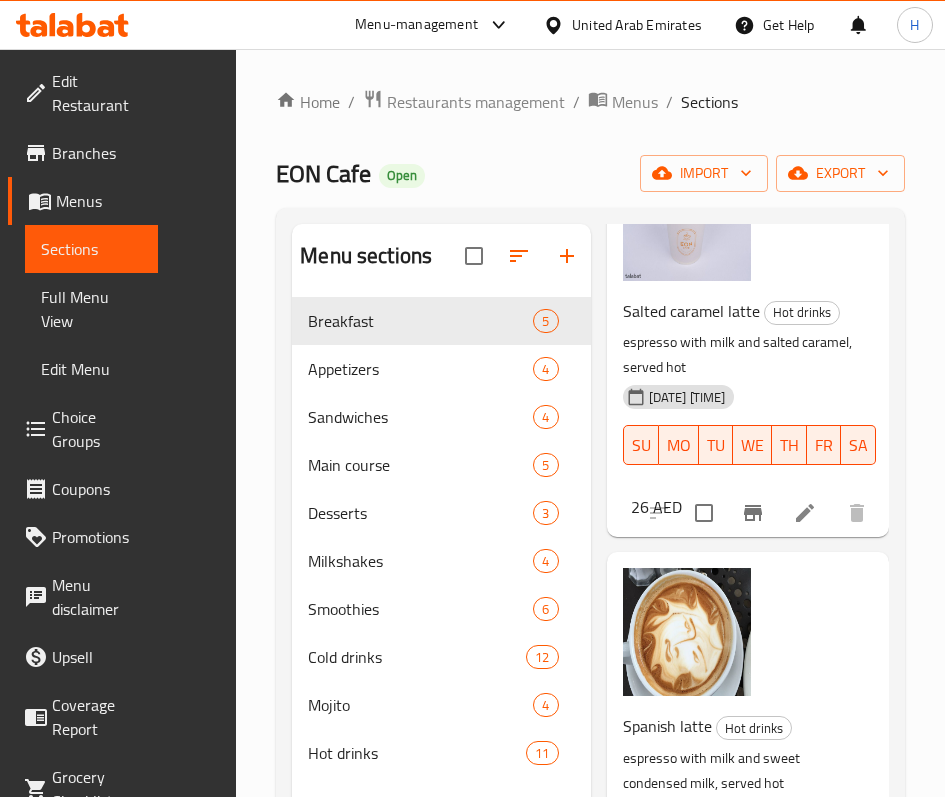 scroll, scrollTop: 1868, scrollLeft: 0, axis: vertical 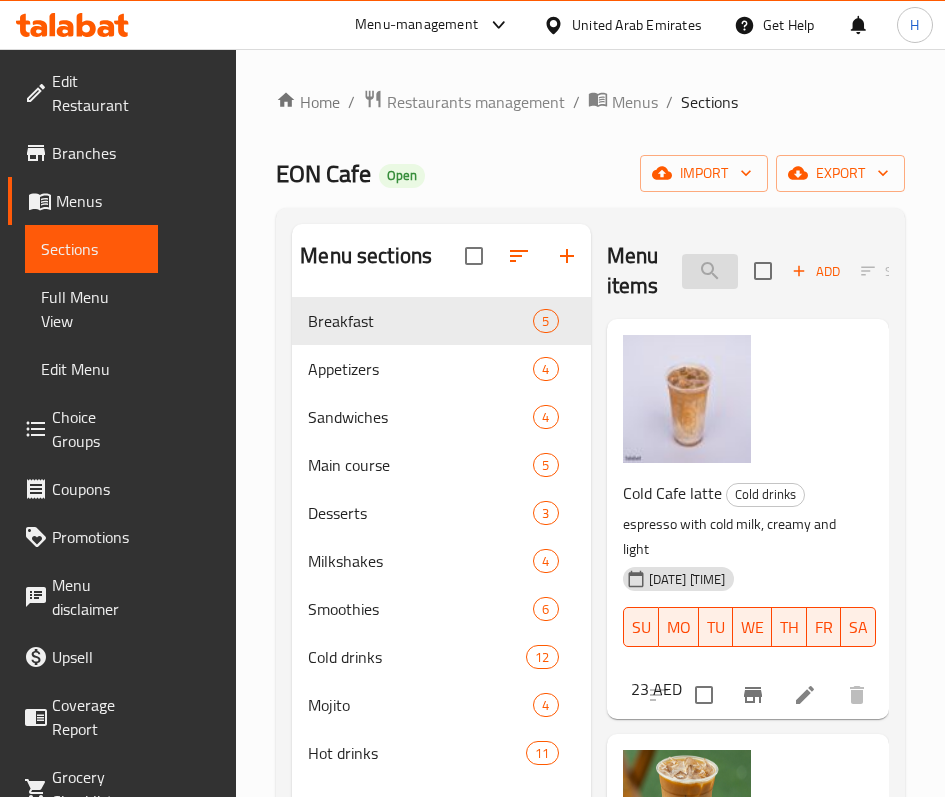 click on "latte" at bounding box center [710, 271] 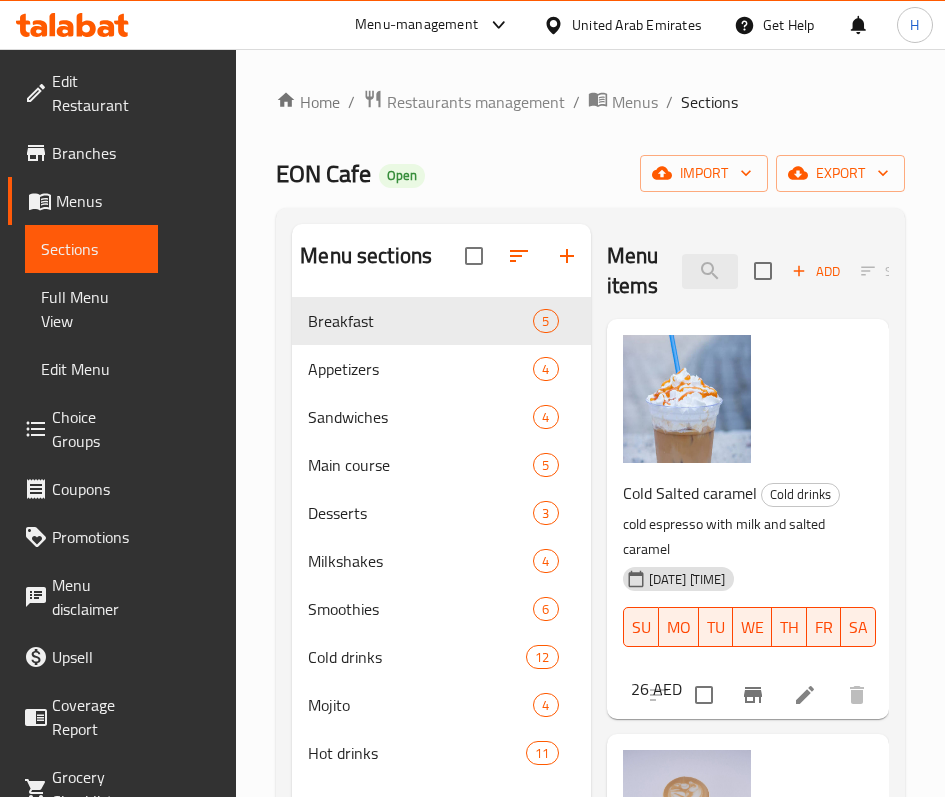 scroll, scrollTop: 31, scrollLeft: 0, axis: vertical 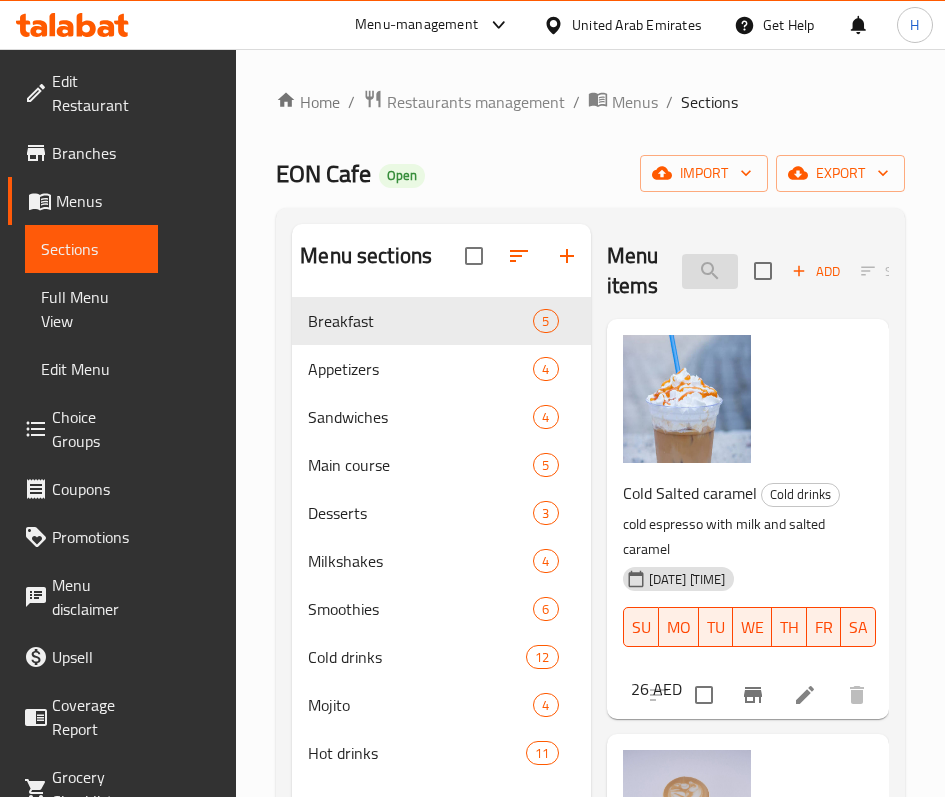 click on "cara" at bounding box center (710, 271) 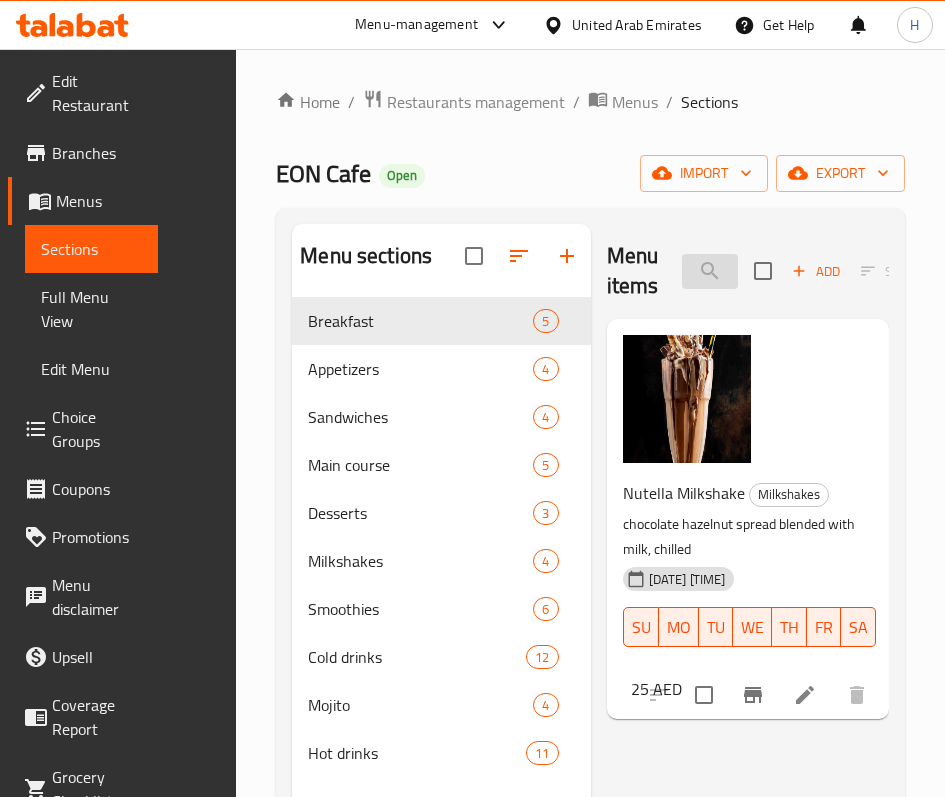 click on "hazel" at bounding box center [710, 271] 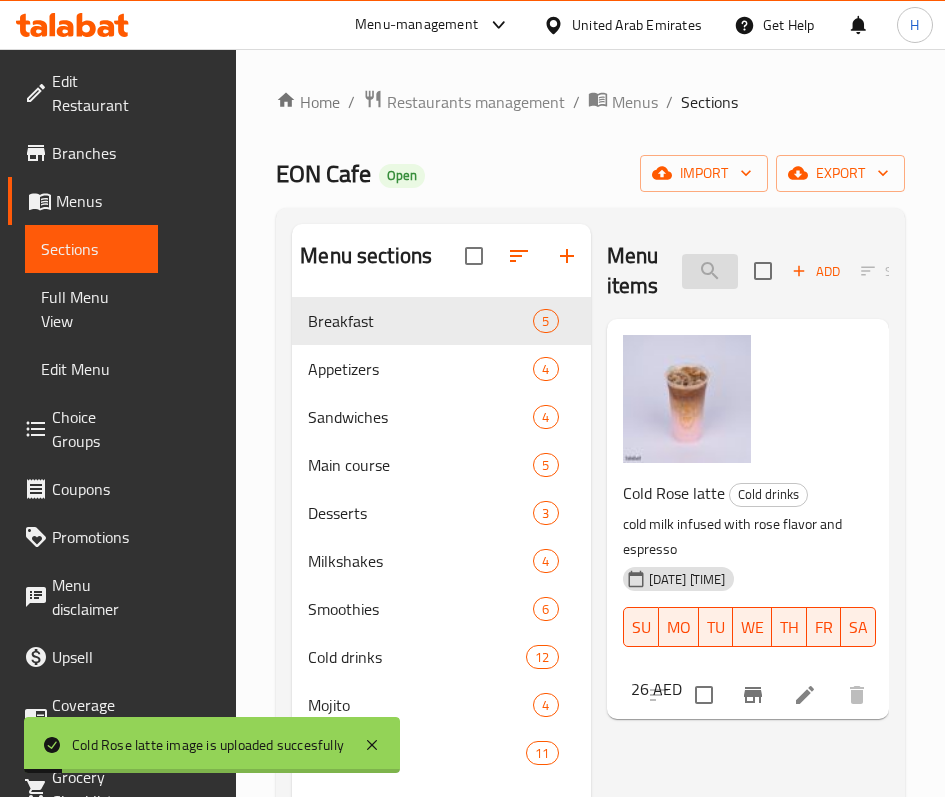 click on "rose" at bounding box center [710, 271] 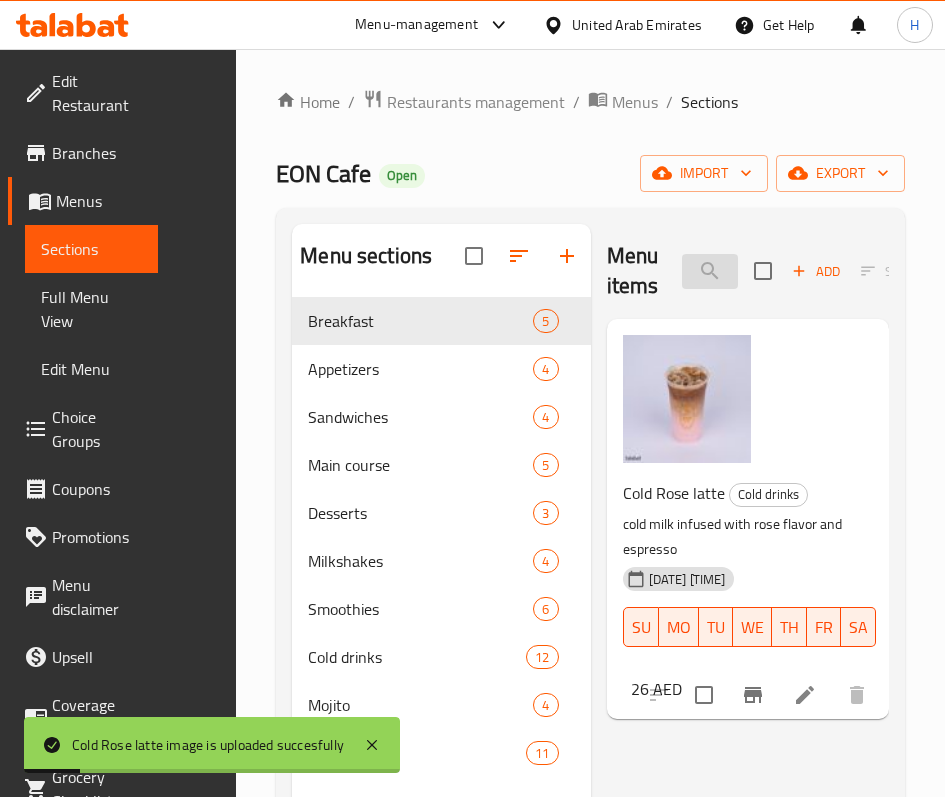 click on "rose" at bounding box center [710, 271] 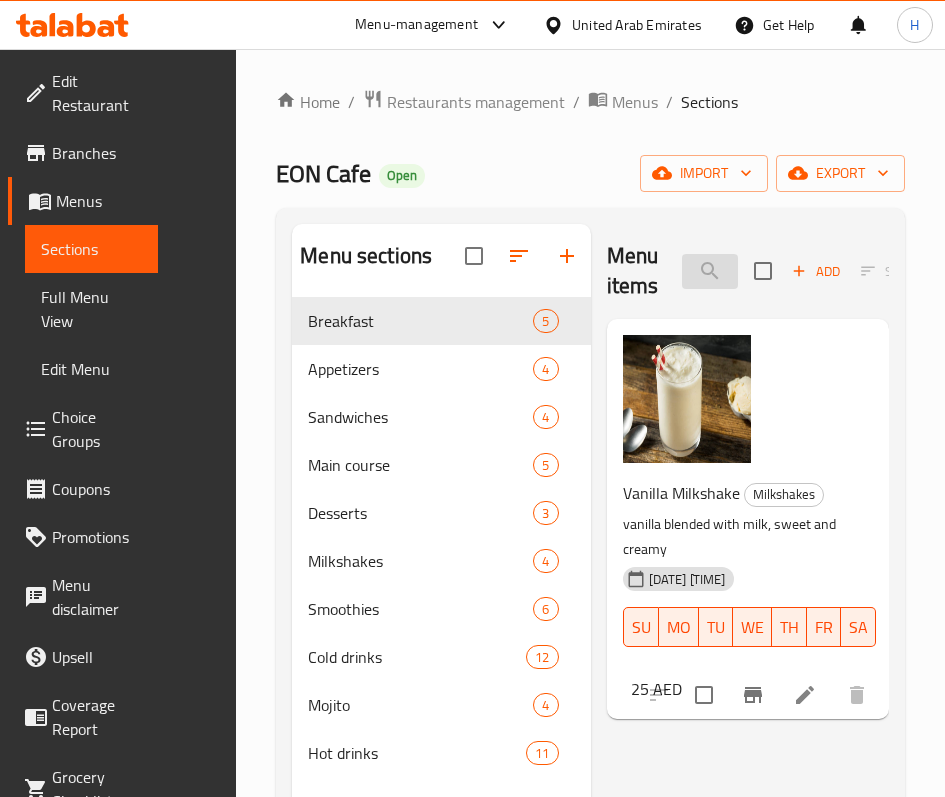 click on "vanil" at bounding box center [710, 271] 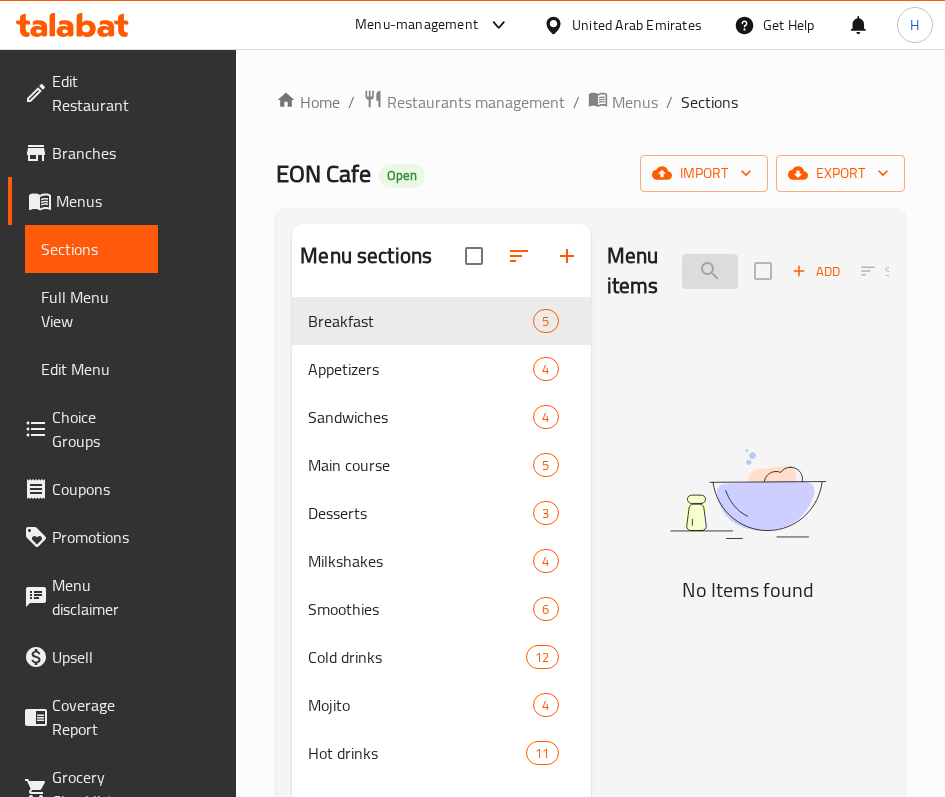 click on "dan" at bounding box center (710, 271) 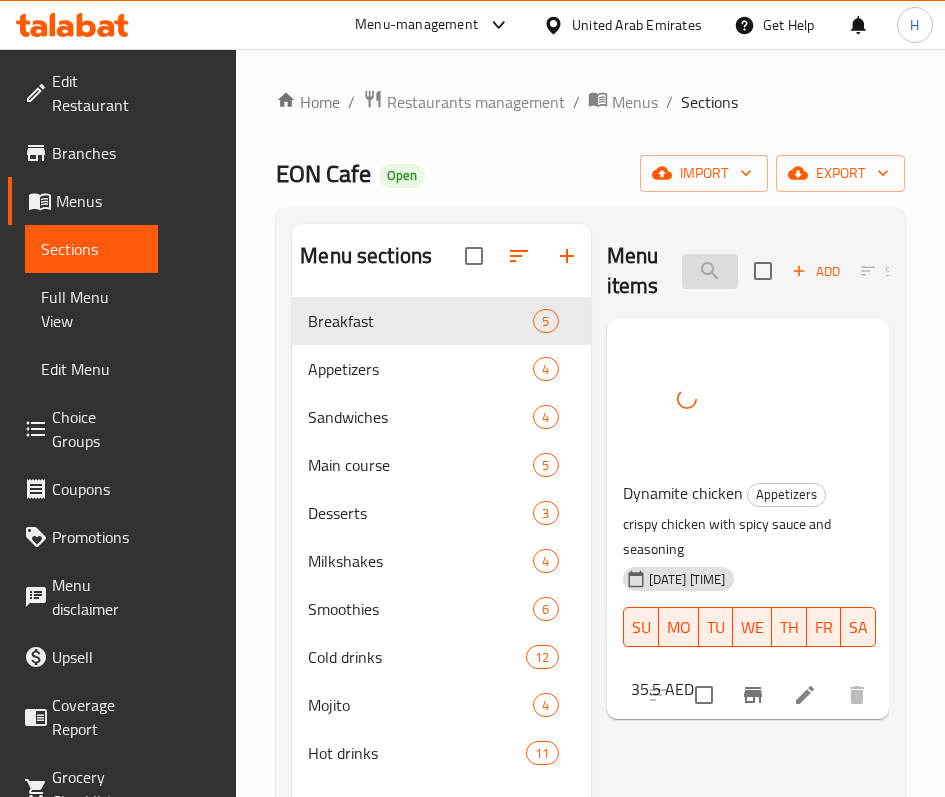 click on "dyn" at bounding box center (710, 271) 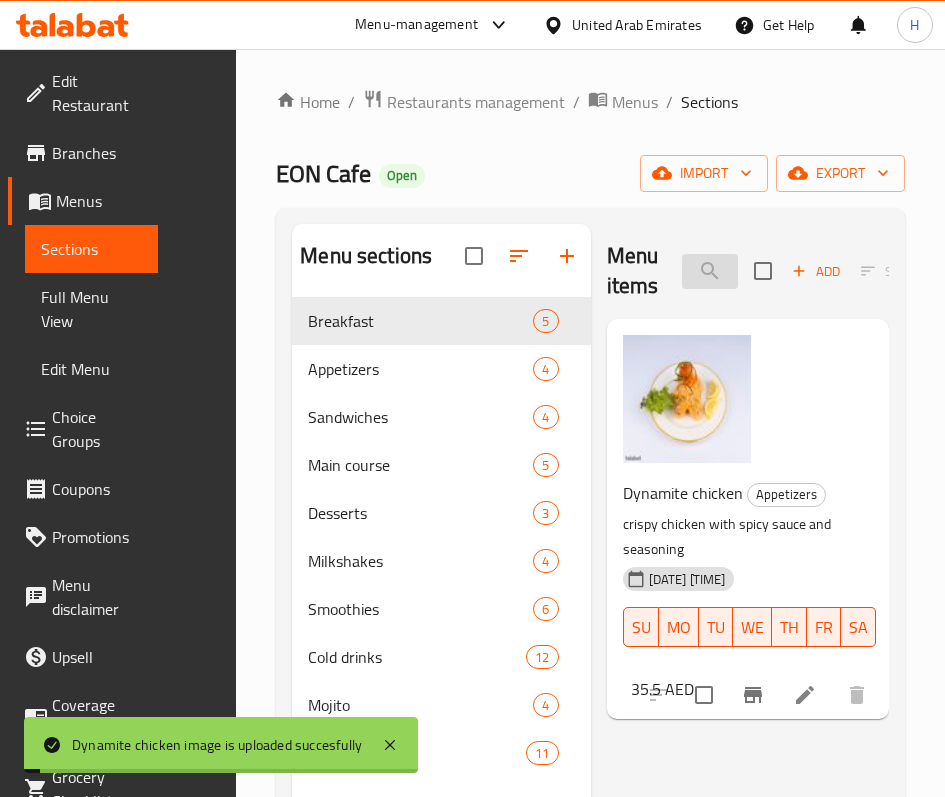click on "dyn" at bounding box center [710, 271] 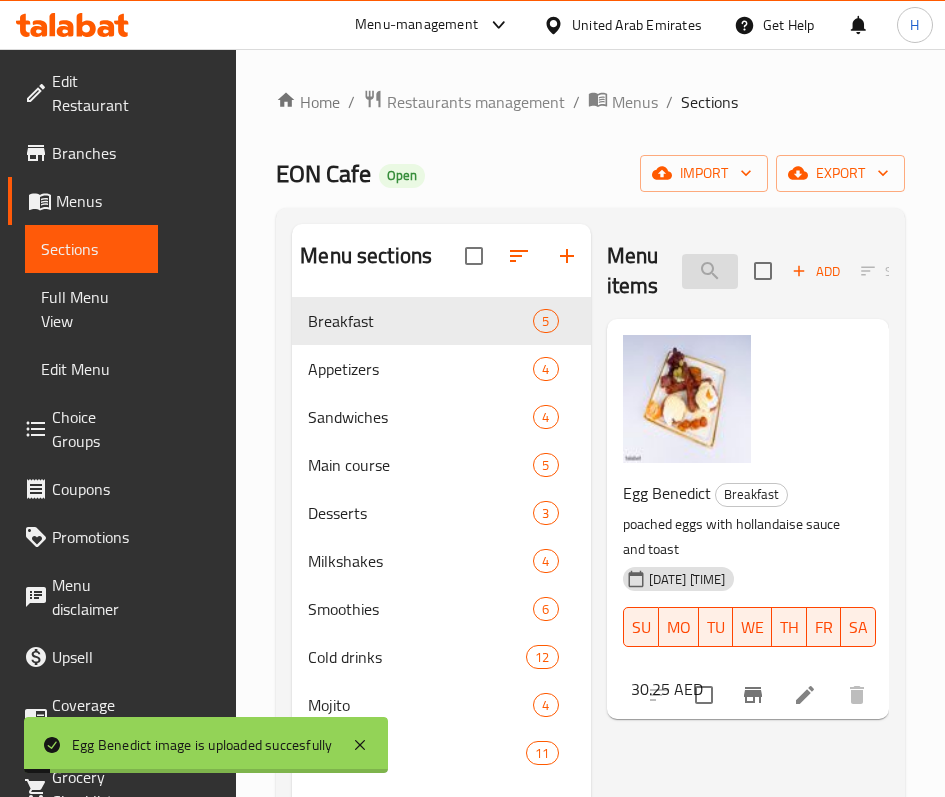 click on "egg be" at bounding box center [710, 271] 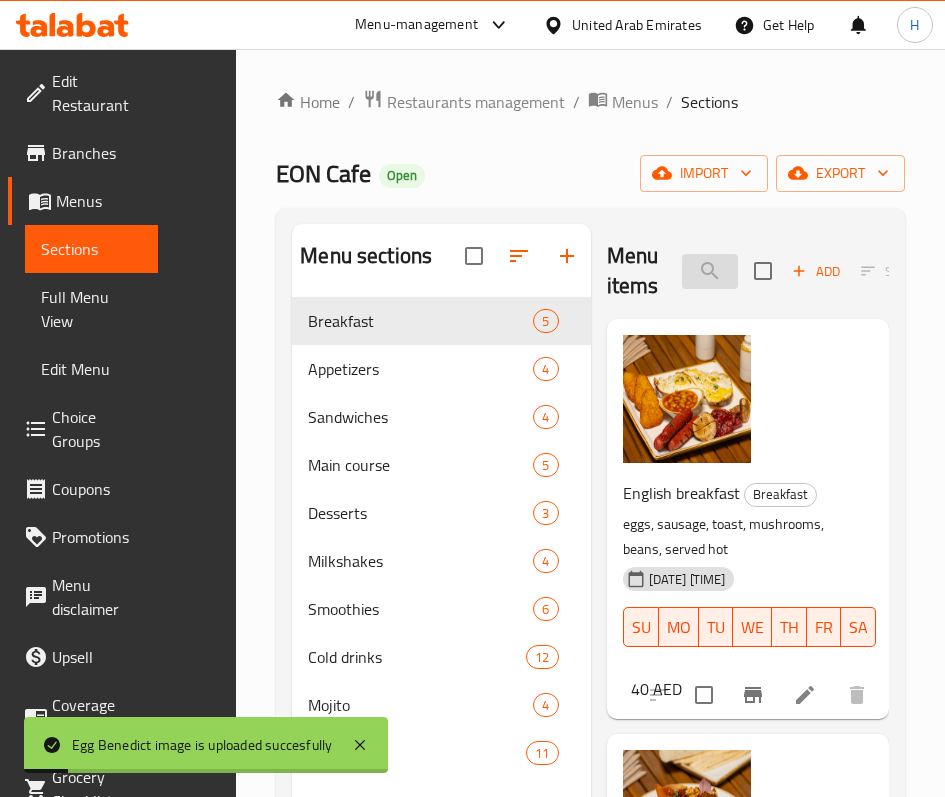 click on "egg be" at bounding box center (710, 271) 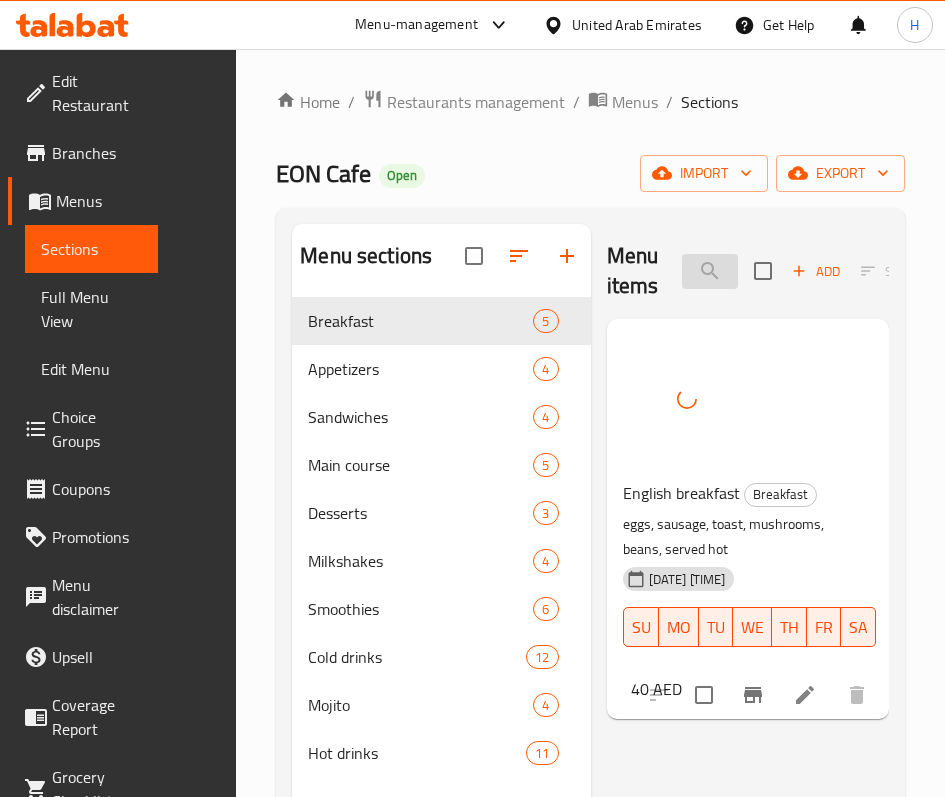 click on "english" at bounding box center (710, 271) 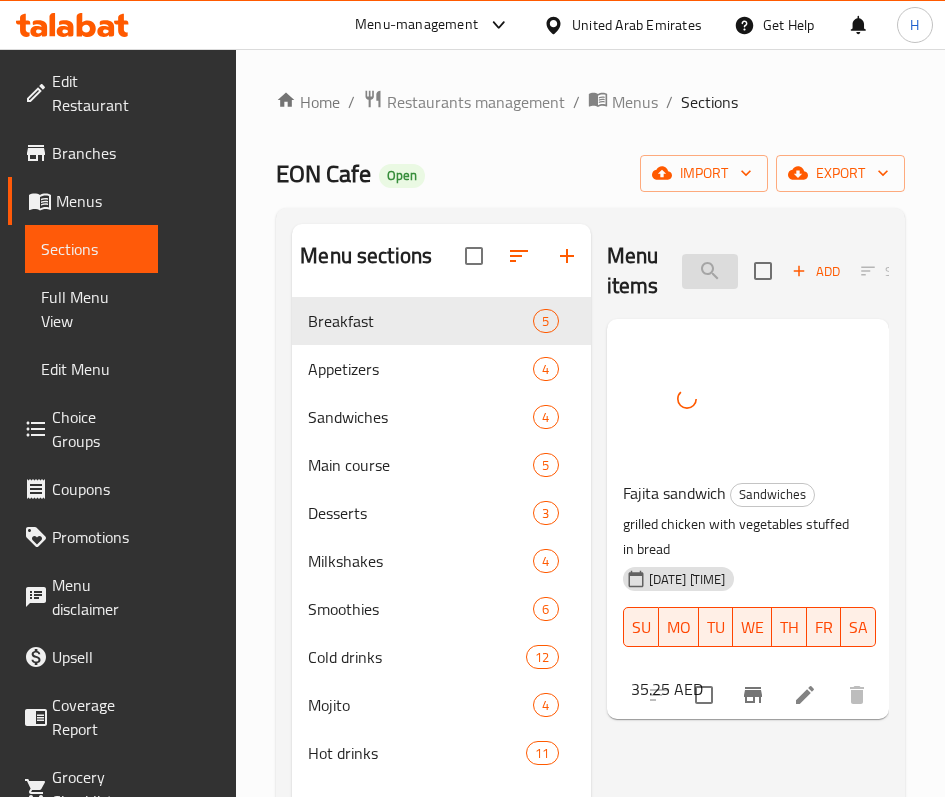 click on "faji" at bounding box center (710, 271) 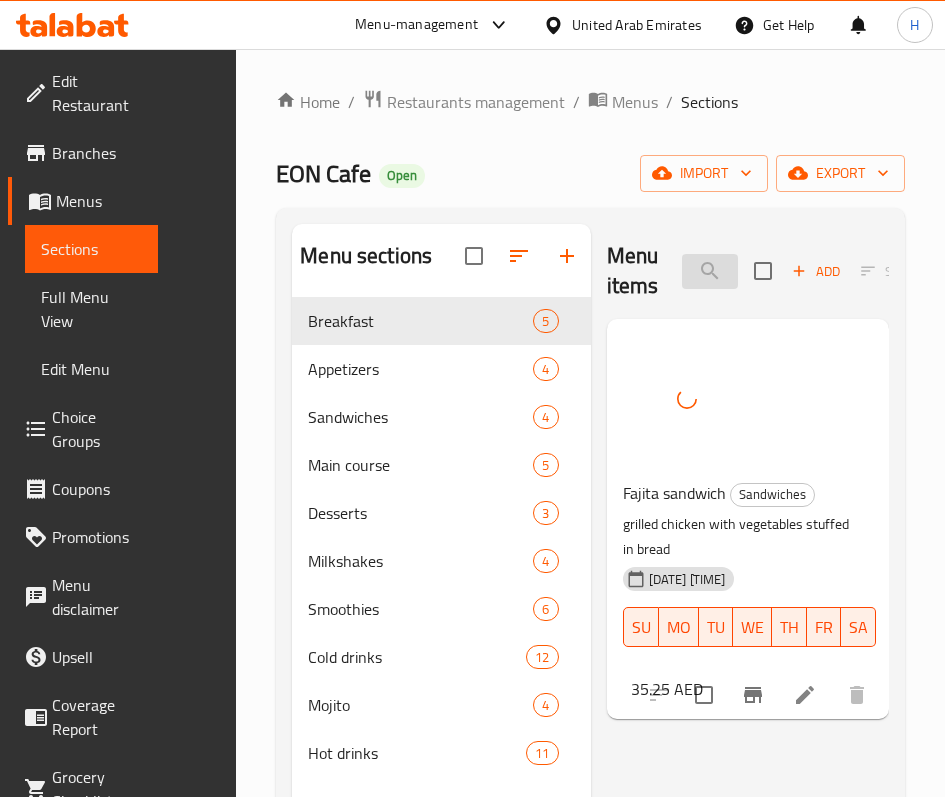 click on "faji" at bounding box center (710, 271) 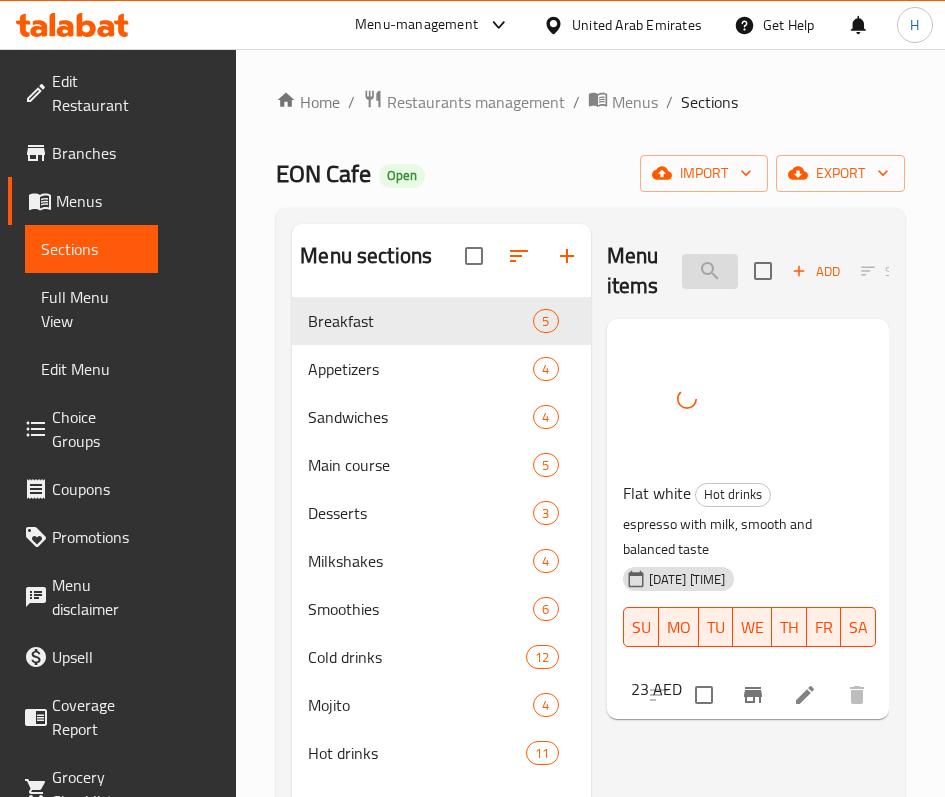click on "flat" at bounding box center (710, 271) 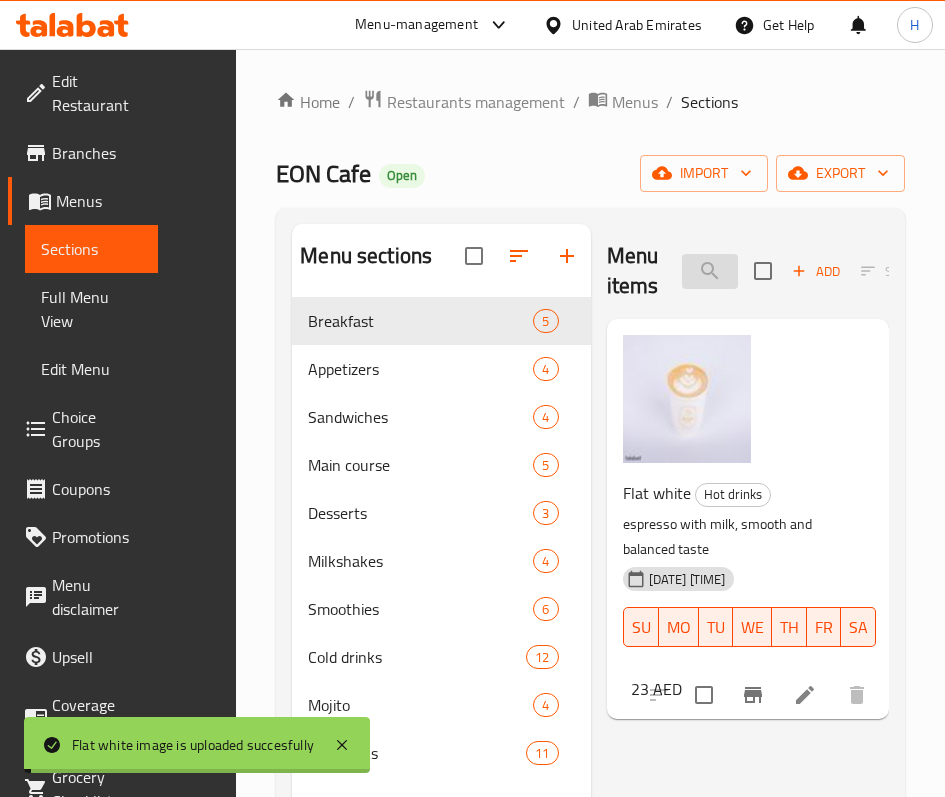 click on "flat" at bounding box center (710, 271) 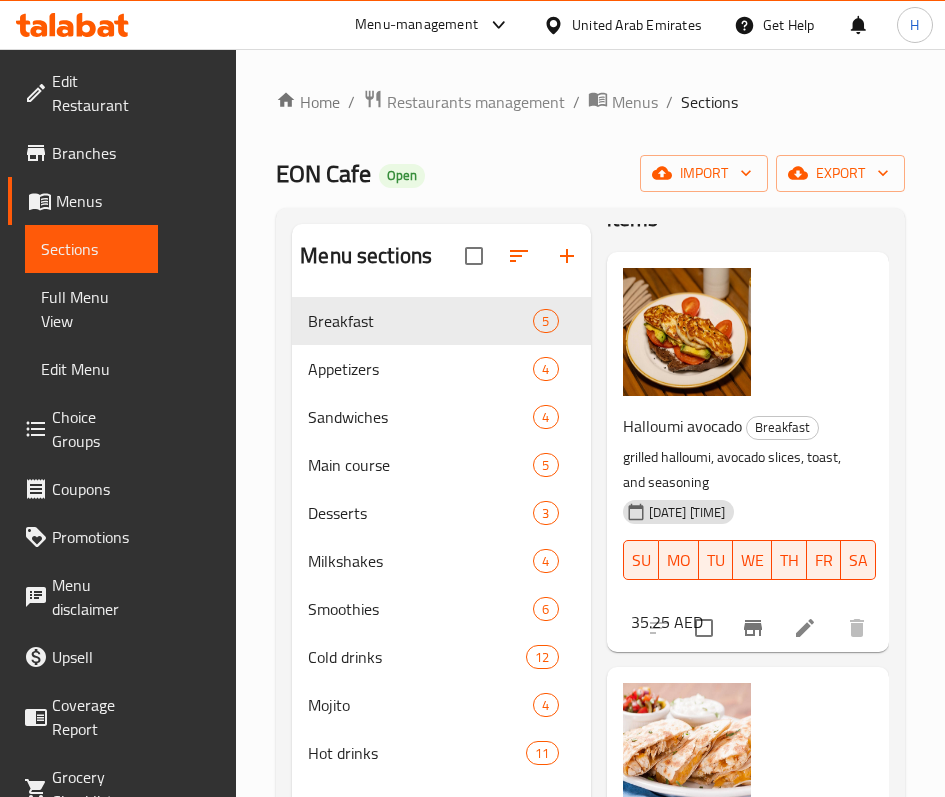 scroll, scrollTop: 0, scrollLeft: 0, axis: both 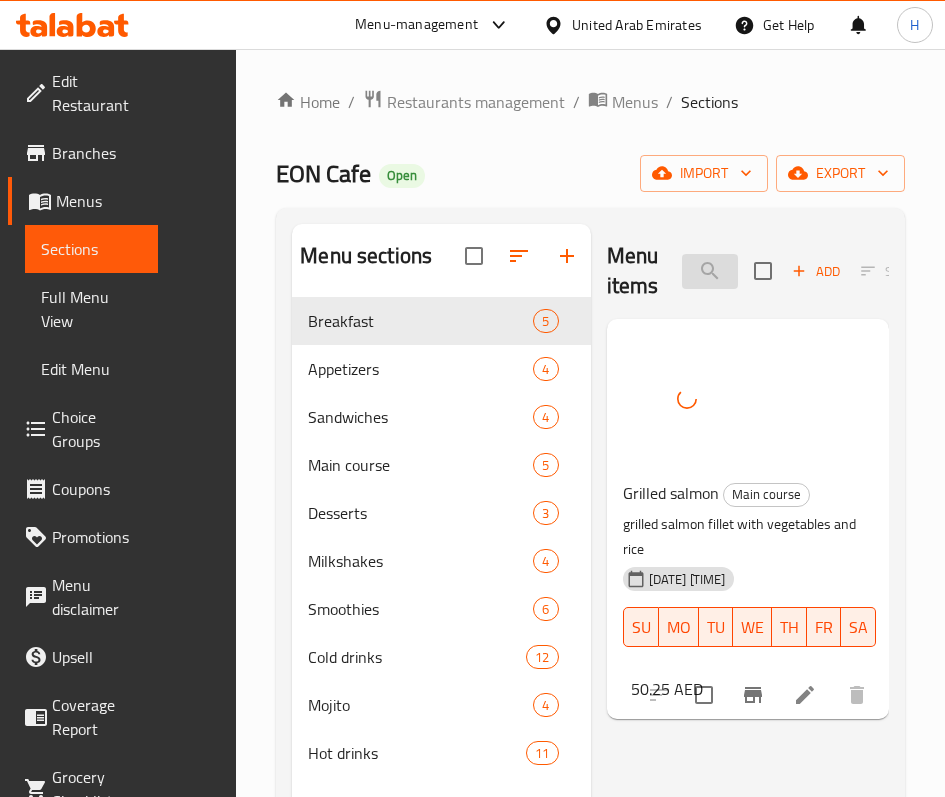 click on "grilled s" at bounding box center [710, 271] 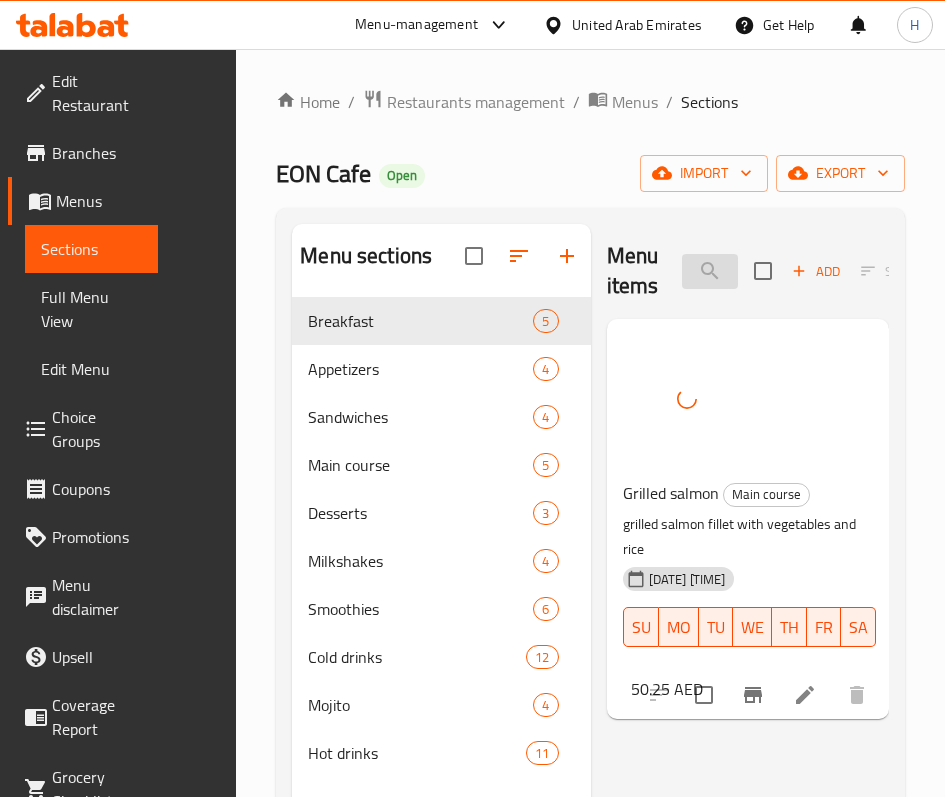 click on "grilled s" at bounding box center [710, 271] 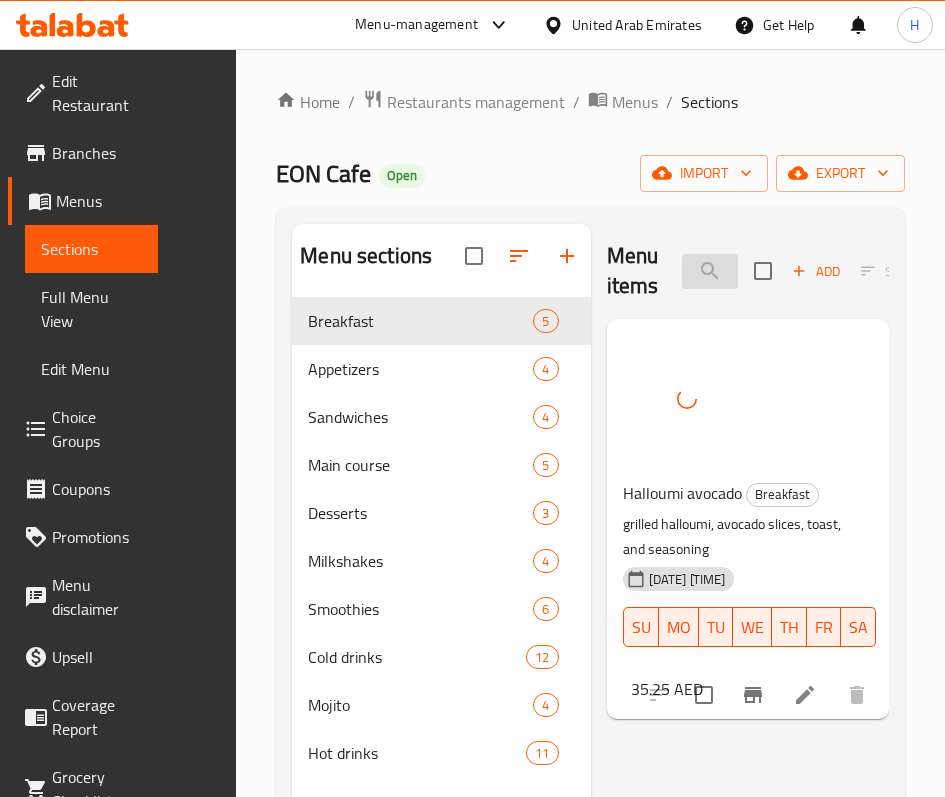 click on "hall" at bounding box center [710, 271] 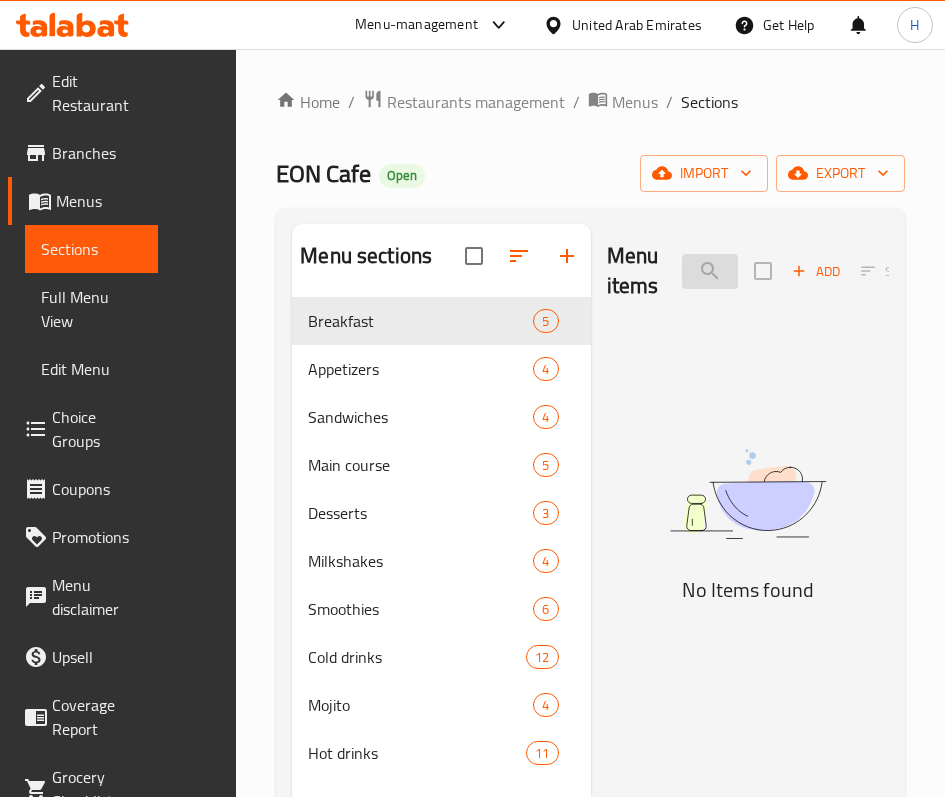click on "cheese" at bounding box center [710, 271] 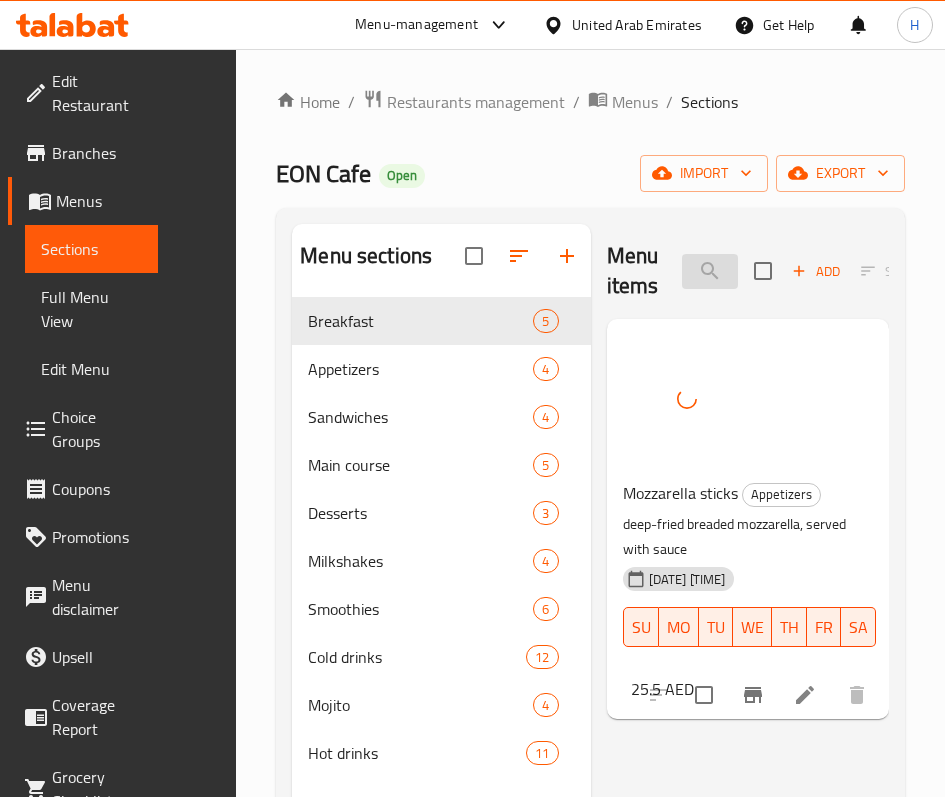click on "mozz" at bounding box center [710, 271] 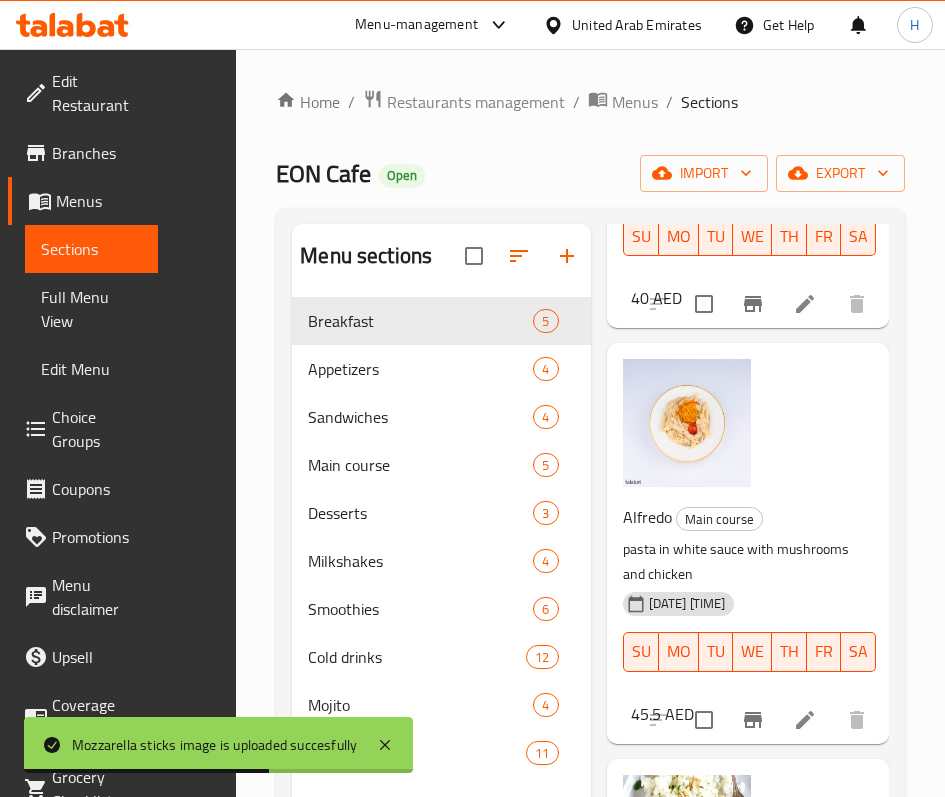 scroll, scrollTop: 418, scrollLeft: 0, axis: vertical 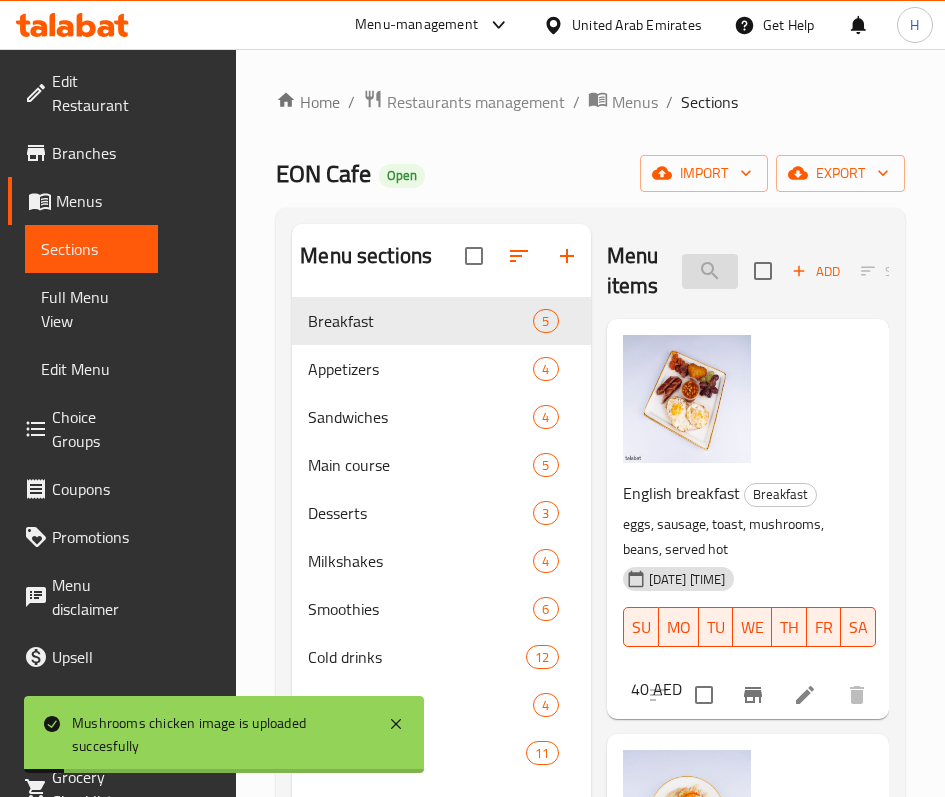 click on "mushr" at bounding box center (710, 271) 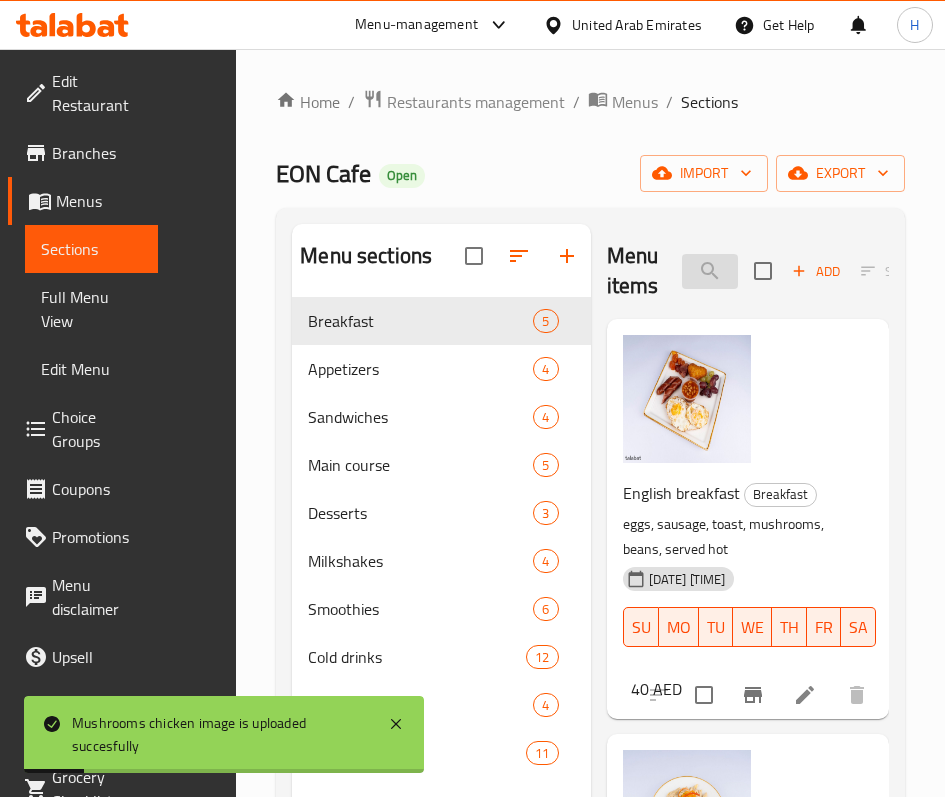 click on "mushr" at bounding box center (710, 271) 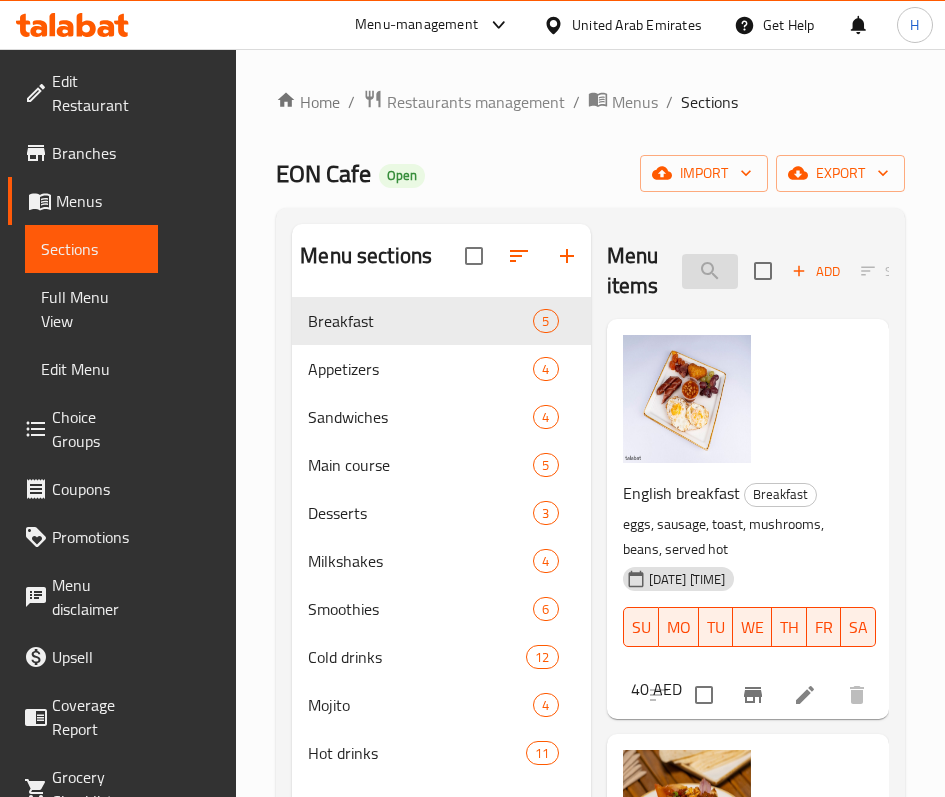 click on "o" at bounding box center [710, 271] 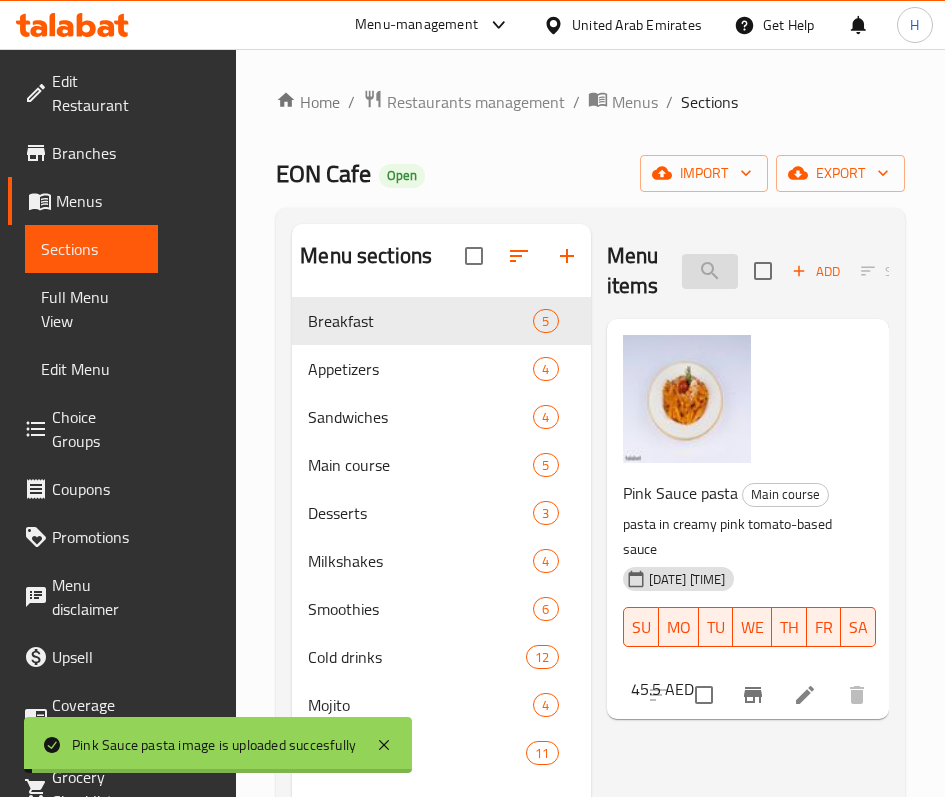 click on "pink sauc" at bounding box center [710, 271] 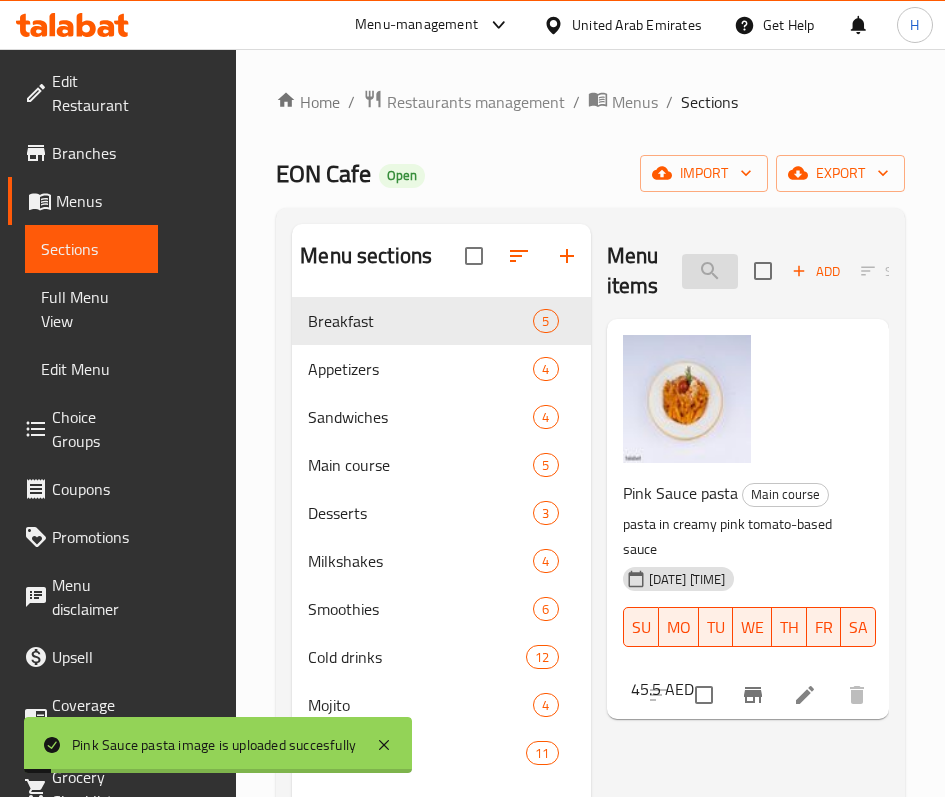 click on "pink sauc" at bounding box center (710, 271) 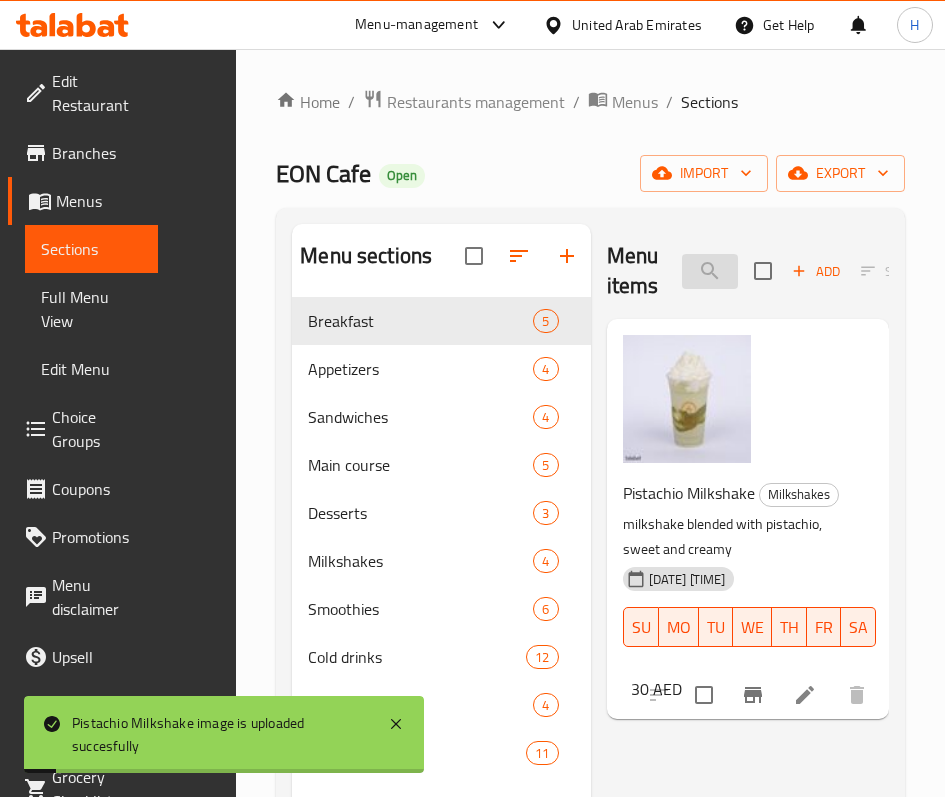 click on "pista" at bounding box center (710, 271) 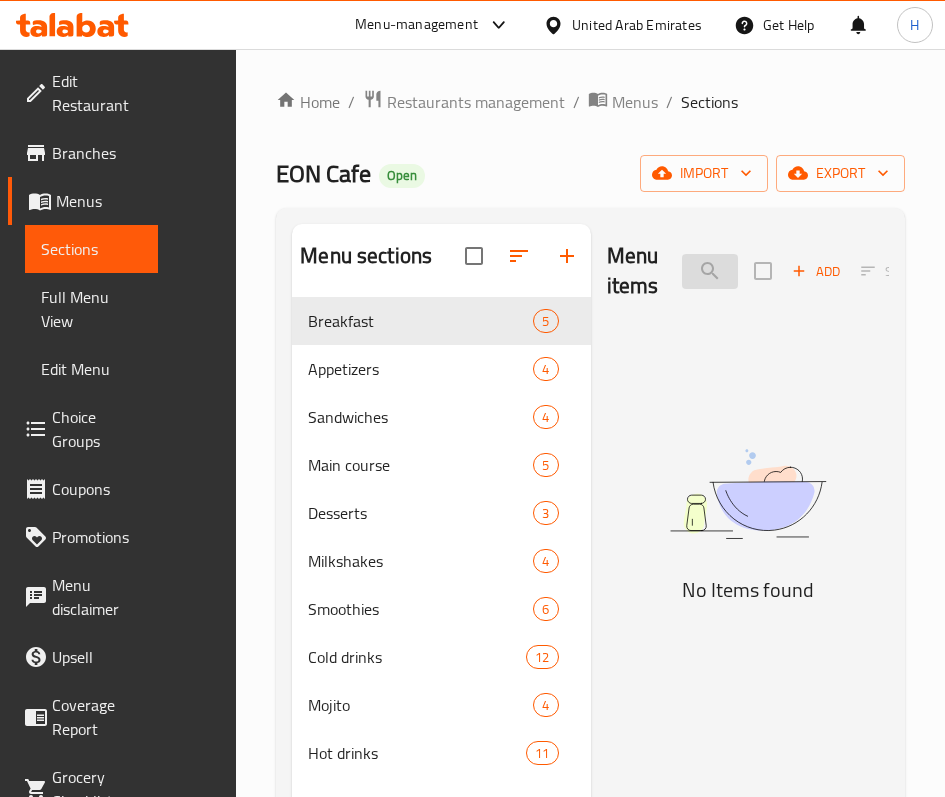 click on "plain" at bounding box center [710, 271] 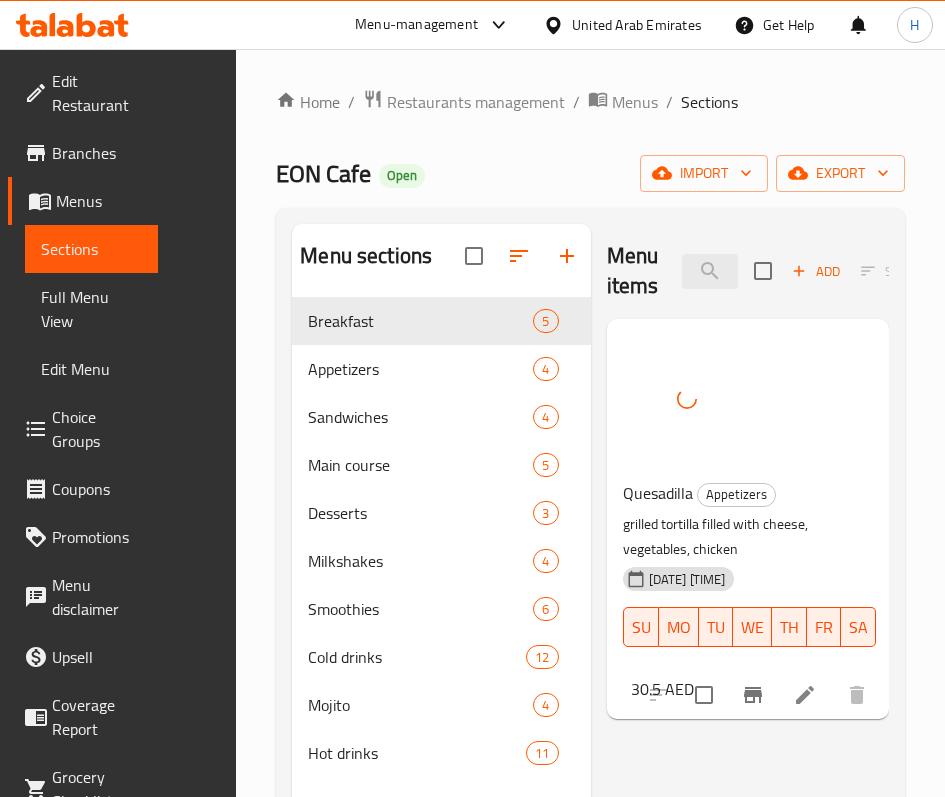 click on "Menu items que Add Sort Manage items" at bounding box center [748, 271] 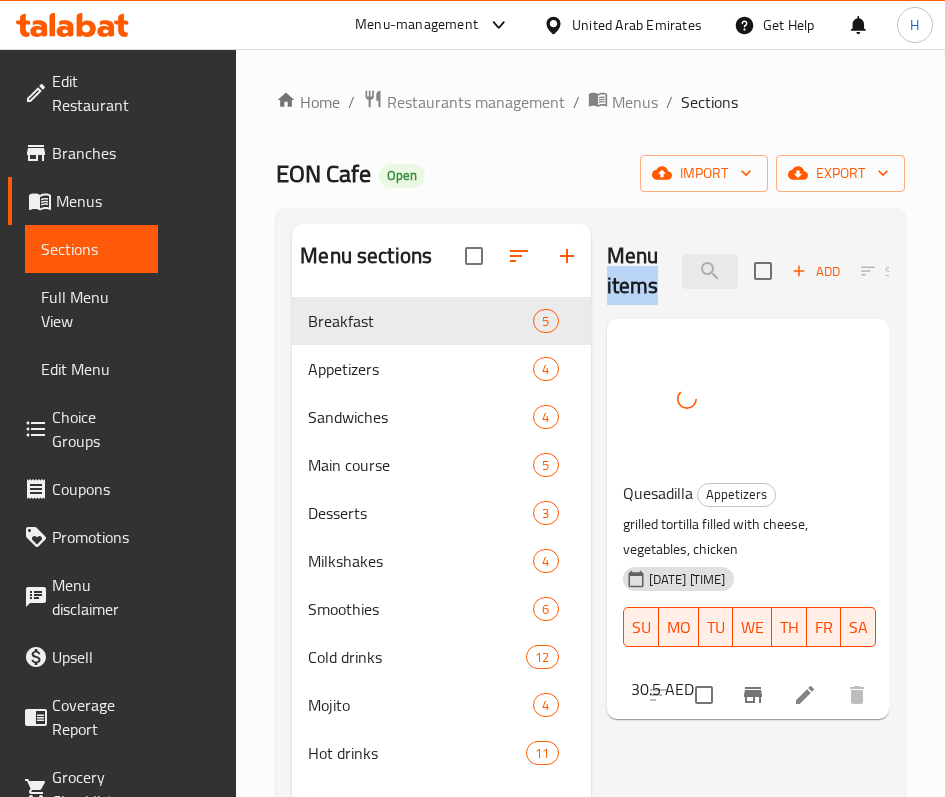 click on "Menu items que Add Sort Manage items" at bounding box center (748, 271) 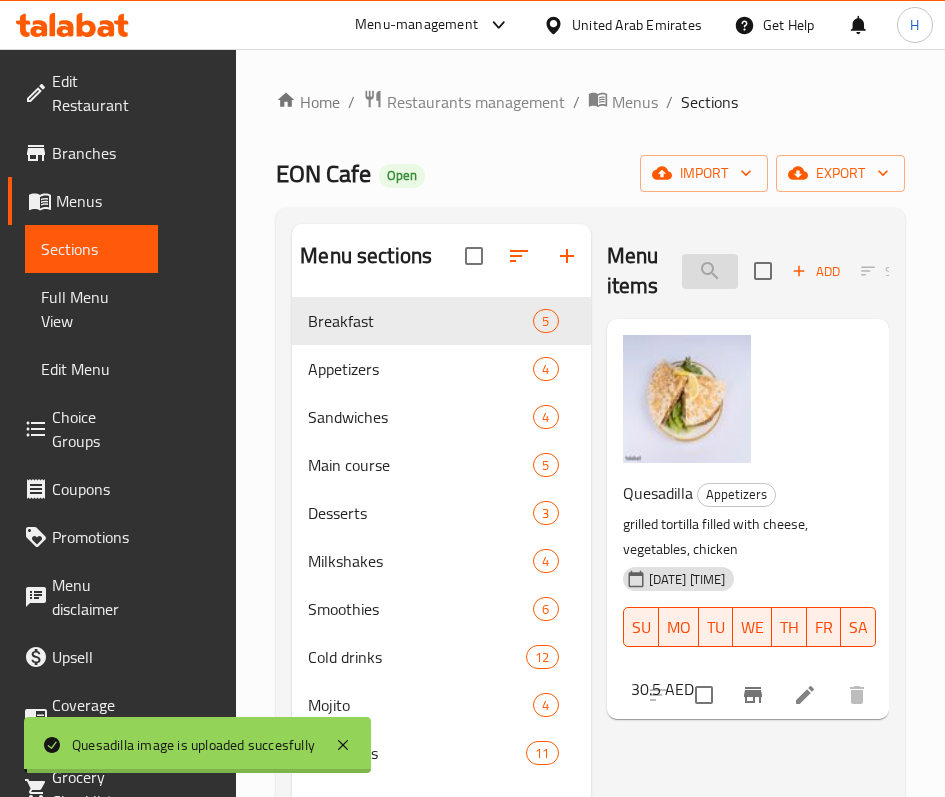 click on "que" at bounding box center (710, 271) 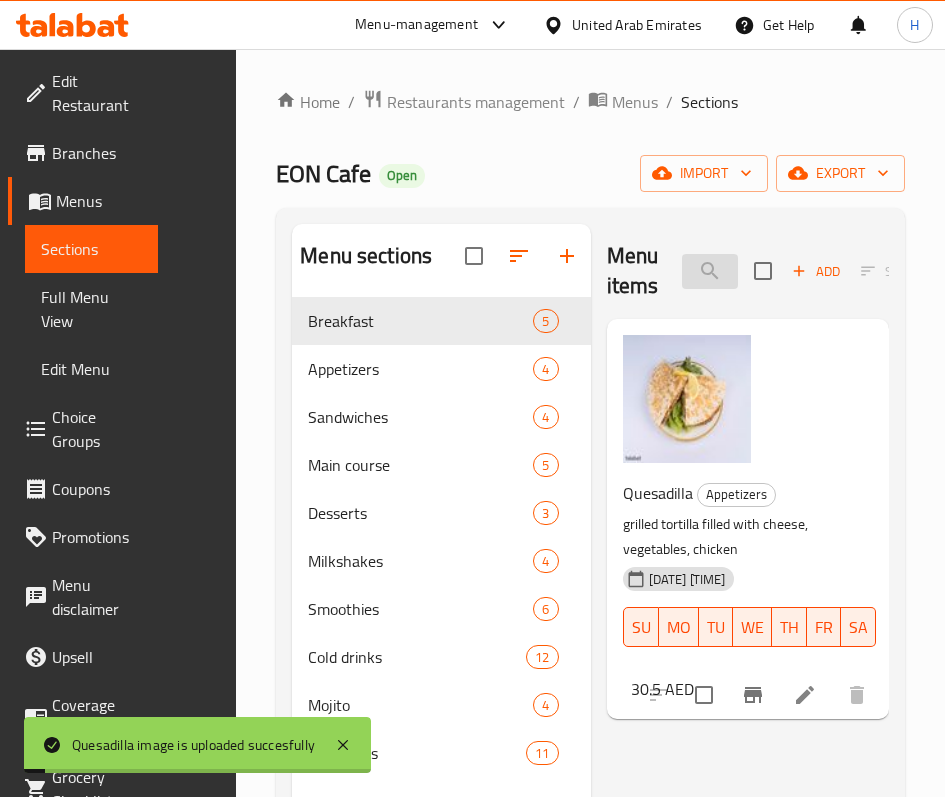 click on "que" at bounding box center (710, 271) 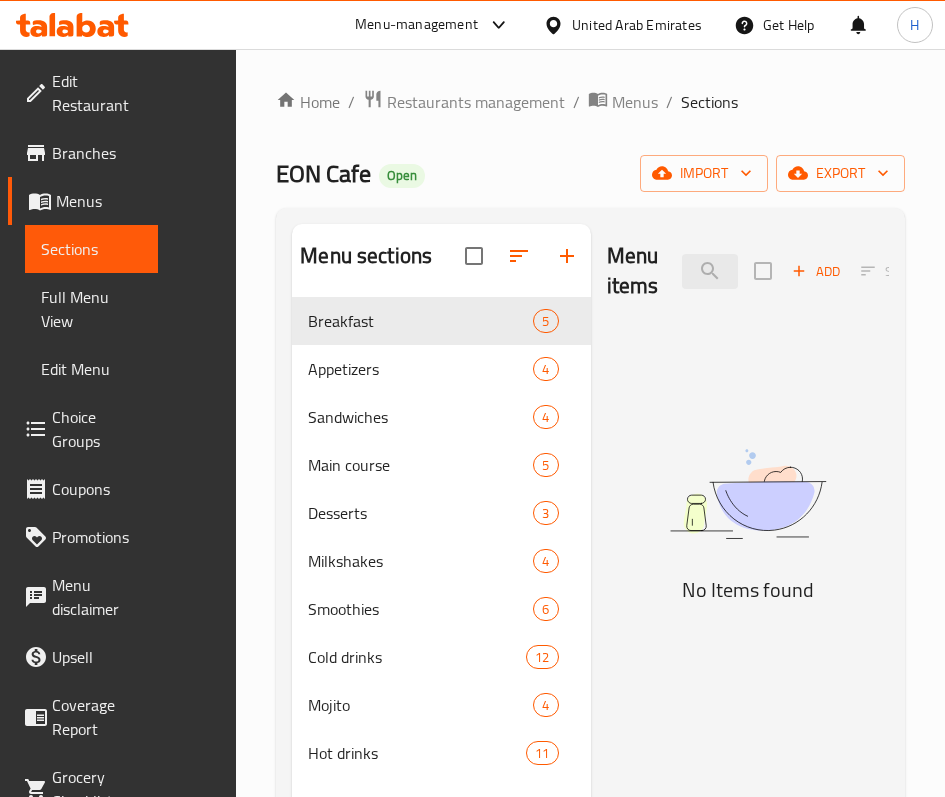 drag, startPoint x: 597, startPoint y: 266, endPoint x: 492, endPoint y: 248, distance: 106.531685 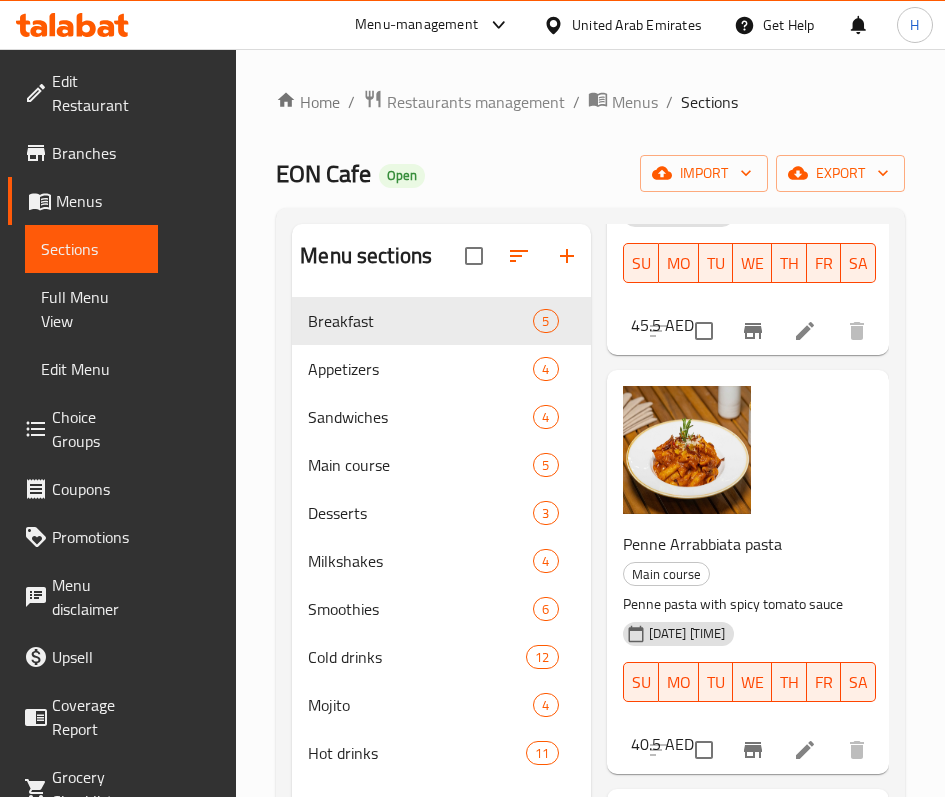 scroll, scrollTop: 393, scrollLeft: 0, axis: vertical 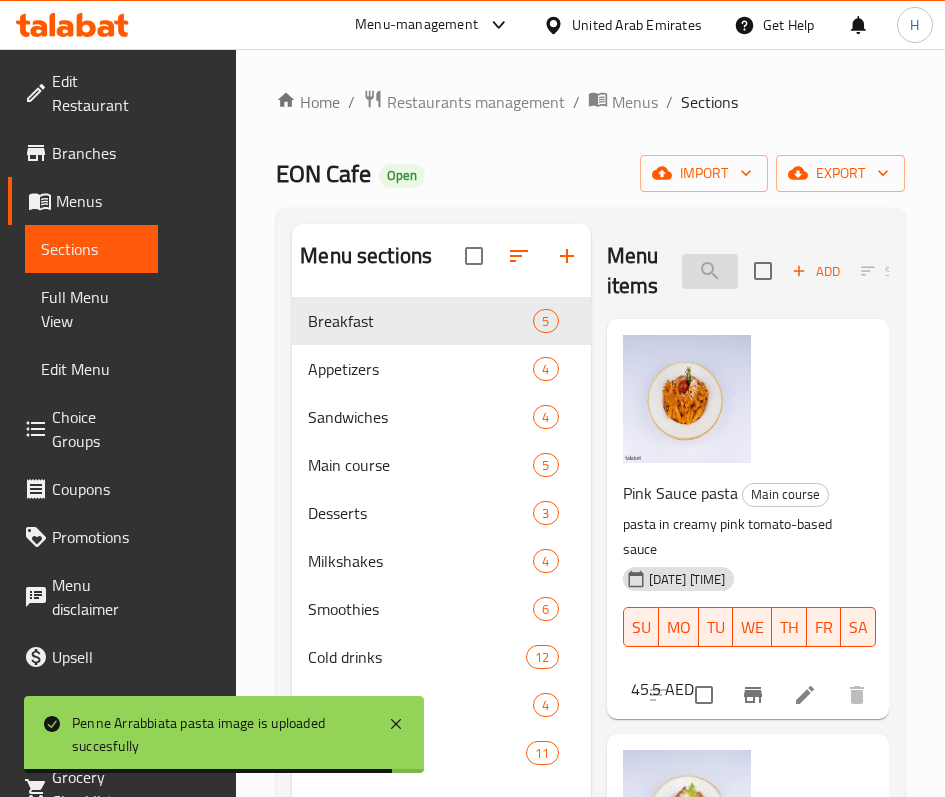 click on "pasta" at bounding box center [710, 271] 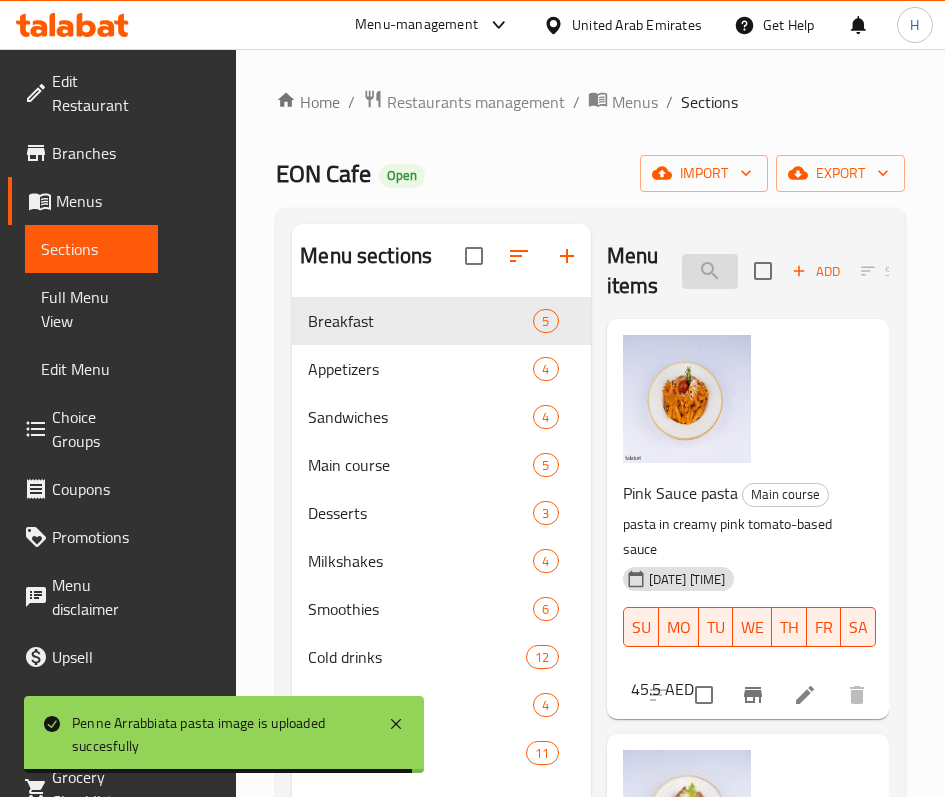 click on "pasta" at bounding box center [710, 271] 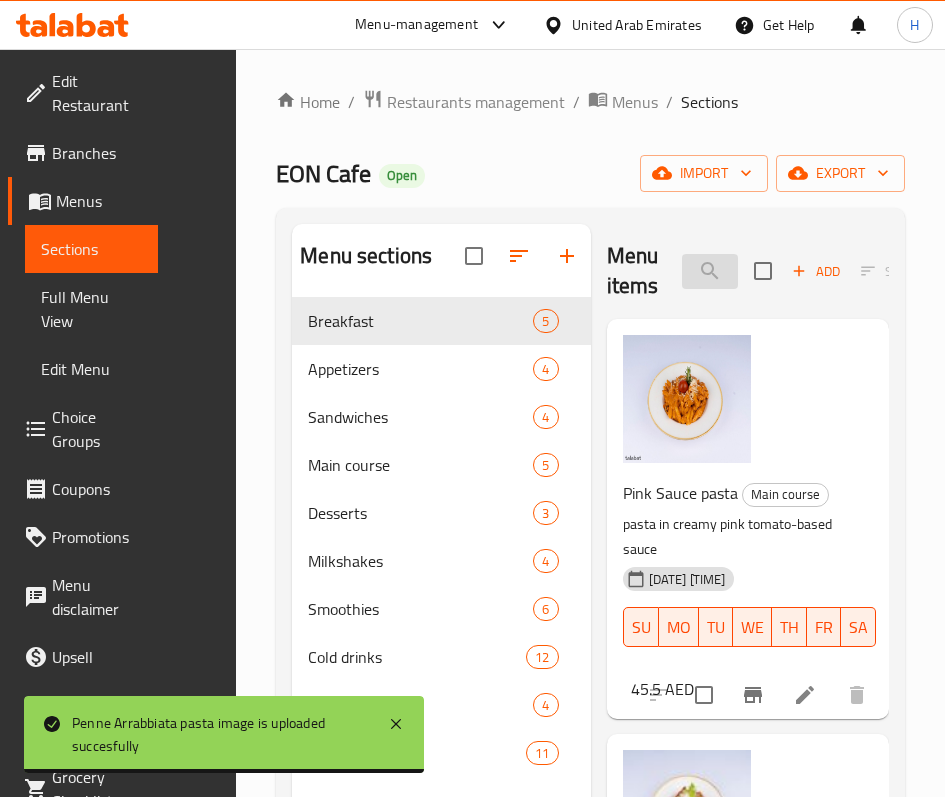 click on "pasta" at bounding box center (710, 271) 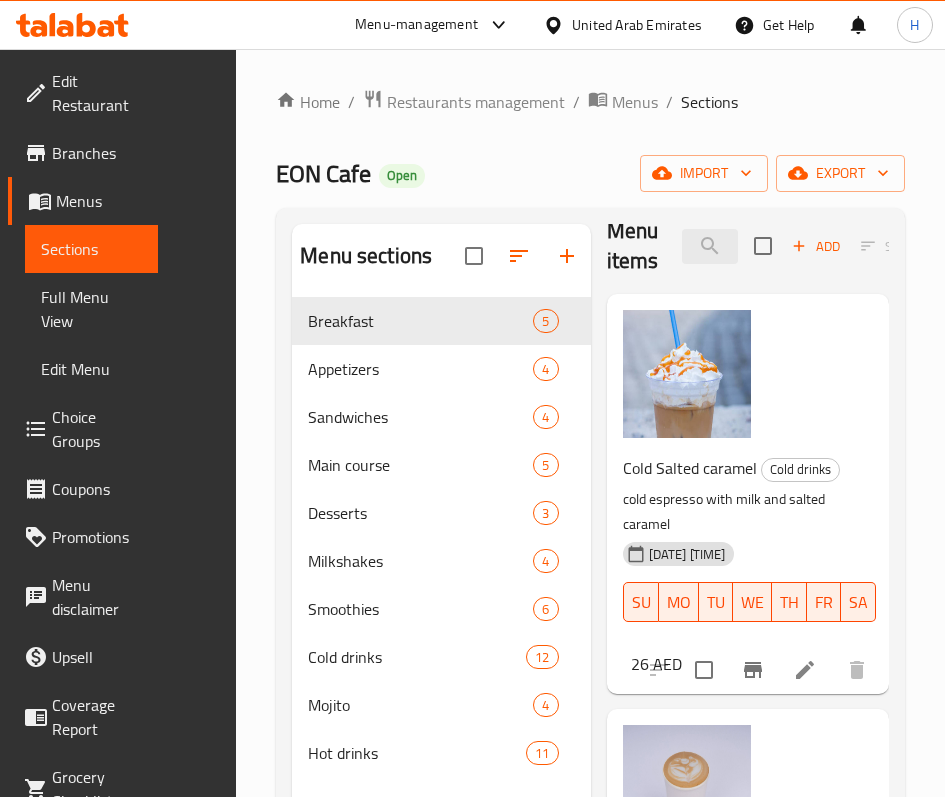 scroll, scrollTop: 31, scrollLeft: 0, axis: vertical 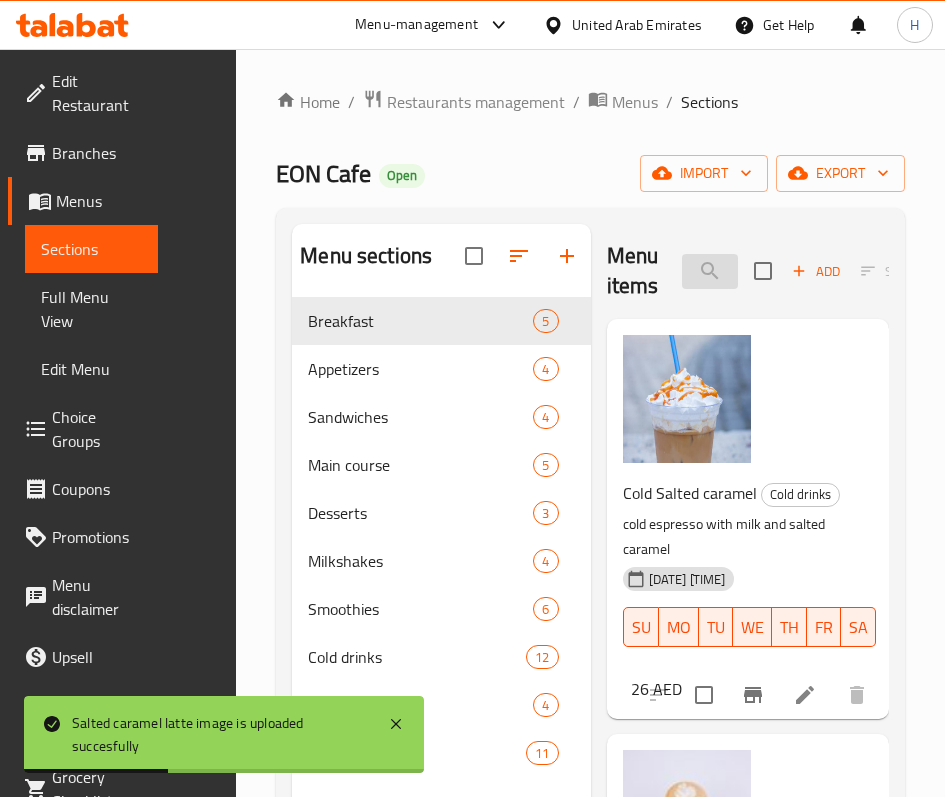click on "salted" at bounding box center [710, 271] 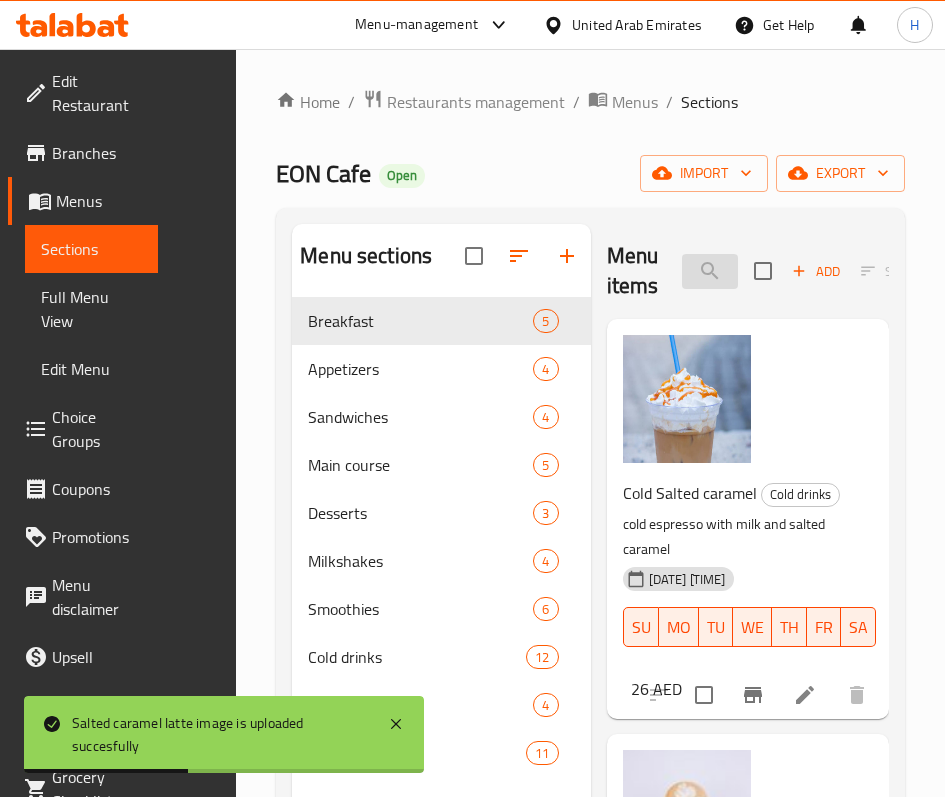 click on "salted" at bounding box center [710, 271] 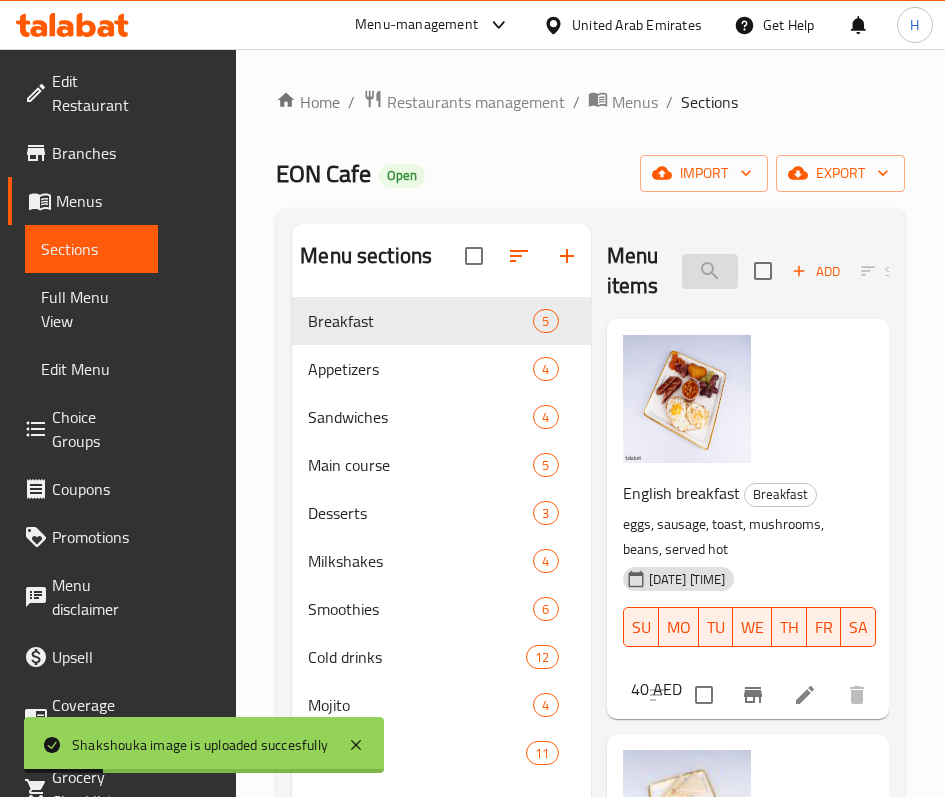 click on "shaksh" at bounding box center (710, 271) 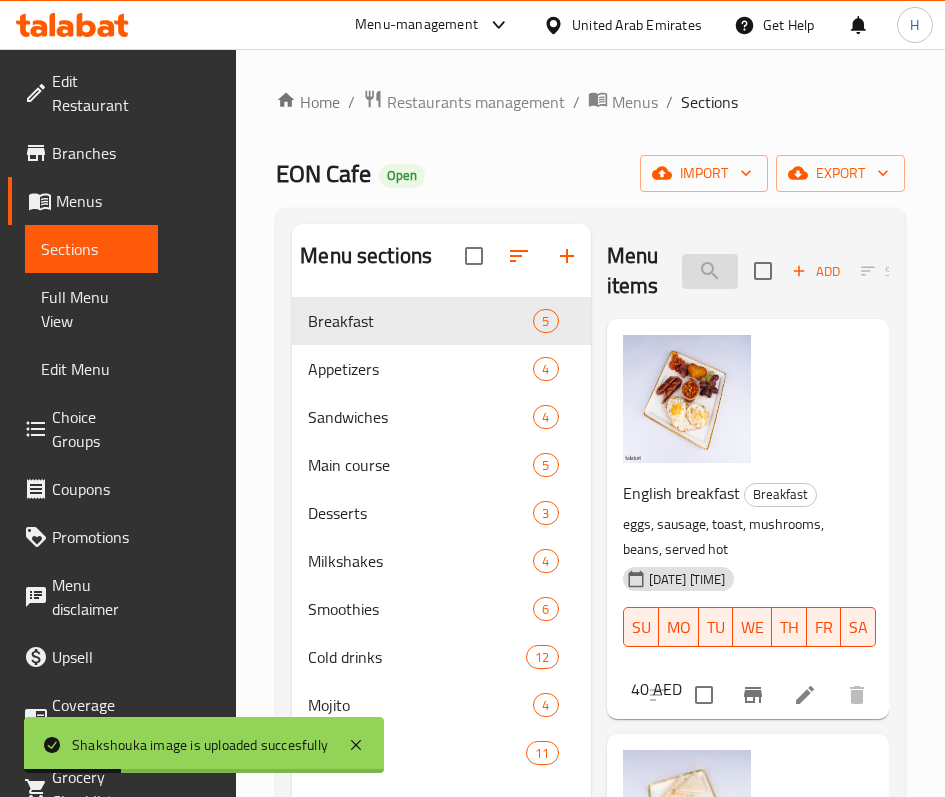 click on "shaksh" at bounding box center [710, 271] 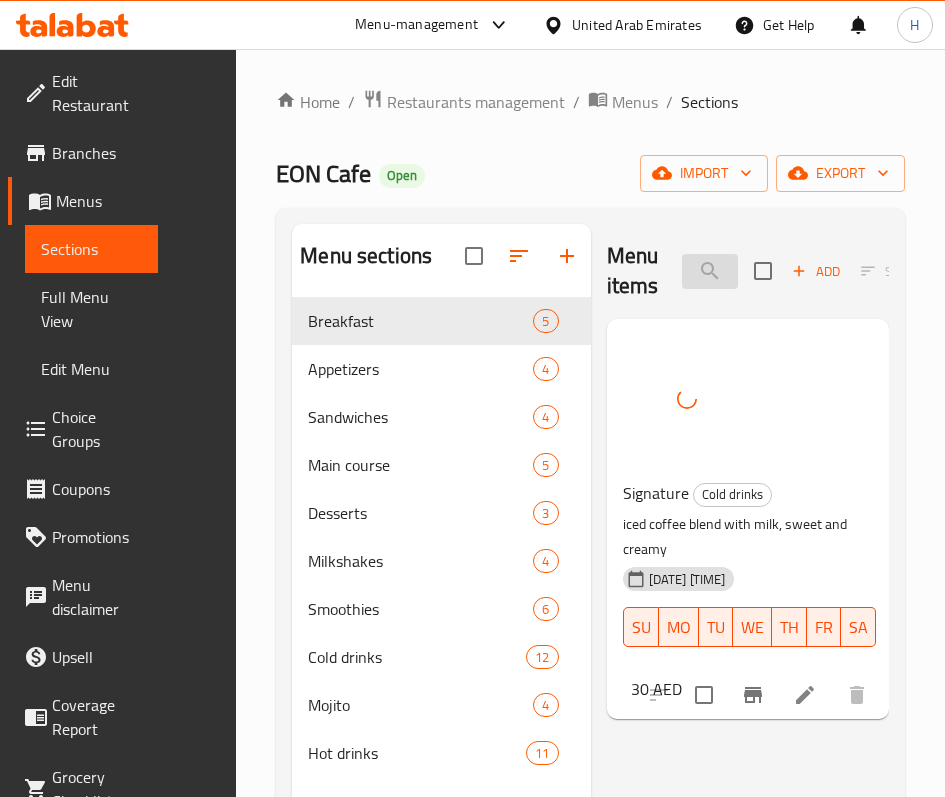 click on "sig" at bounding box center [710, 271] 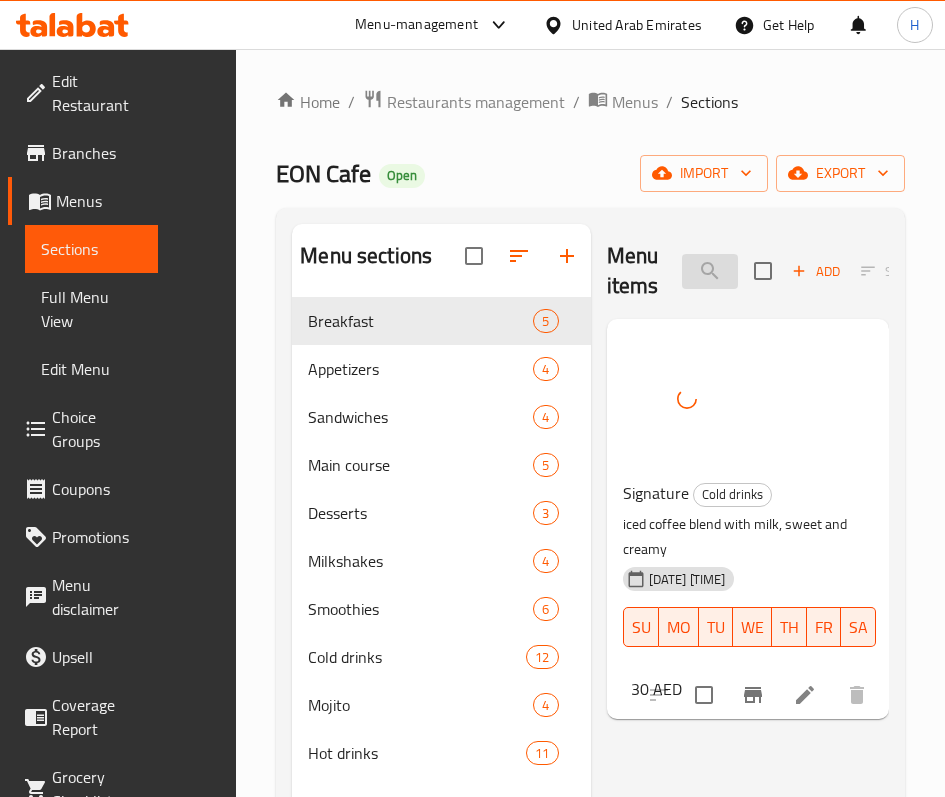 click on "sig" at bounding box center (710, 271) 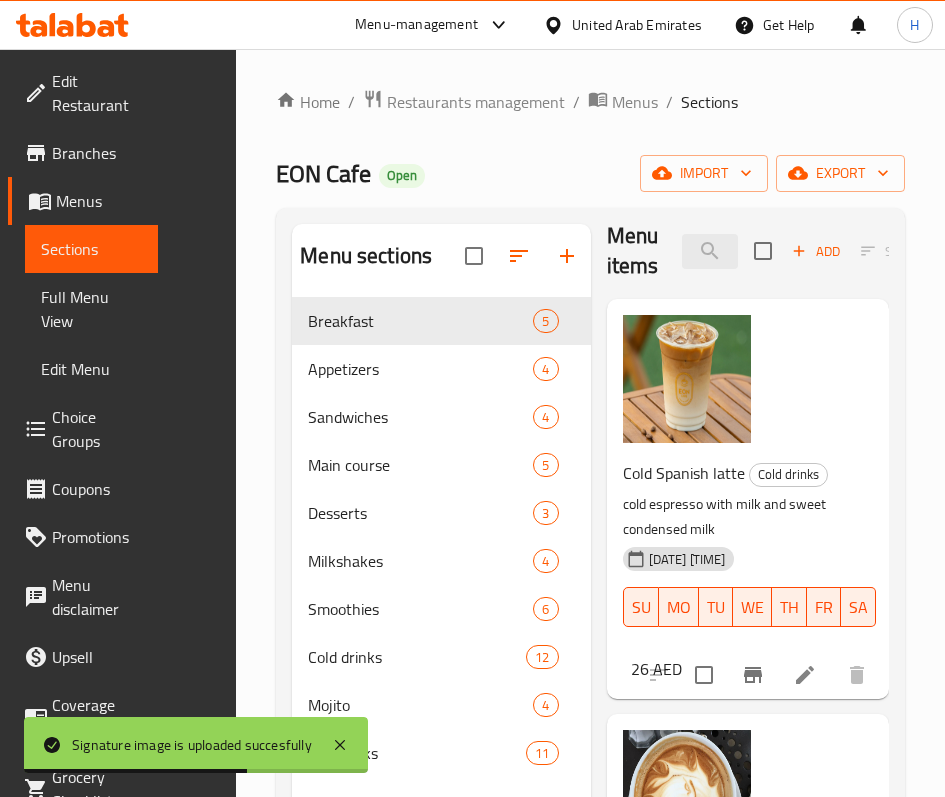 scroll, scrollTop: 56, scrollLeft: 0, axis: vertical 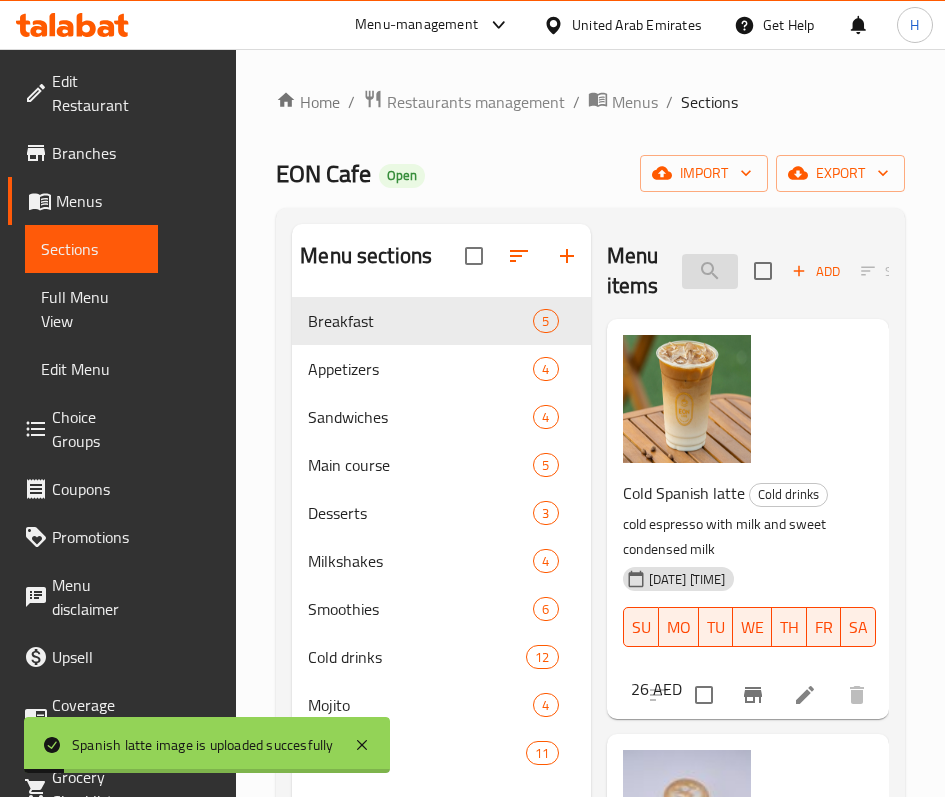 click on "spani" at bounding box center [710, 271] 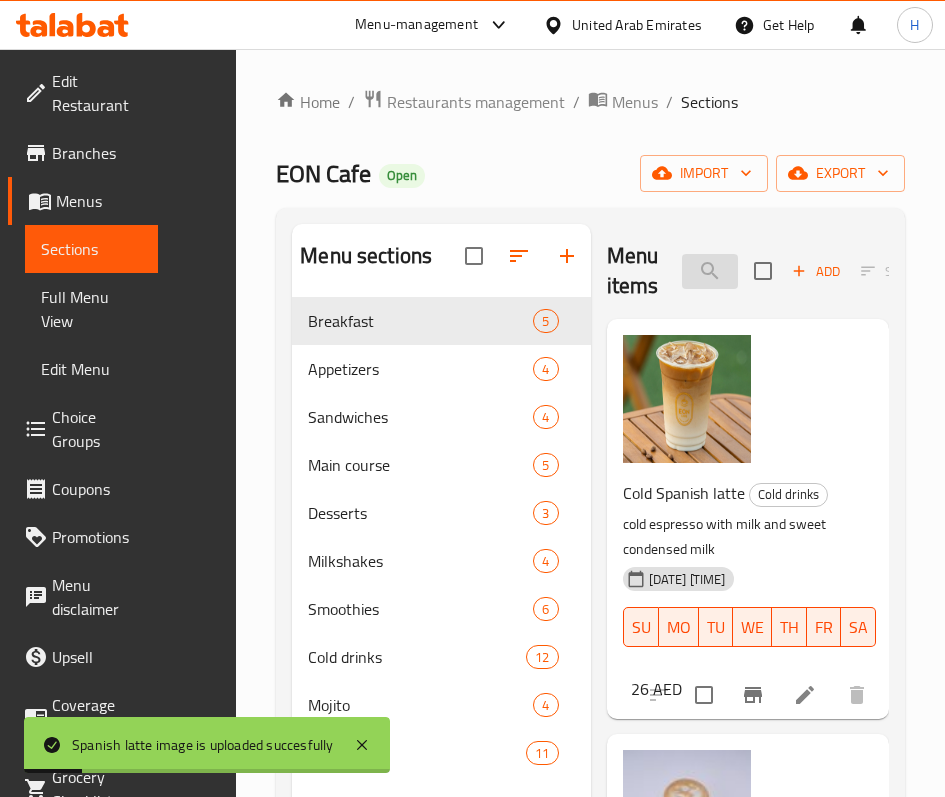 click on "spani" at bounding box center [710, 271] 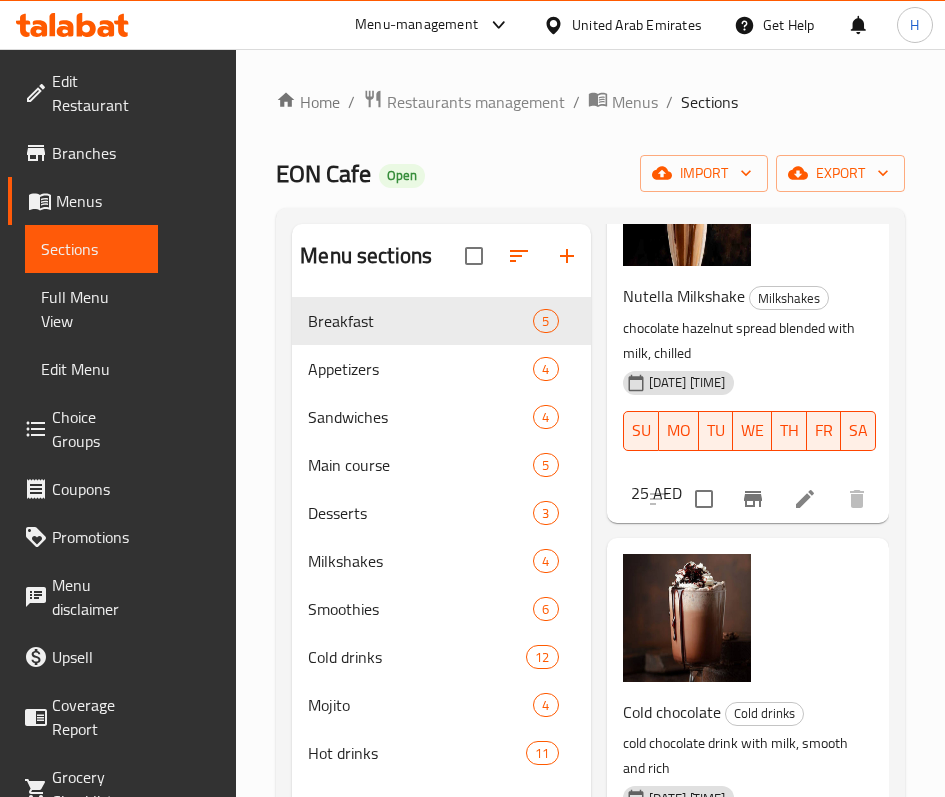 scroll, scrollTop: 1481, scrollLeft: 0, axis: vertical 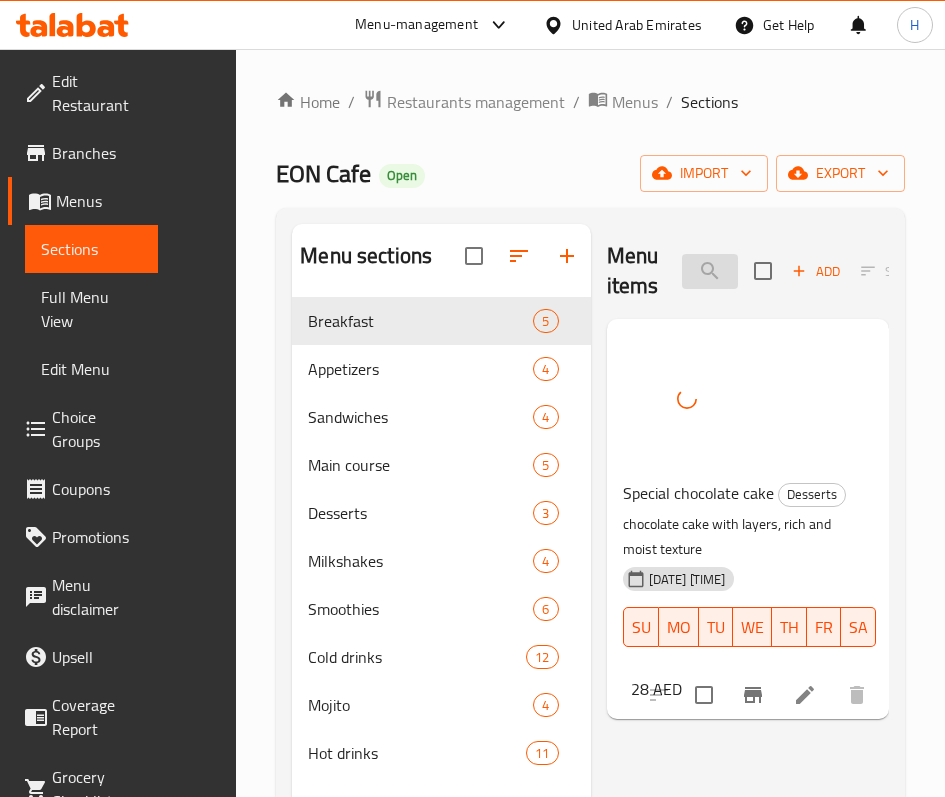 click on "chocolate c" at bounding box center [710, 271] 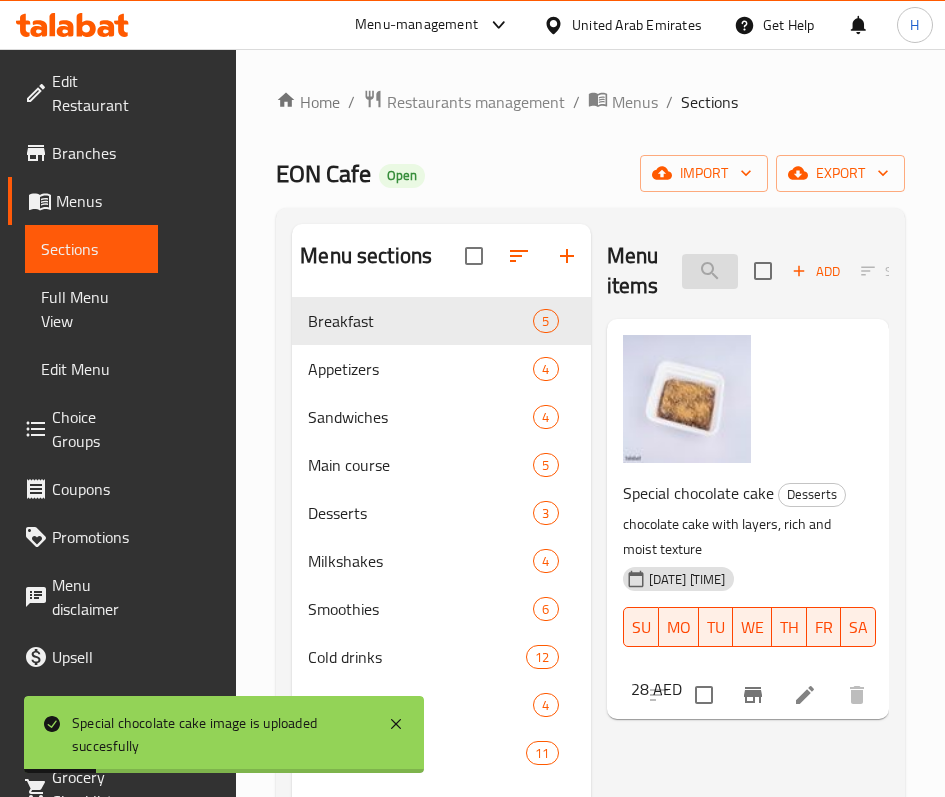 type on "b" 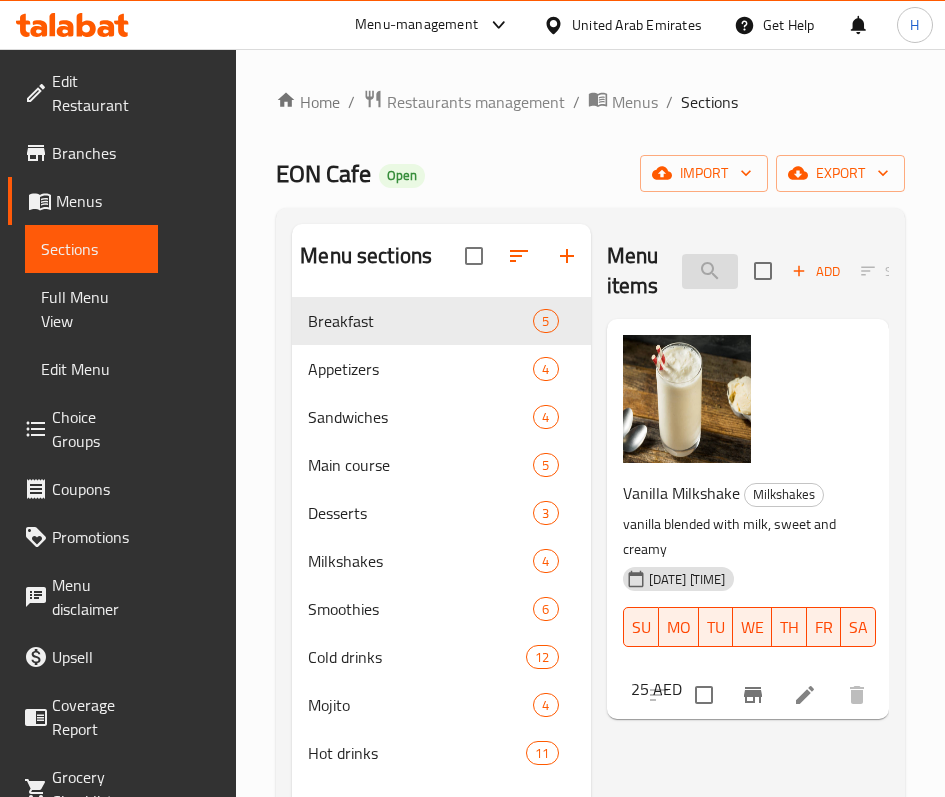 click on "vanill" at bounding box center (710, 271) 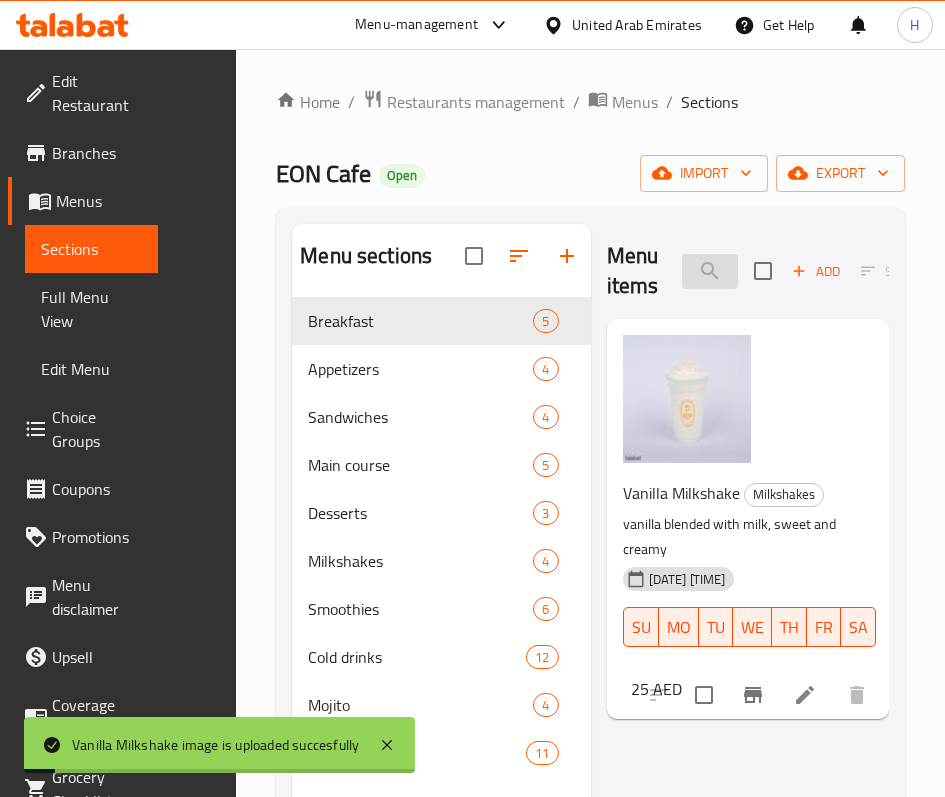 click on "vanill" at bounding box center (710, 271) 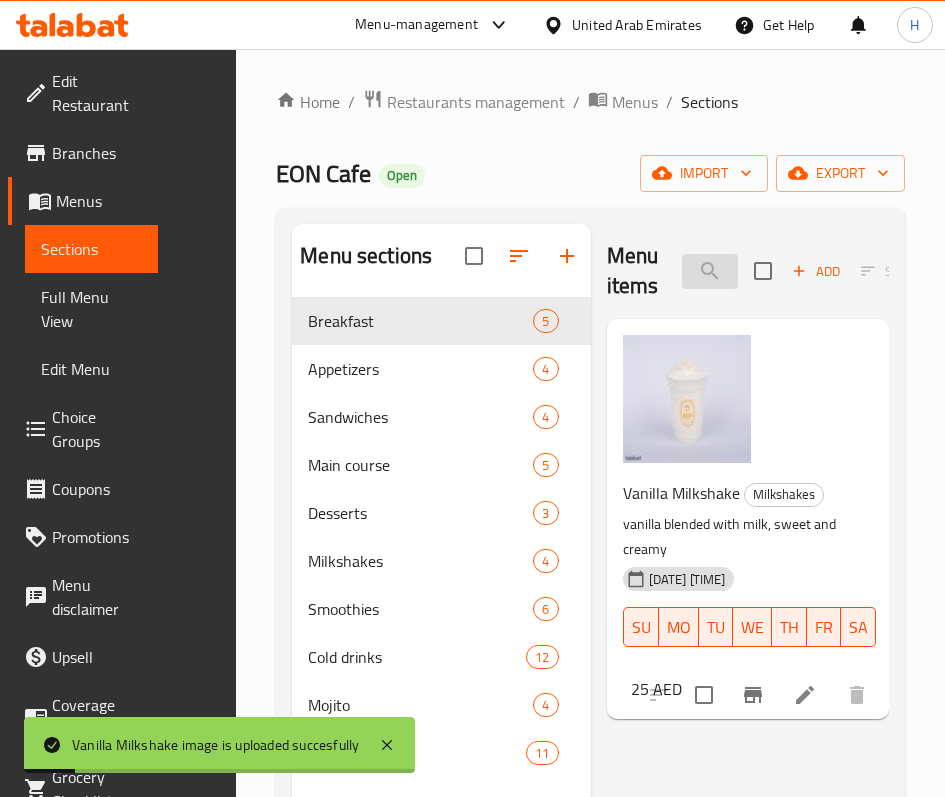 click on "vanill" at bounding box center [710, 271] 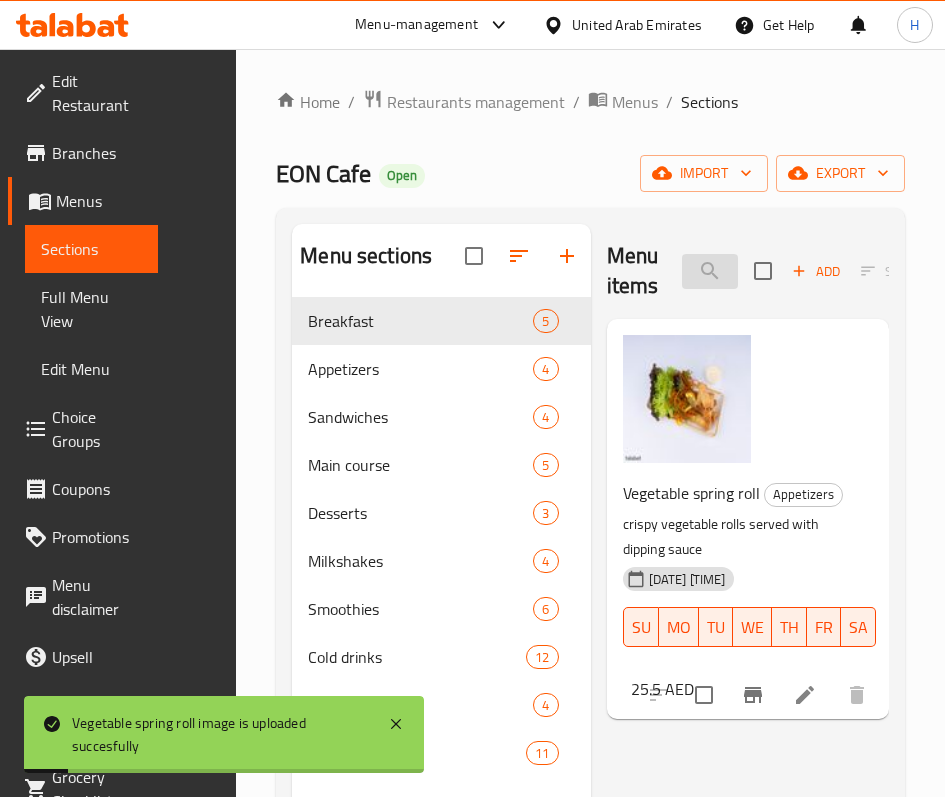 click on "sprin" at bounding box center [710, 271] 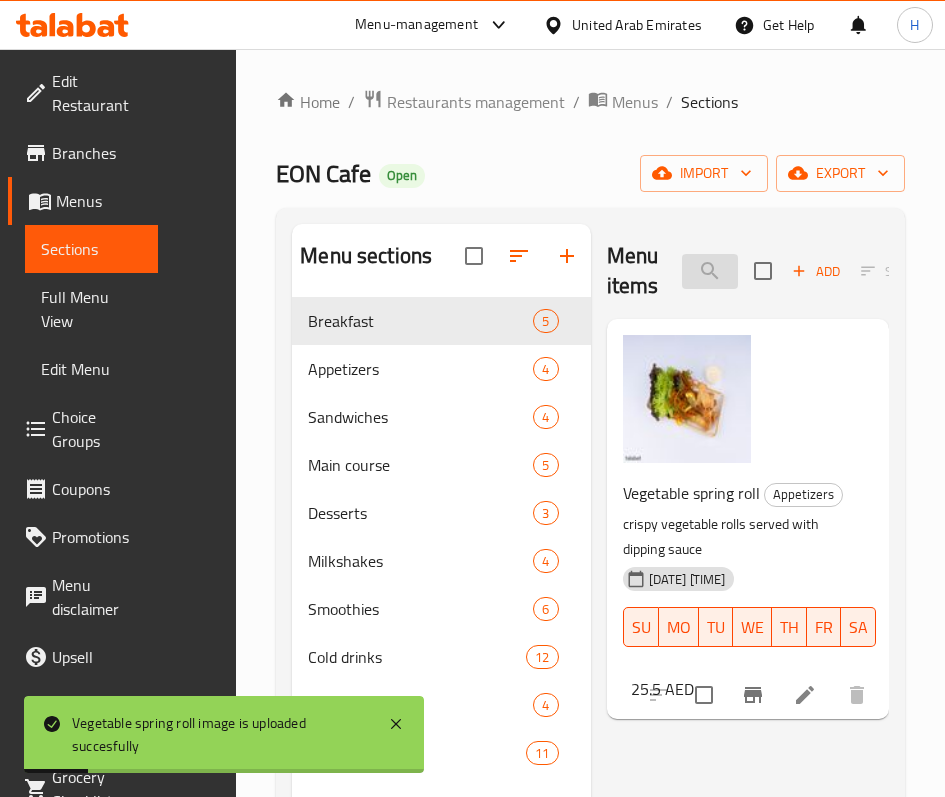 click on "sprin" at bounding box center (710, 271) 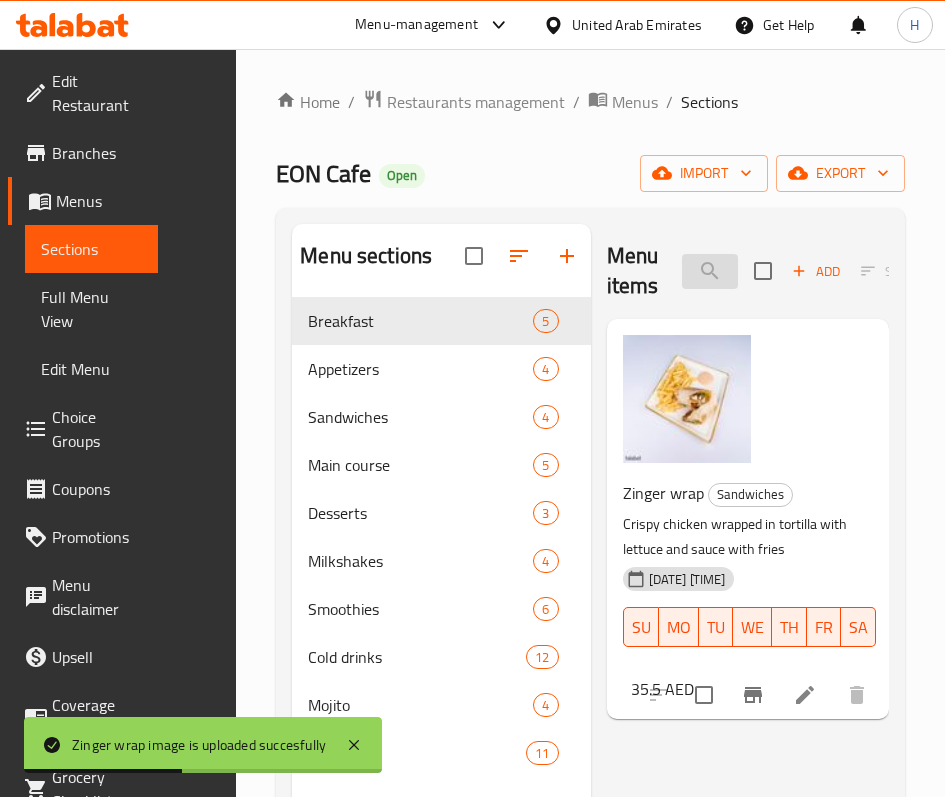 click on "zinger" at bounding box center (710, 271) 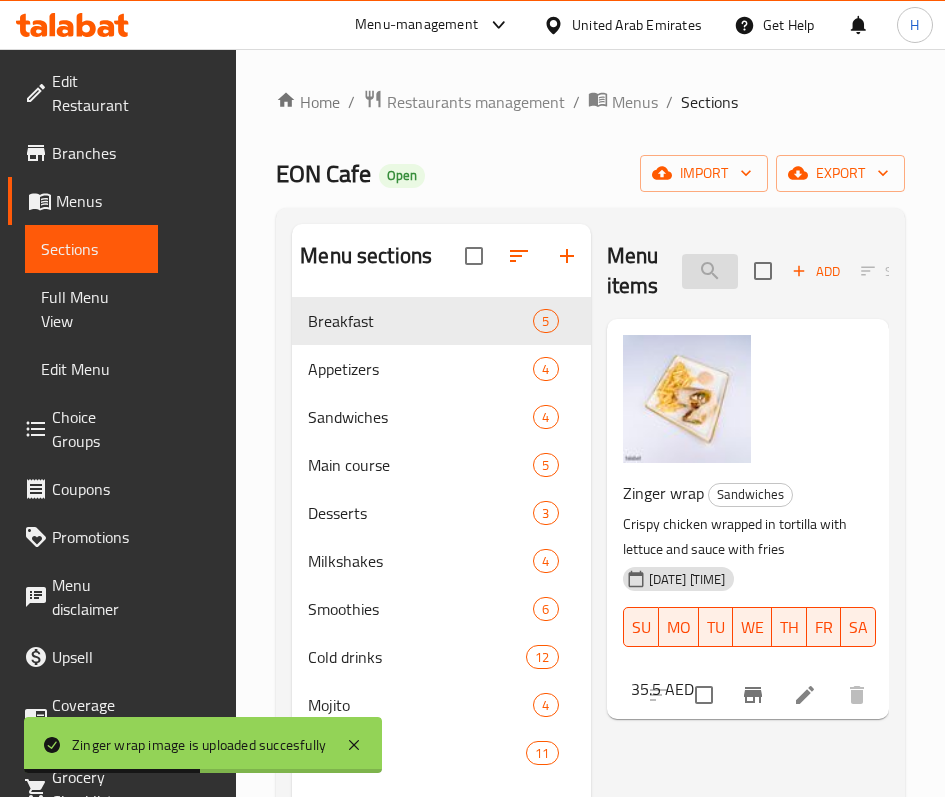 click on "zinger" at bounding box center (710, 271) 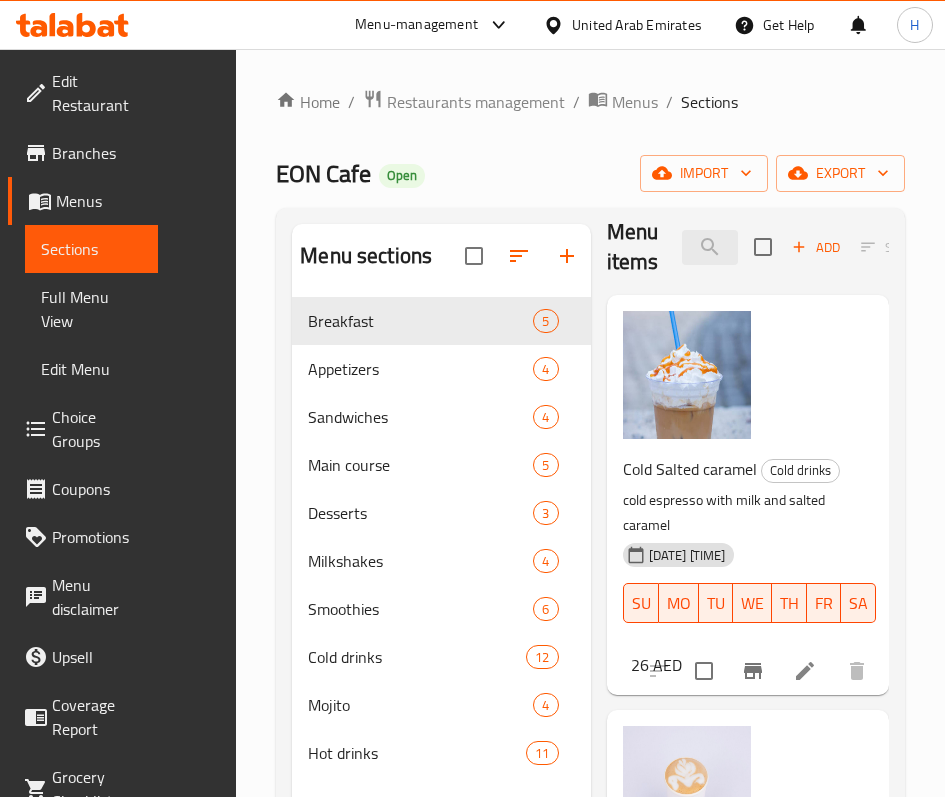 scroll, scrollTop: 31, scrollLeft: 0, axis: vertical 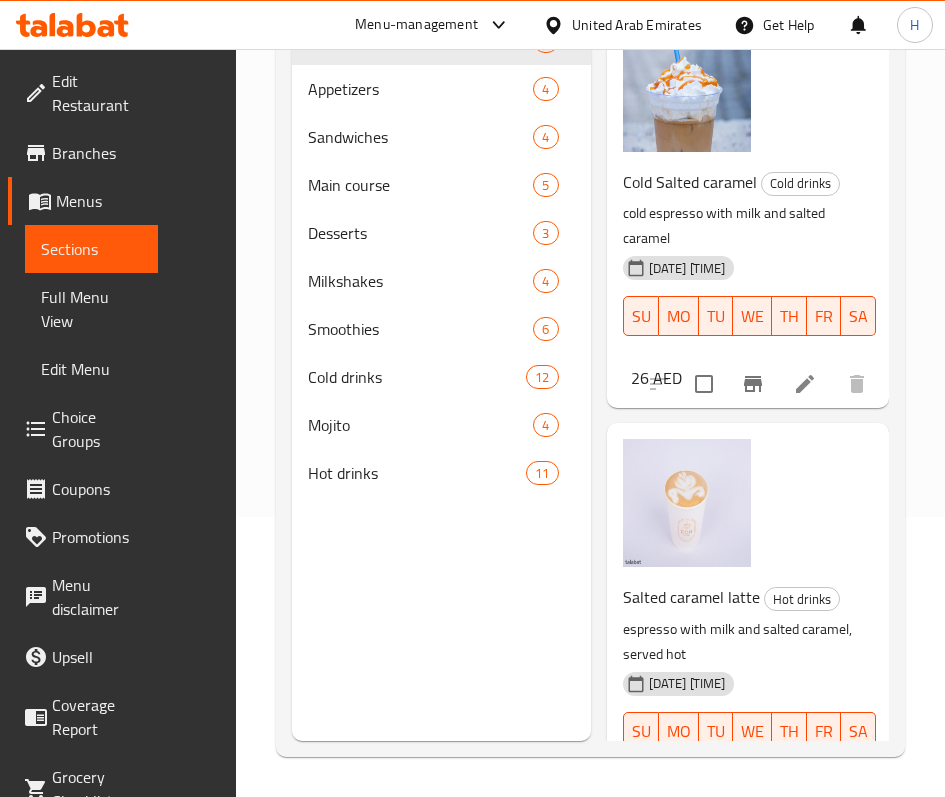type on "caramel" 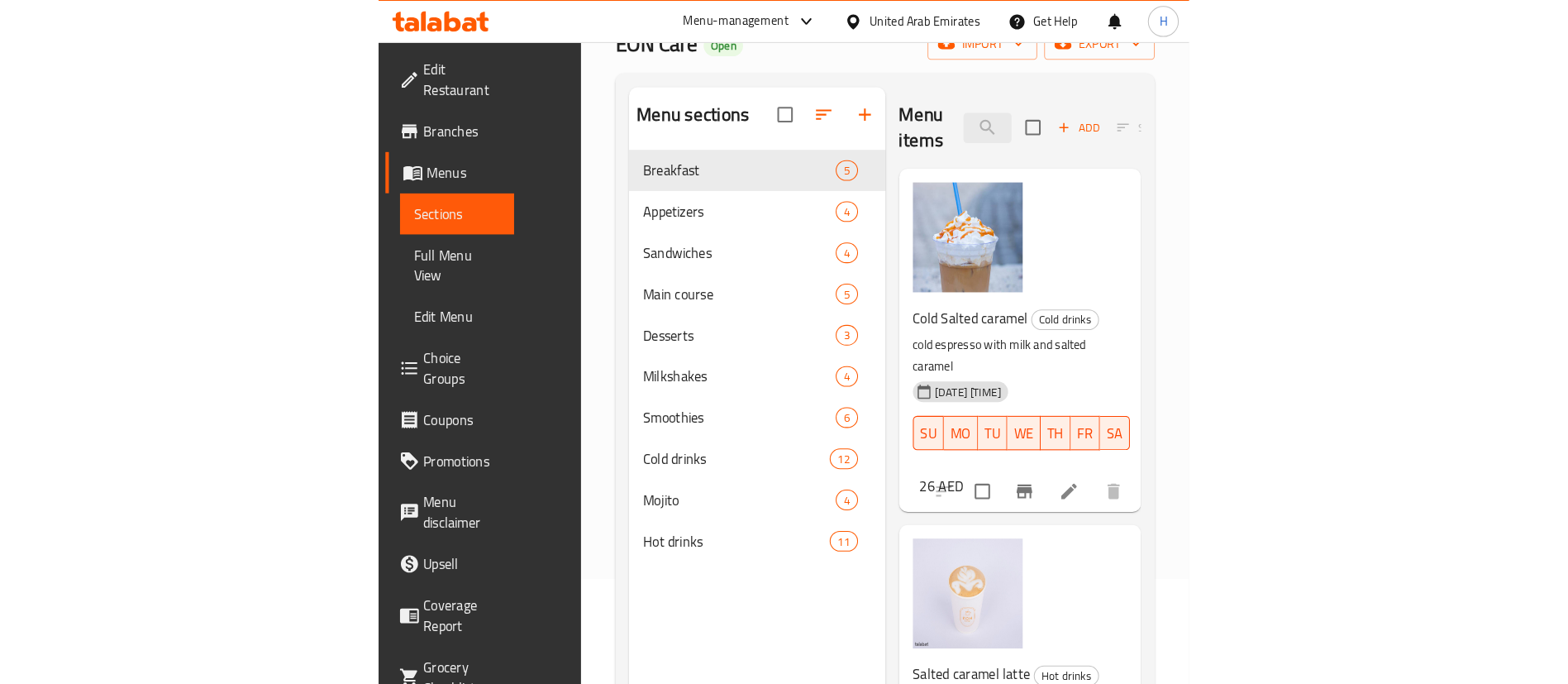 scroll, scrollTop: 0, scrollLeft: 0, axis: both 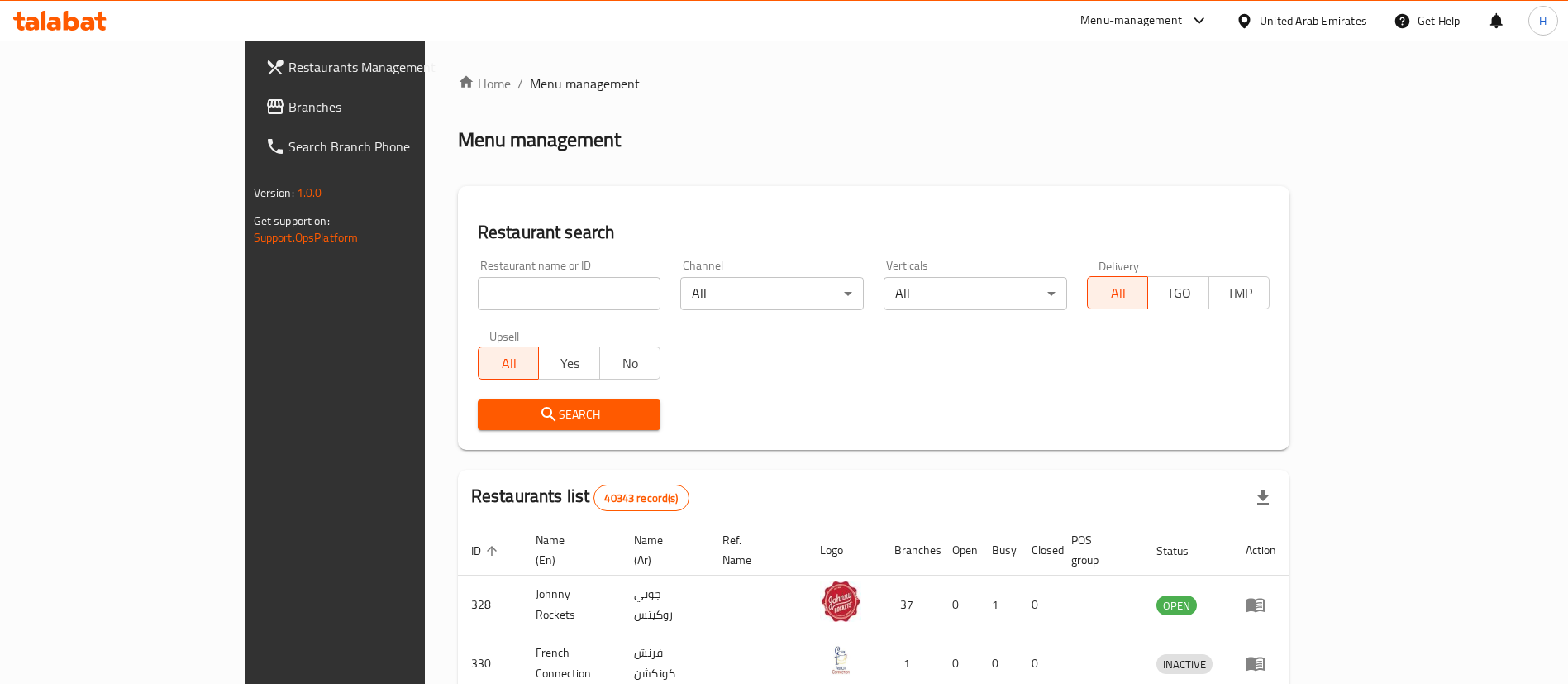 click on "Branches" at bounding box center [391, 107] 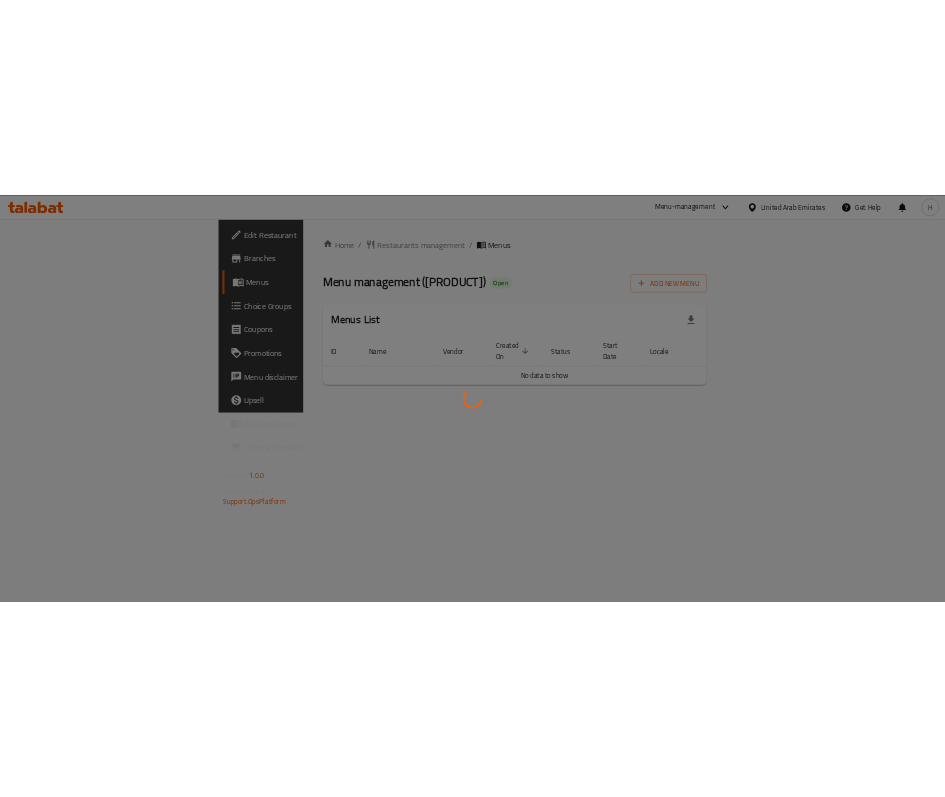 scroll, scrollTop: 0, scrollLeft: 0, axis: both 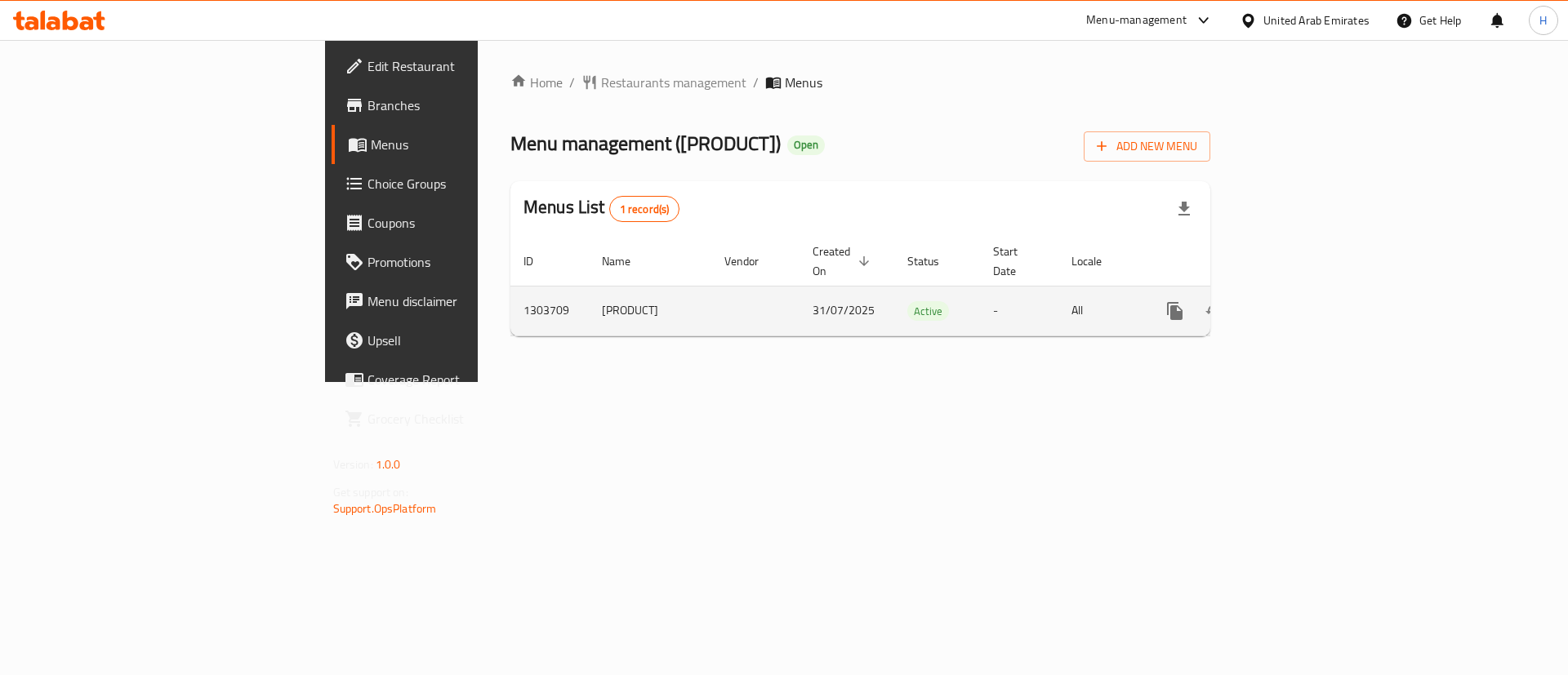 click 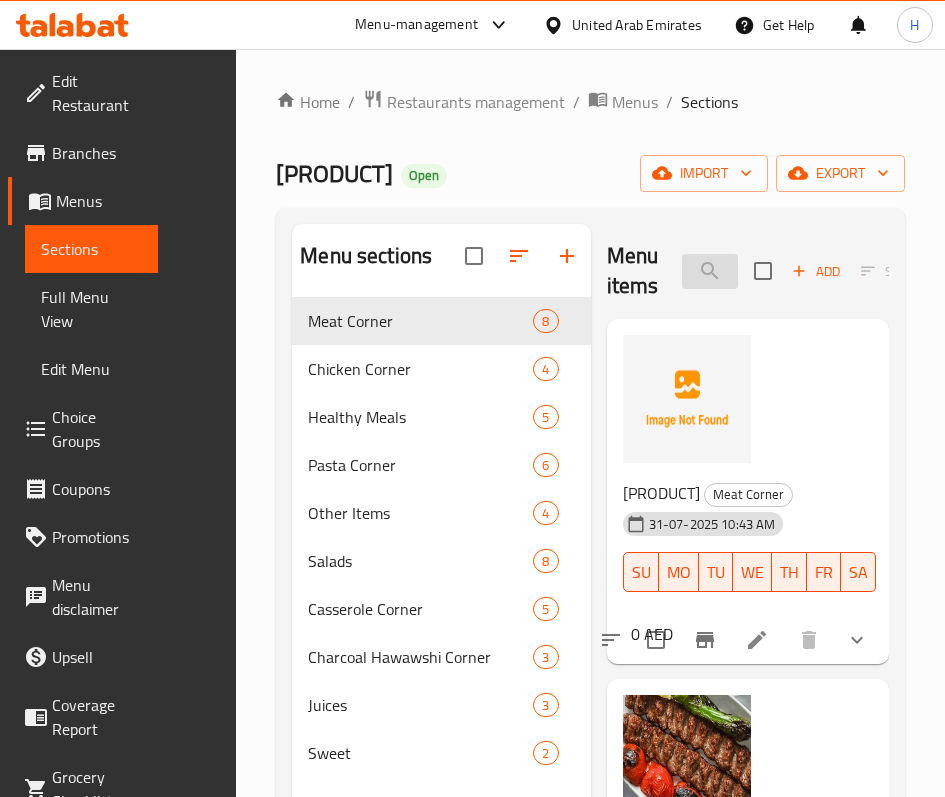 click at bounding box center (710, 271) 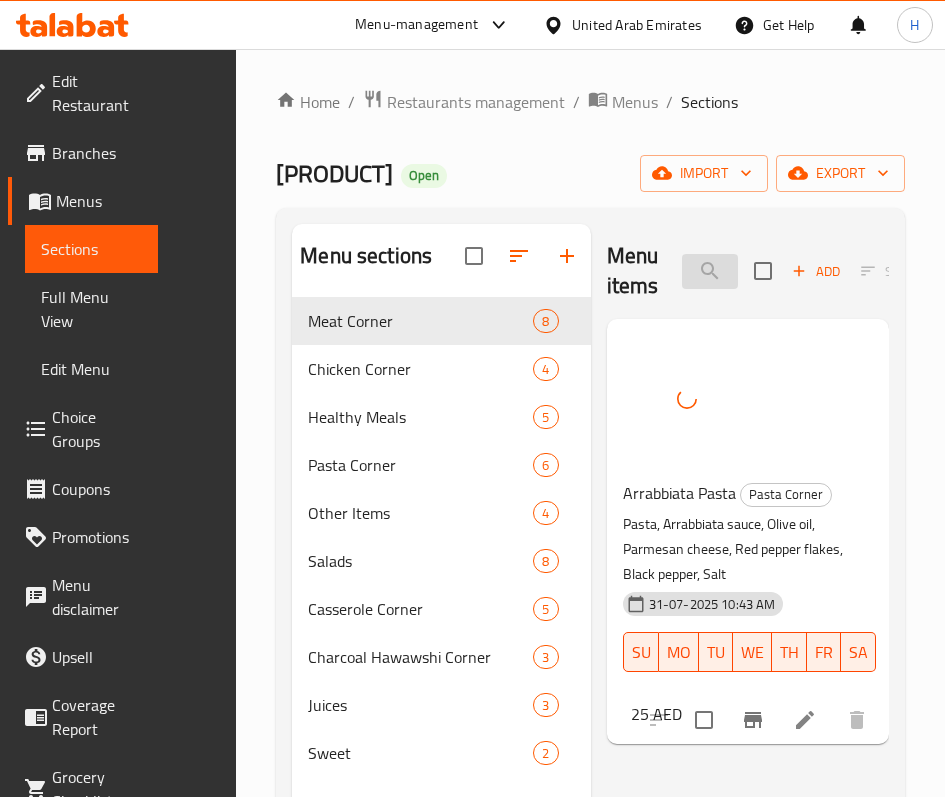 click on "arra" at bounding box center [710, 271] 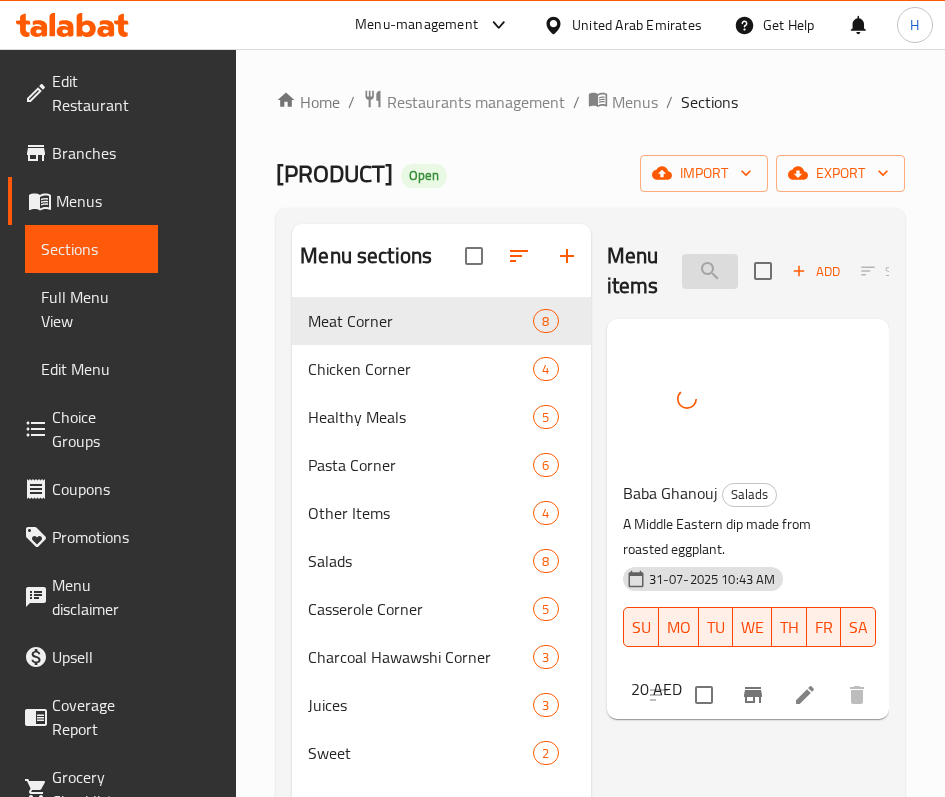 click on "baba" at bounding box center (710, 271) 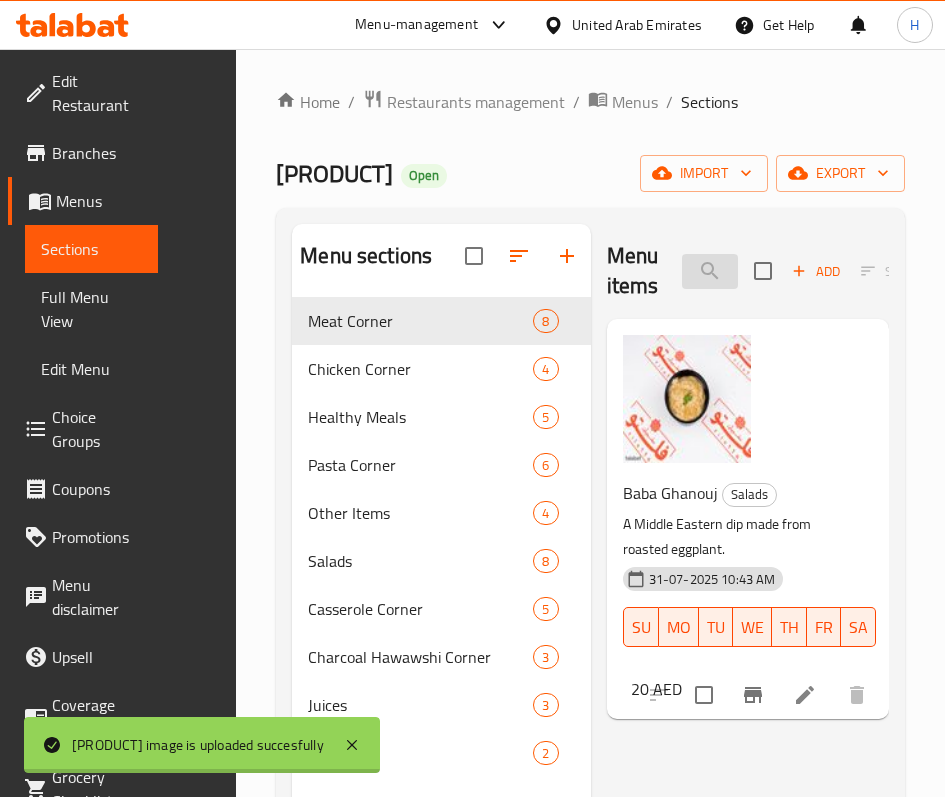 click on "baba" at bounding box center (710, 271) 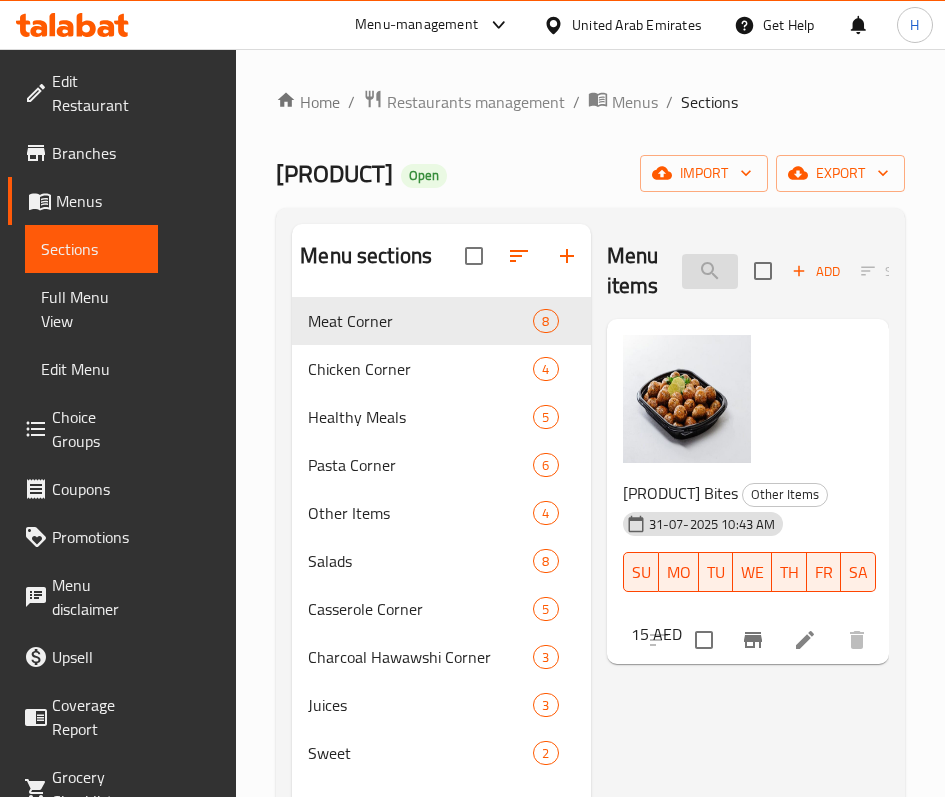 click on "bites" at bounding box center (710, 271) 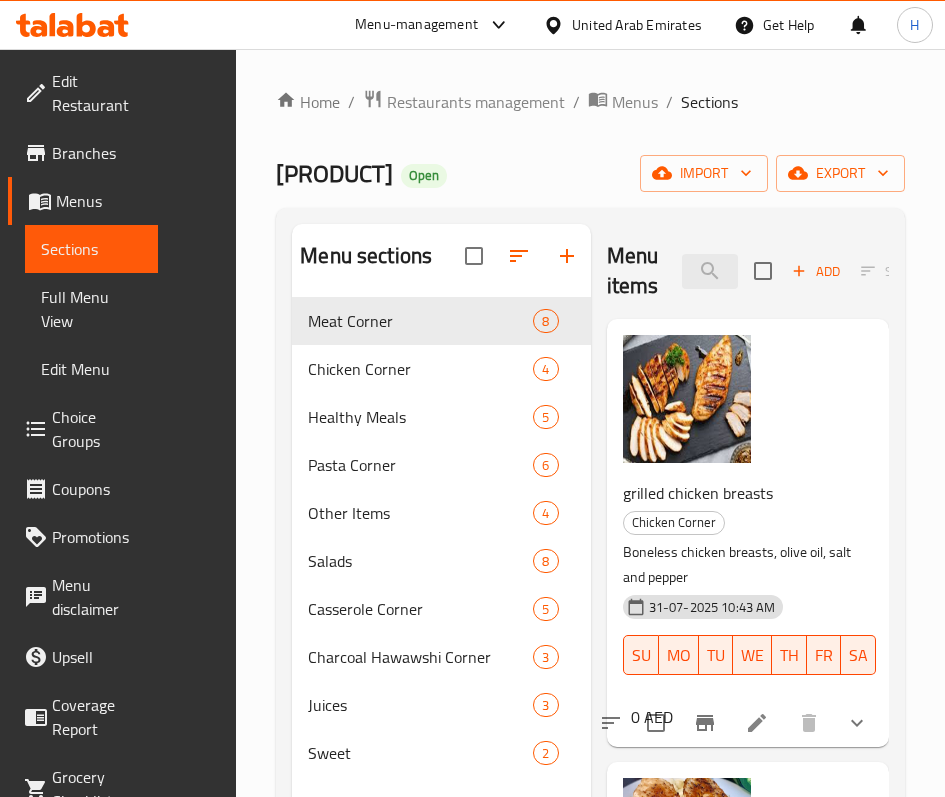 scroll, scrollTop: 1, scrollLeft: 0, axis: vertical 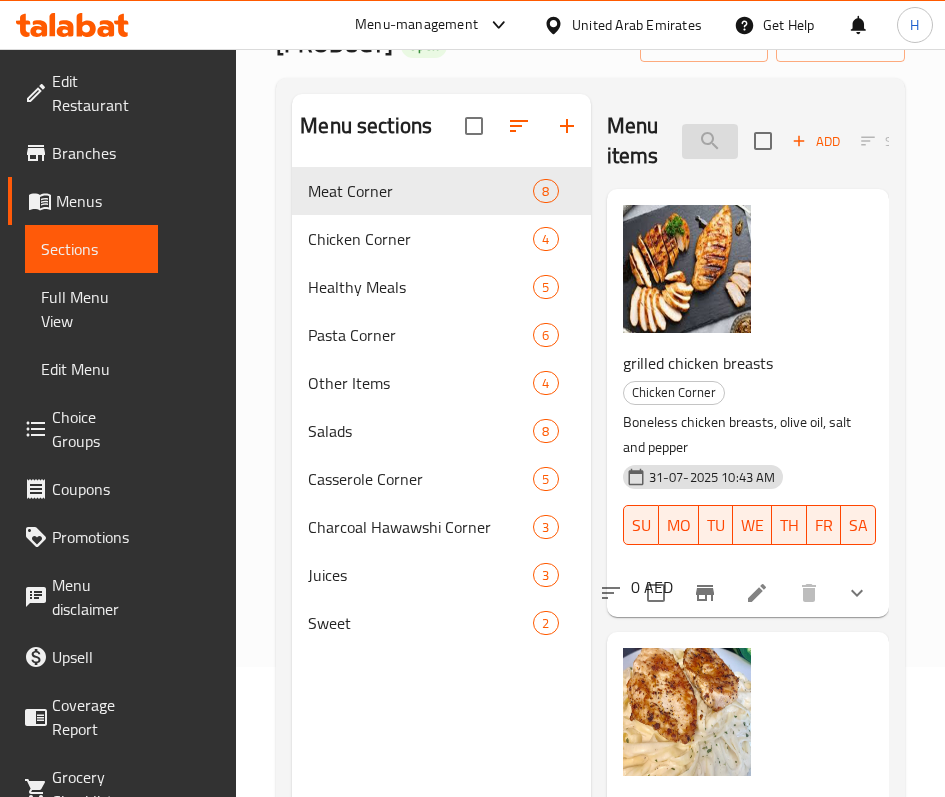 click on "chicken br" at bounding box center [710, 141] 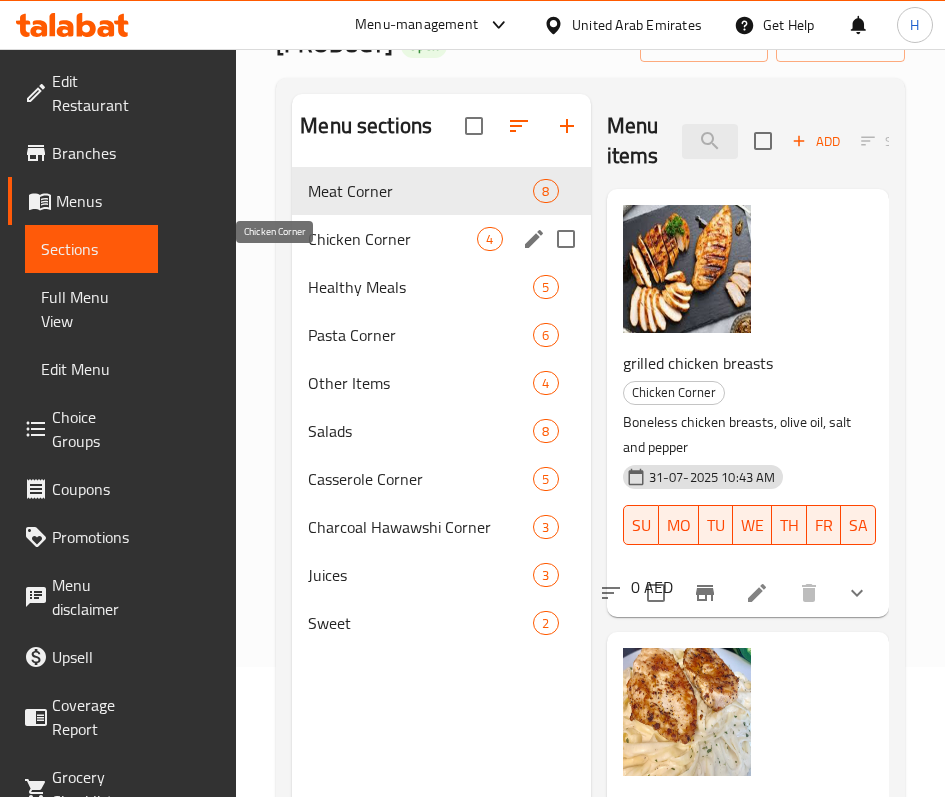 click on "Chicken Corner" at bounding box center [392, 239] 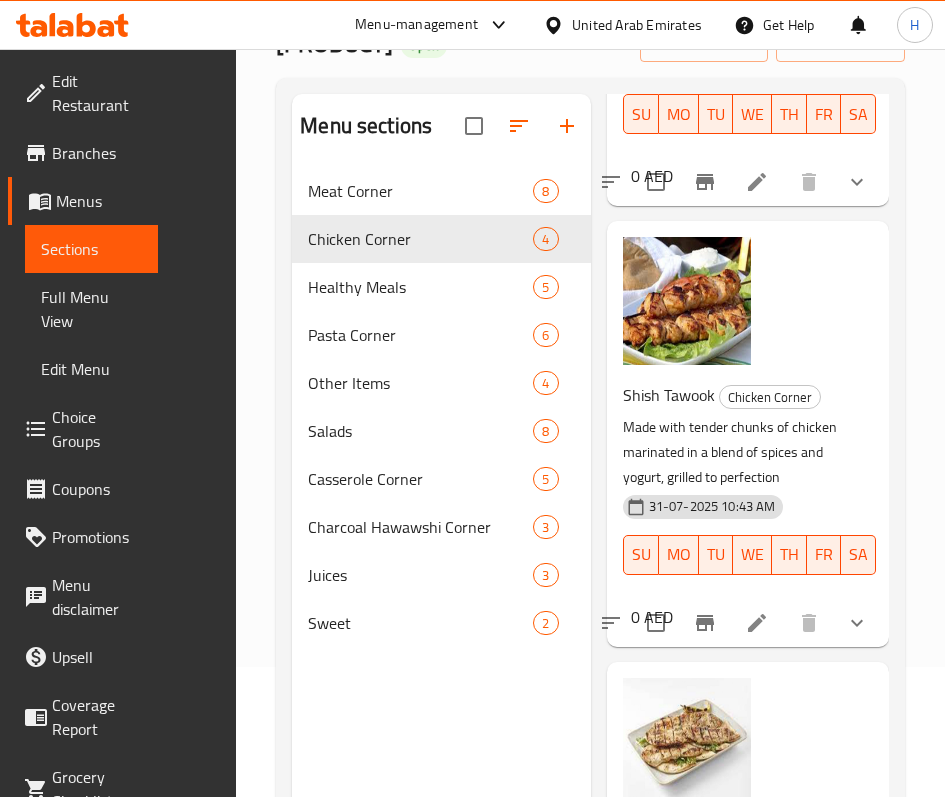 scroll, scrollTop: 450, scrollLeft: 0, axis: vertical 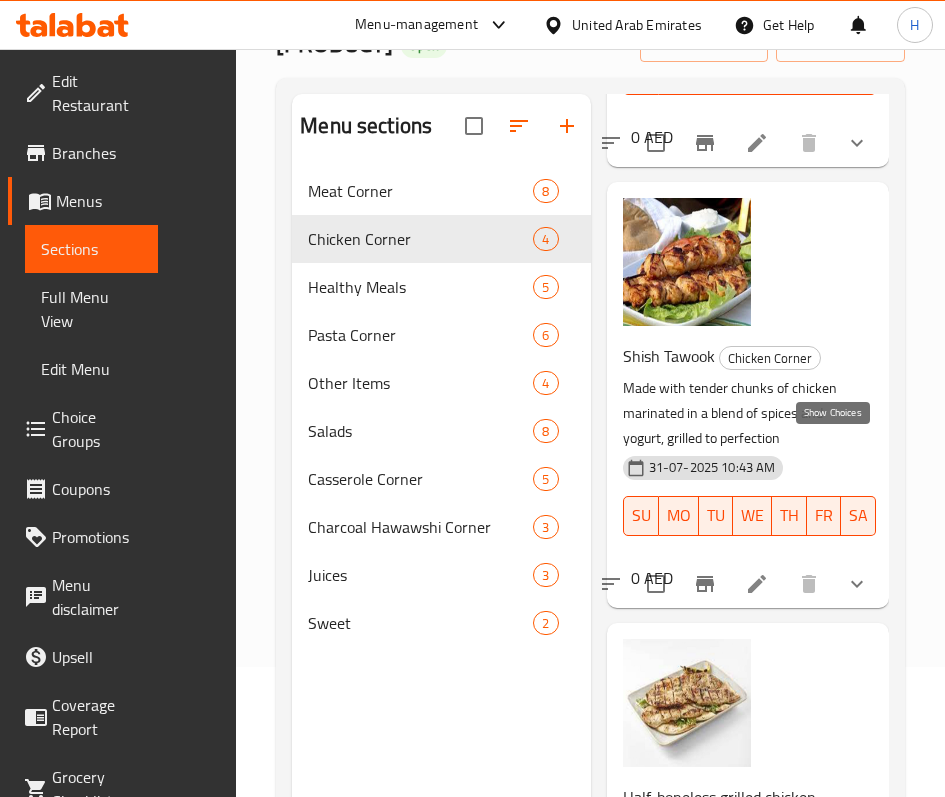 click 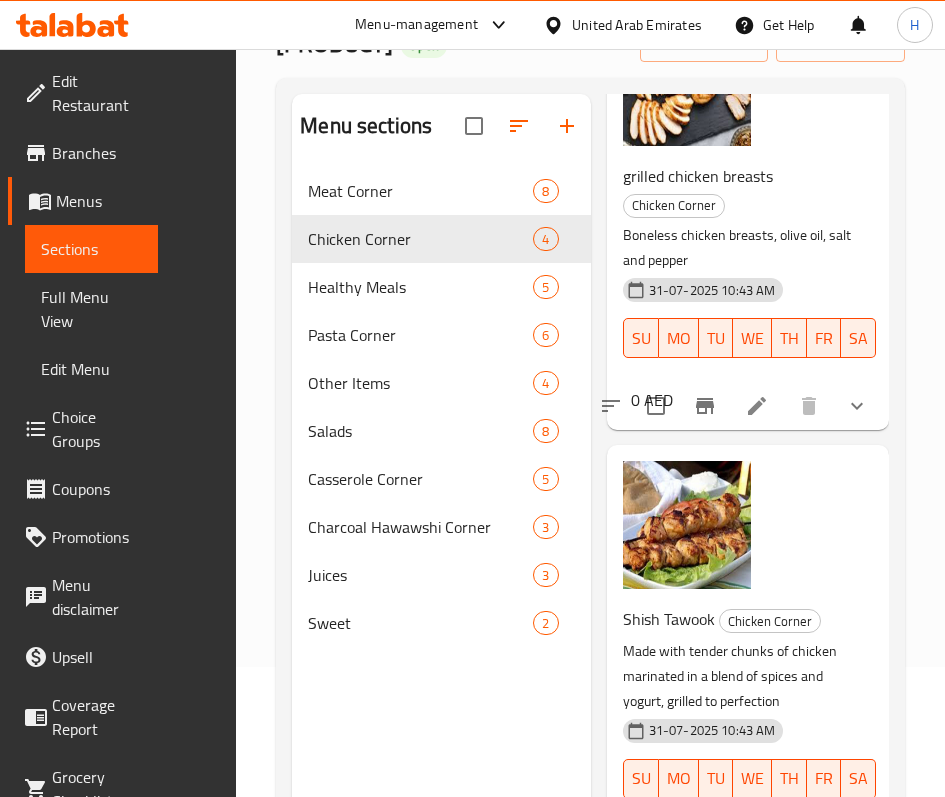 scroll, scrollTop: 0, scrollLeft: 0, axis: both 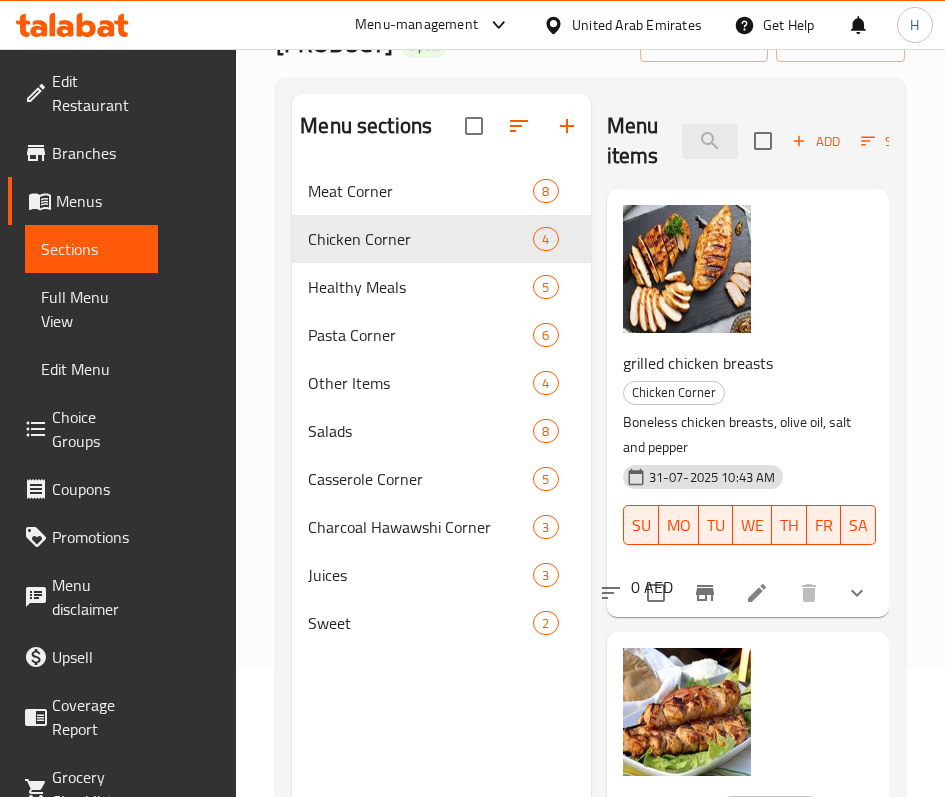 click at bounding box center (857, 593) 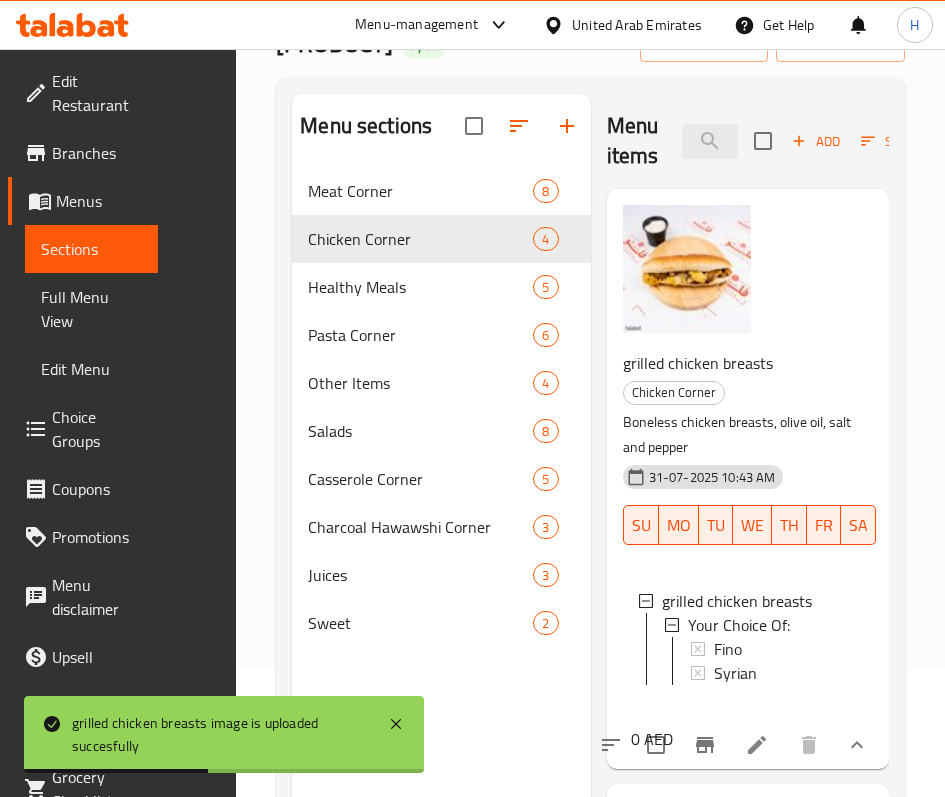 scroll, scrollTop: 150, scrollLeft: 0, axis: vertical 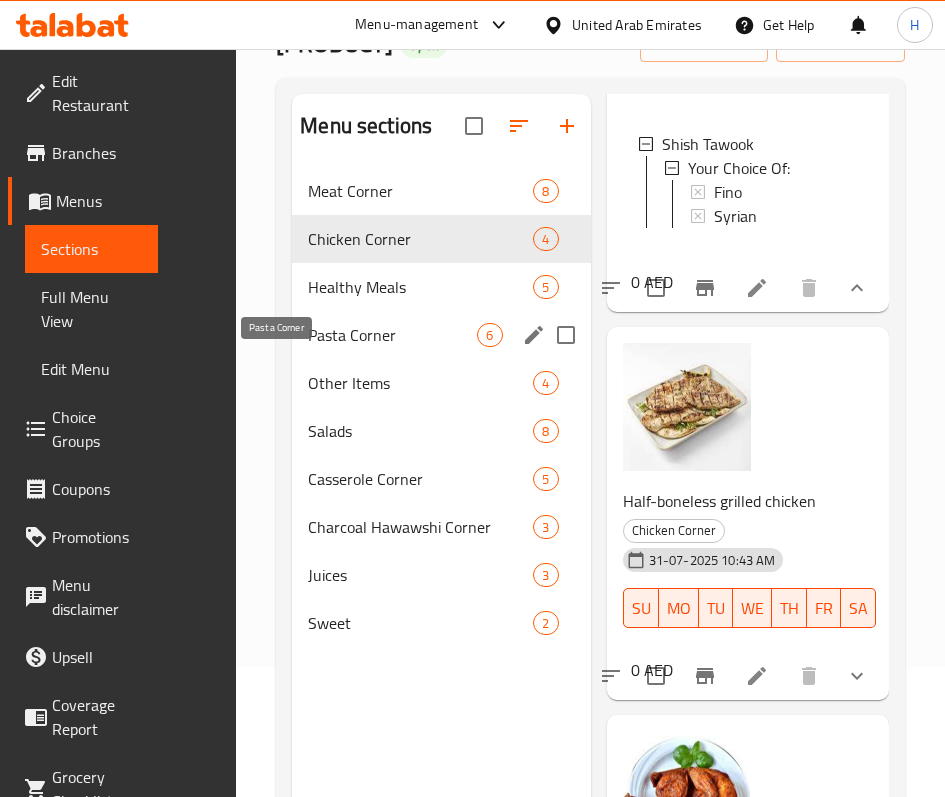 click on "Pasta Corner" at bounding box center [392, 335] 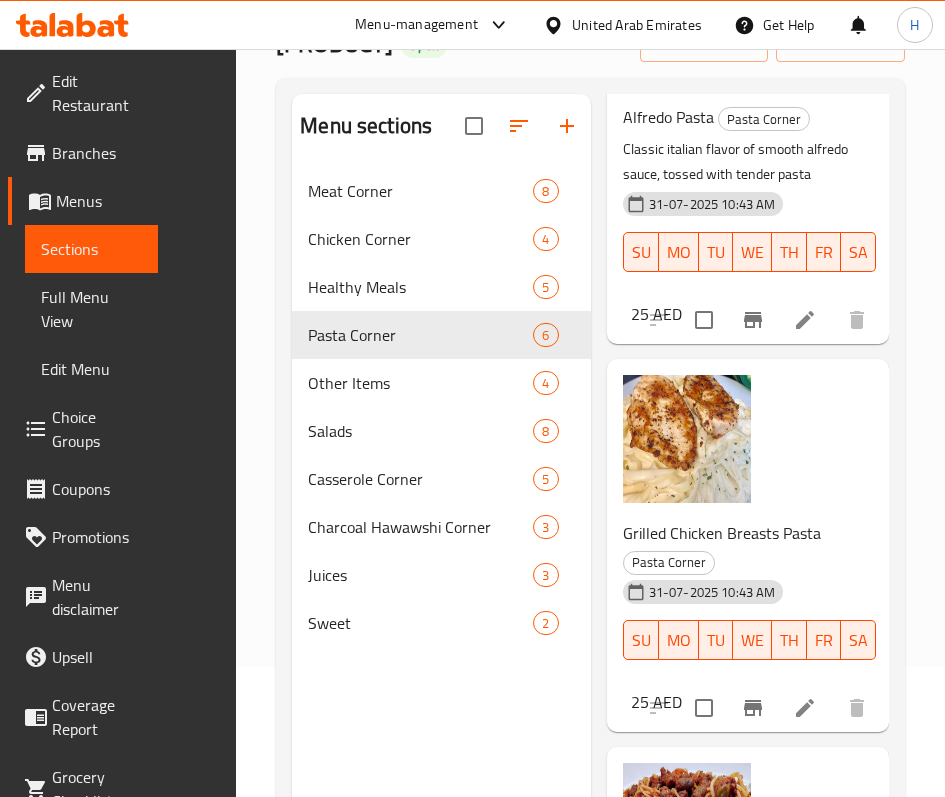 scroll, scrollTop: 1521, scrollLeft: 0, axis: vertical 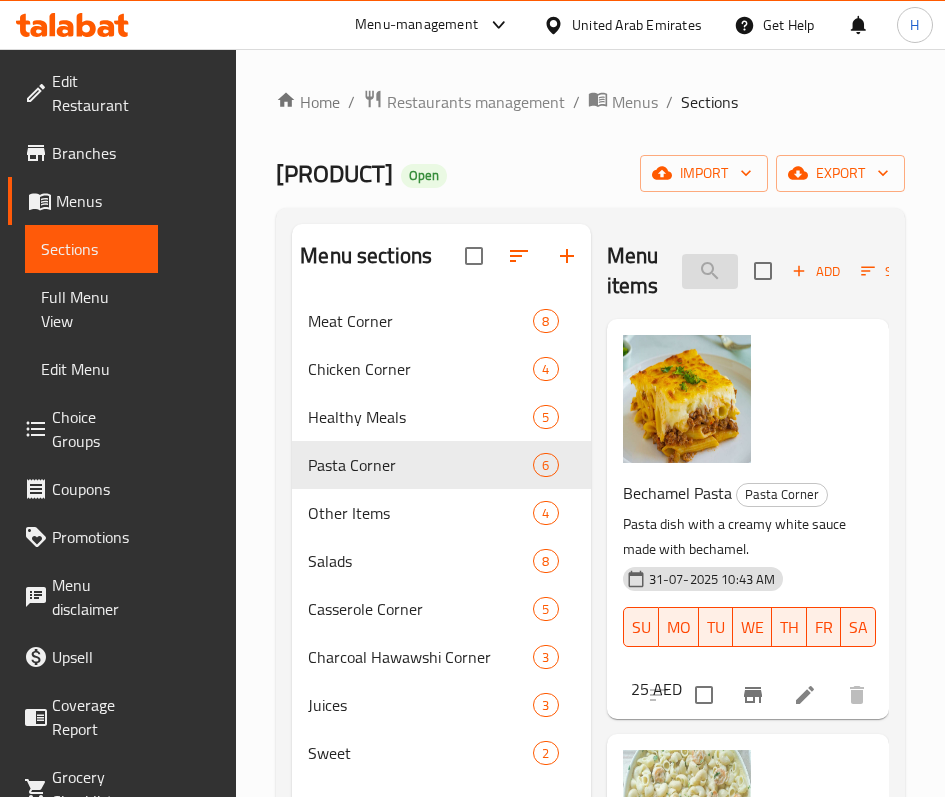 click on "chicken br" at bounding box center [710, 271] 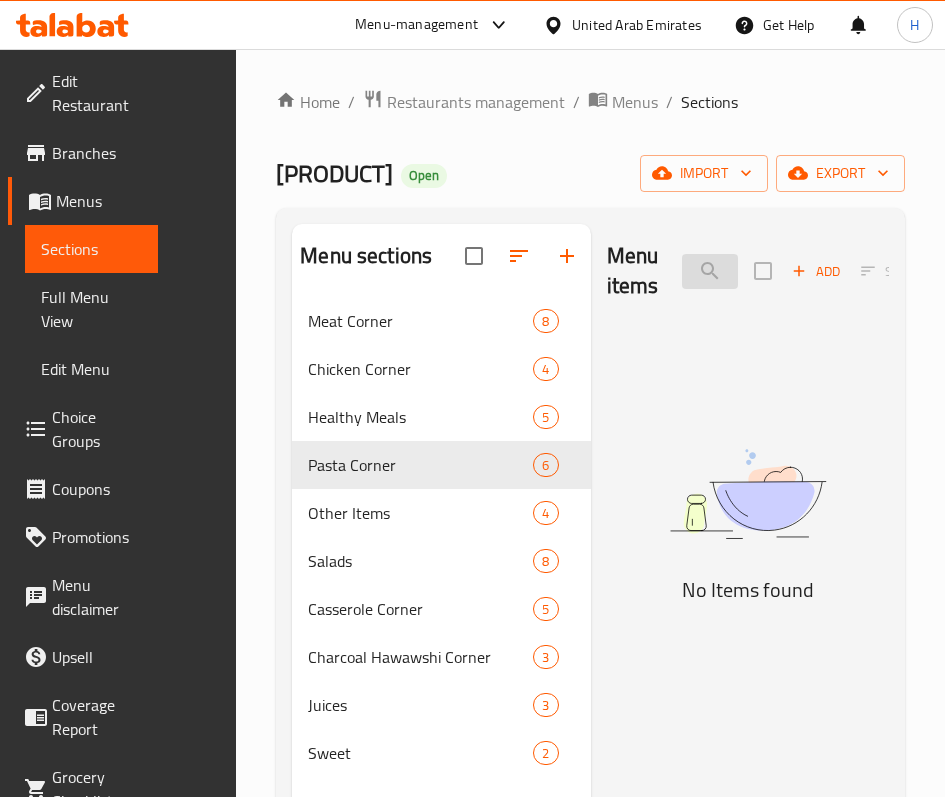type on "c" 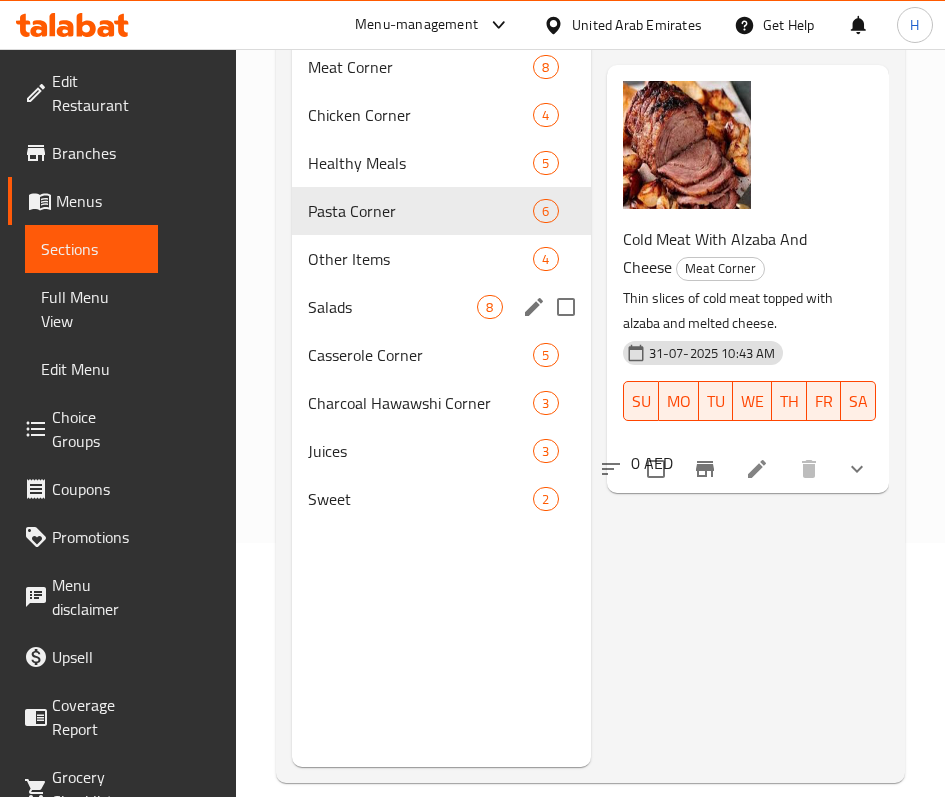 scroll, scrollTop: 280, scrollLeft: 0, axis: vertical 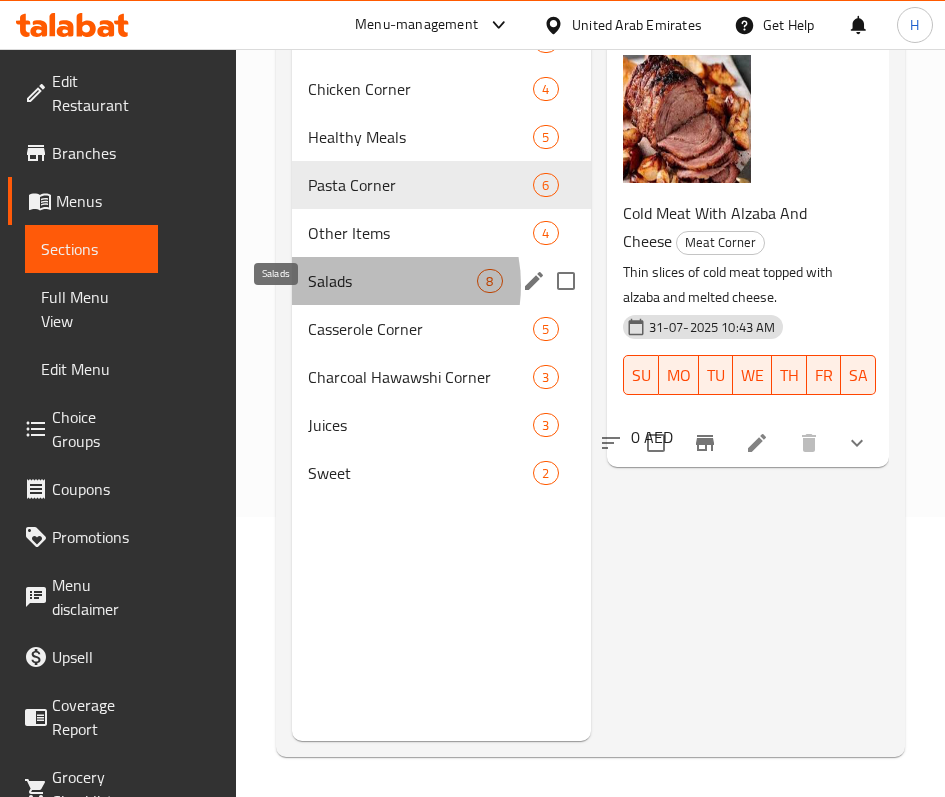 click on "Salads" at bounding box center (392, 281) 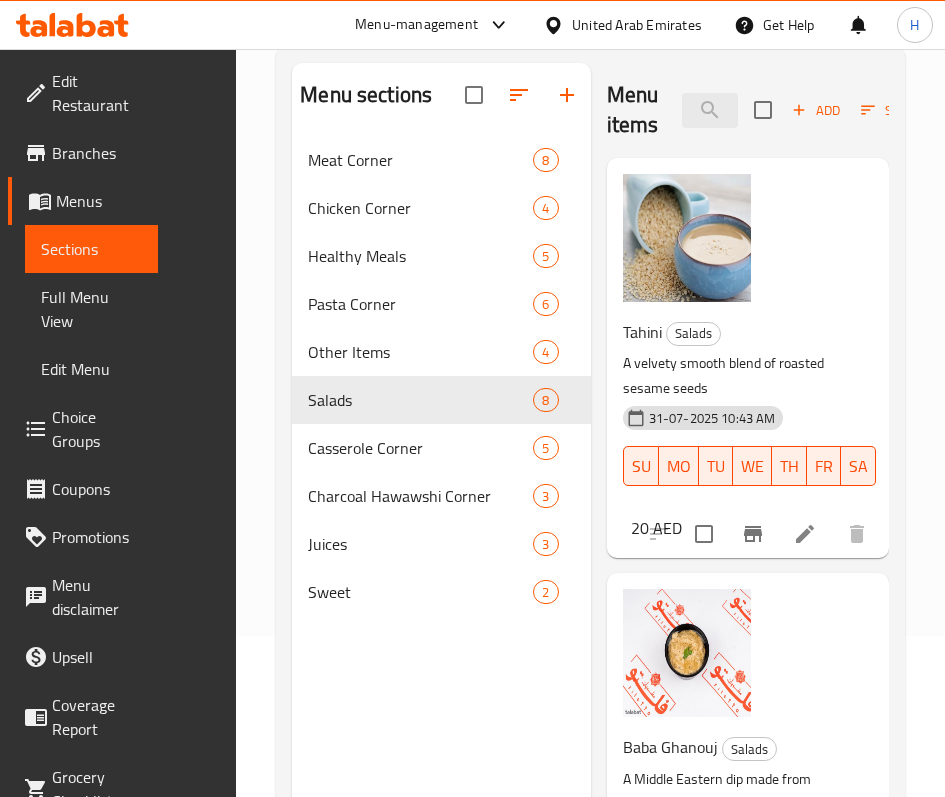 scroll, scrollTop: 0, scrollLeft: 0, axis: both 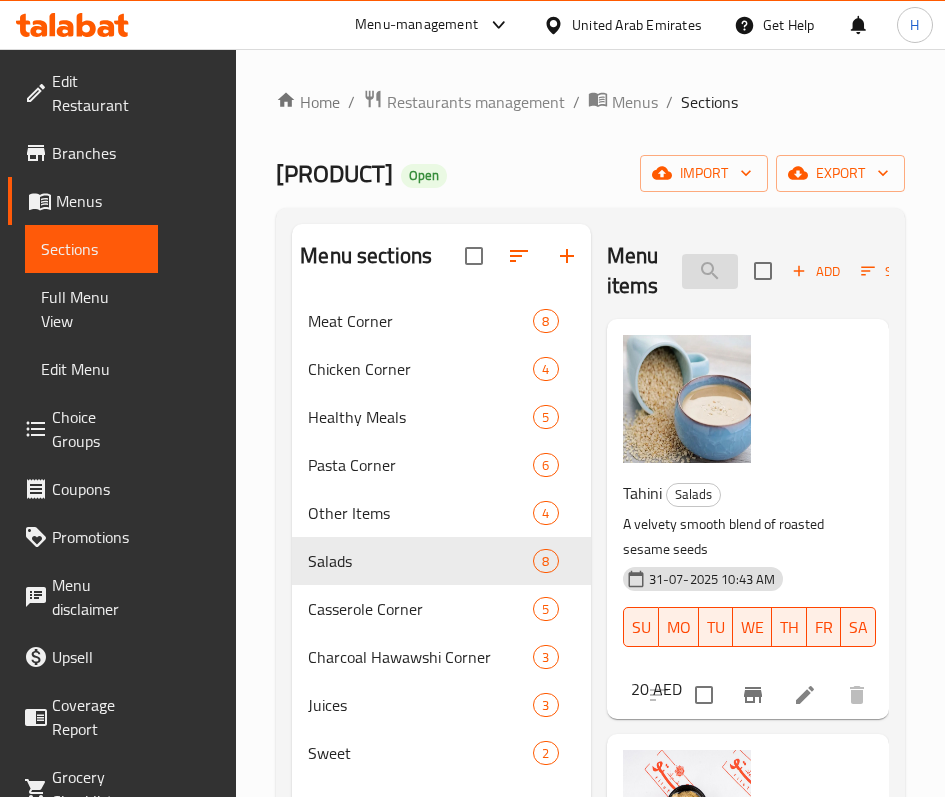 click on "col" at bounding box center (710, 271) 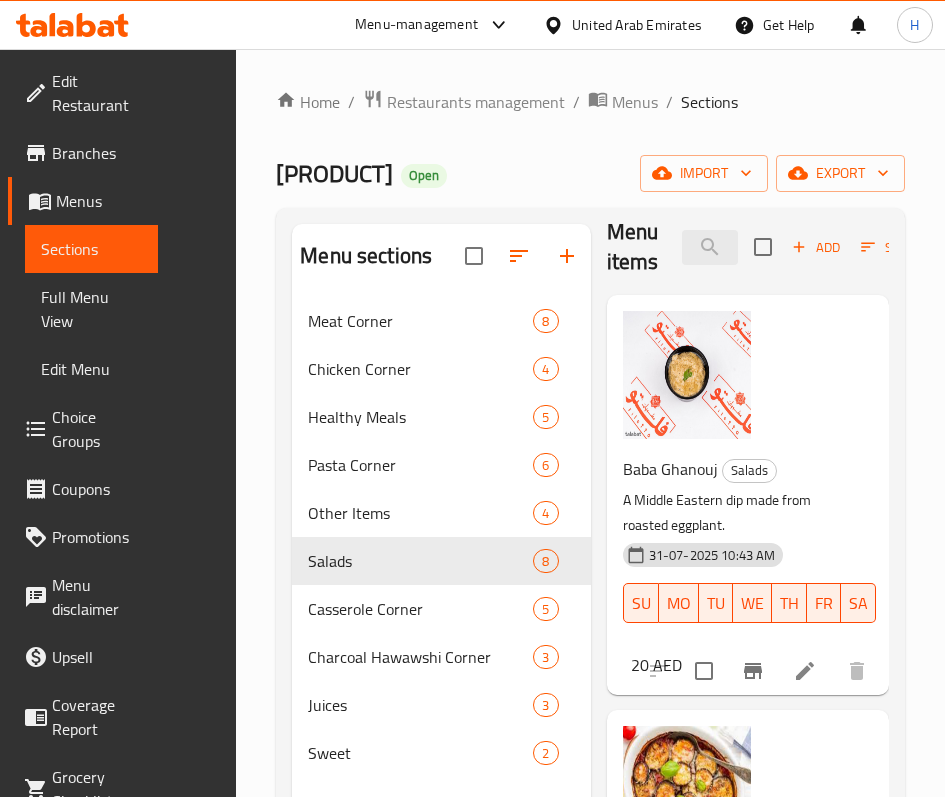 scroll, scrollTop: 31, scrollLeft: 0, axis: vertical 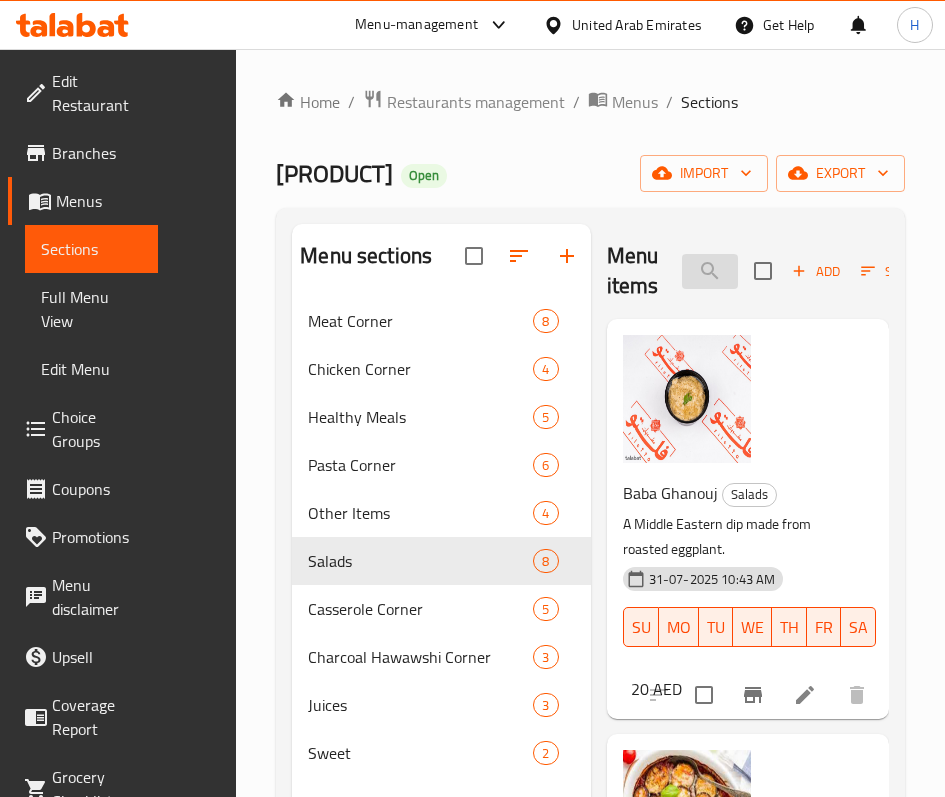 click on "eggpl" at bounding box center [710, 271] 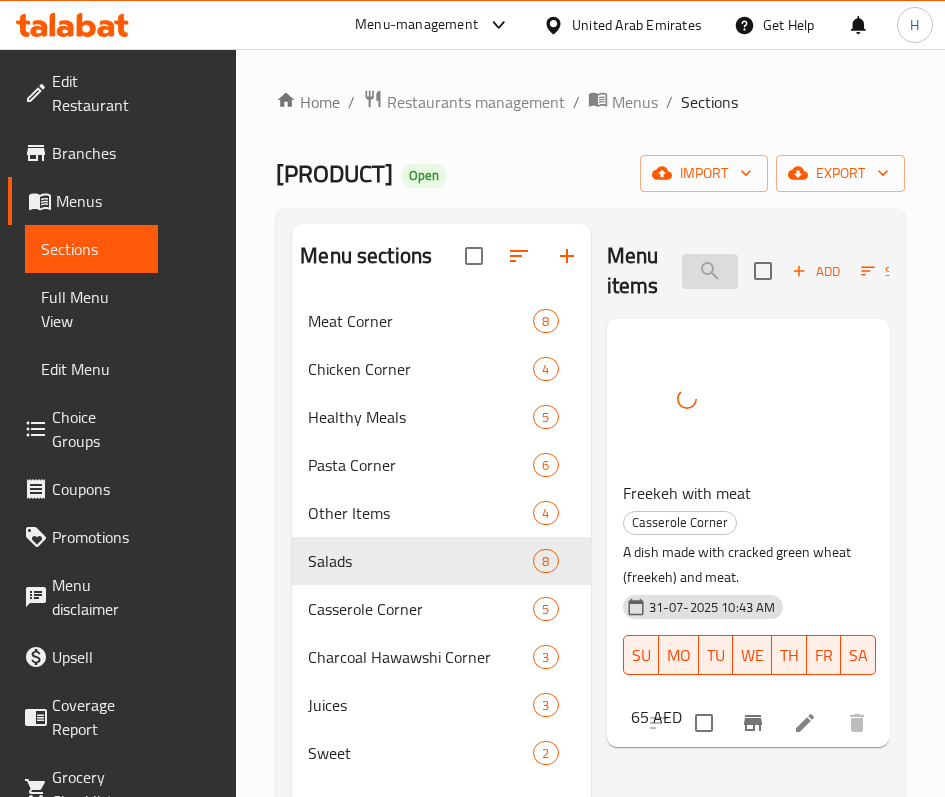 click on "freek" at bounding box center (710, 271) 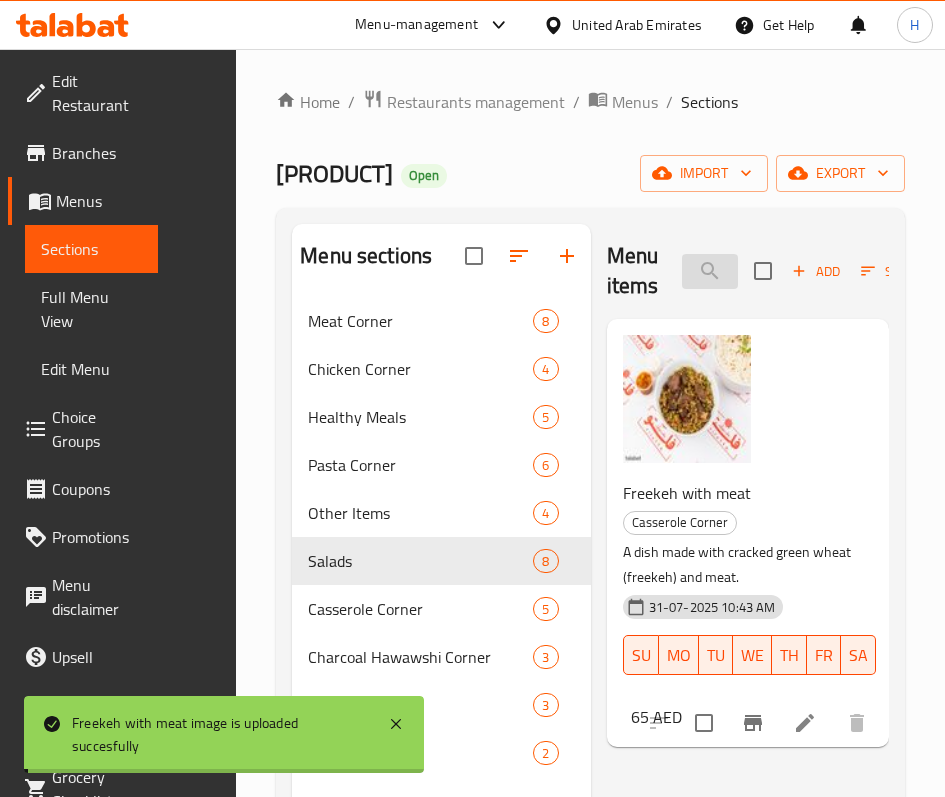 click on "freek" at bounding box center (710, 271) 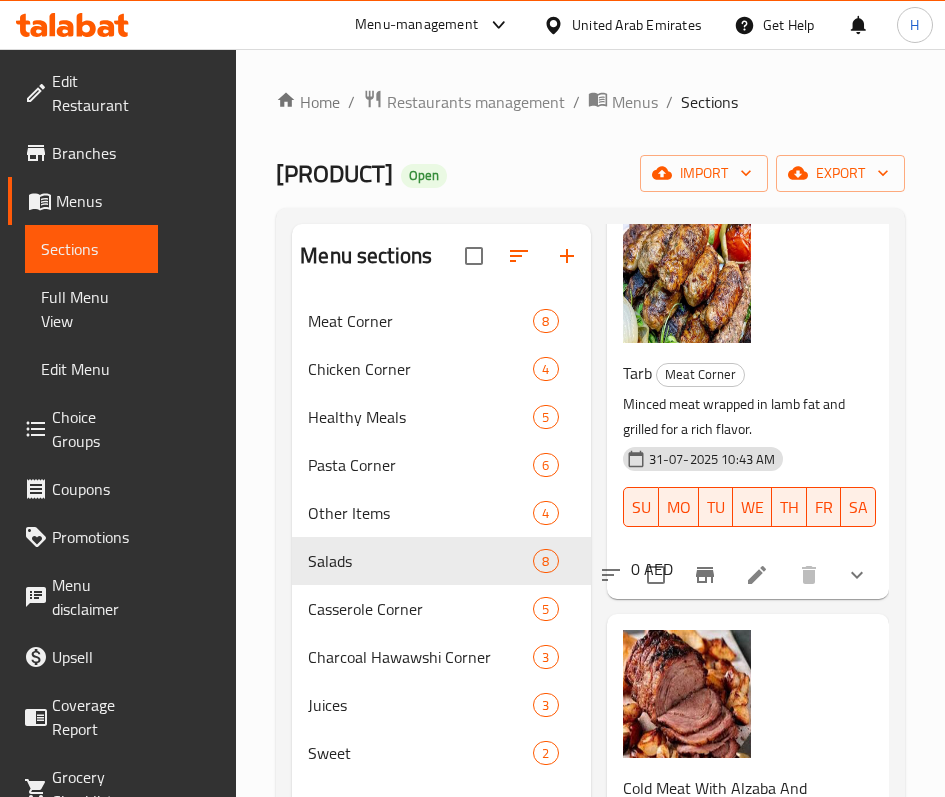 scroll, scrollTop: 1950, scrollLeft: 0, axis: vertical 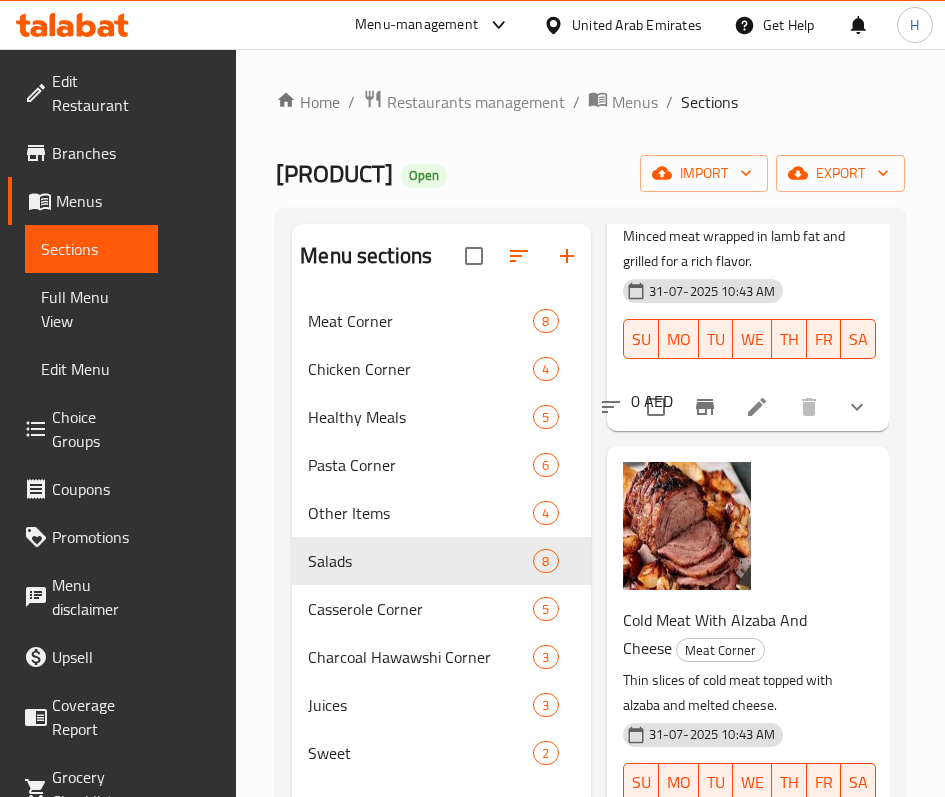 click at bounding box center [857, 851] 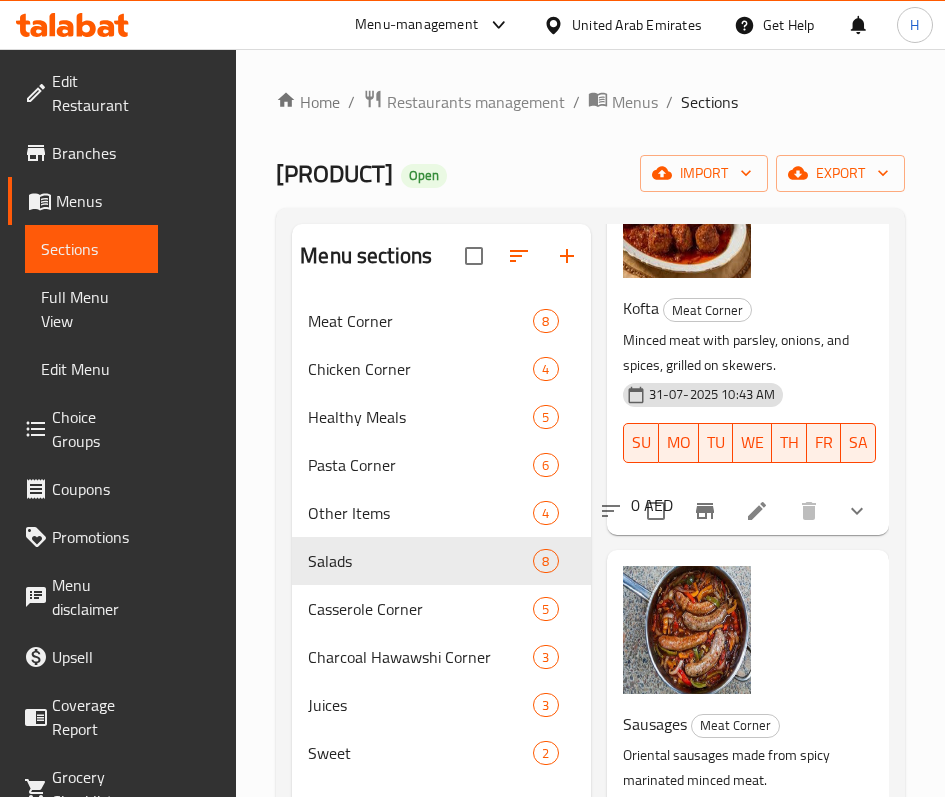 scroll, scrollTop: 0, scrollLeft: 0, axis: both 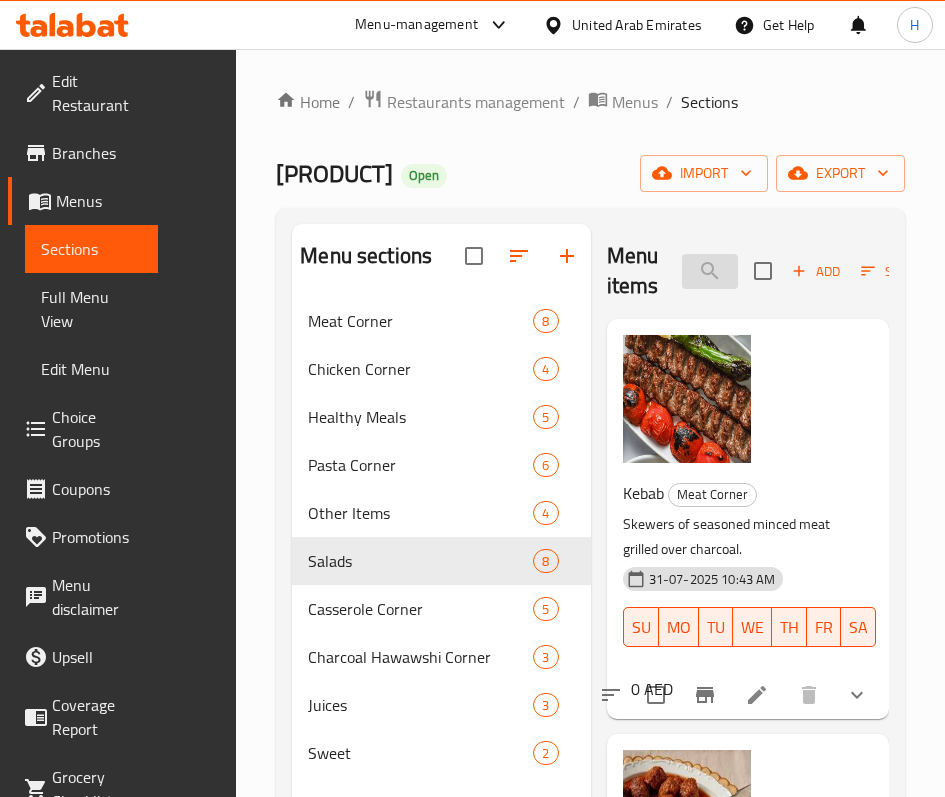 click on "meat" at bounding box center (710, 271) 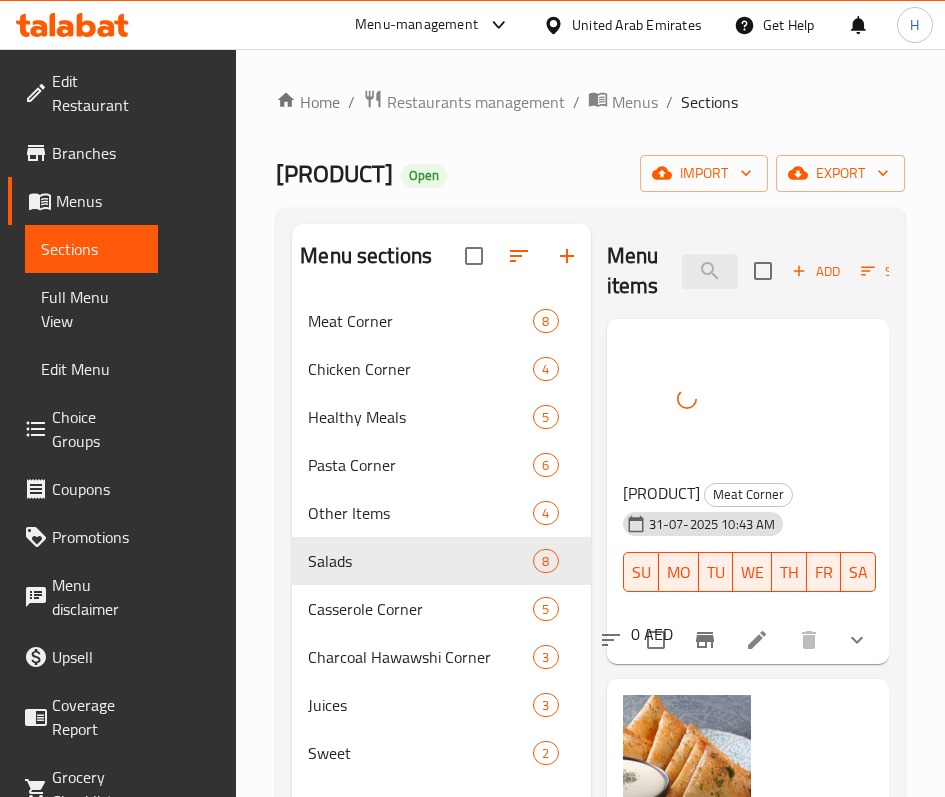 click 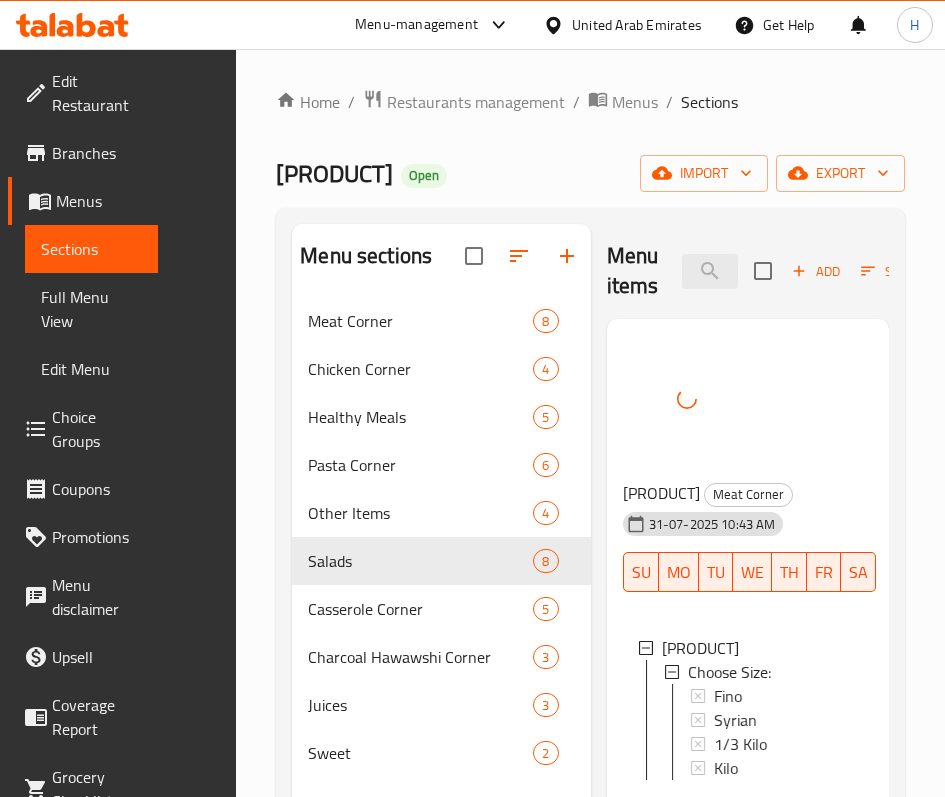 scroll, scrollTop: 150, scrollLeft: 0, axis: vertical 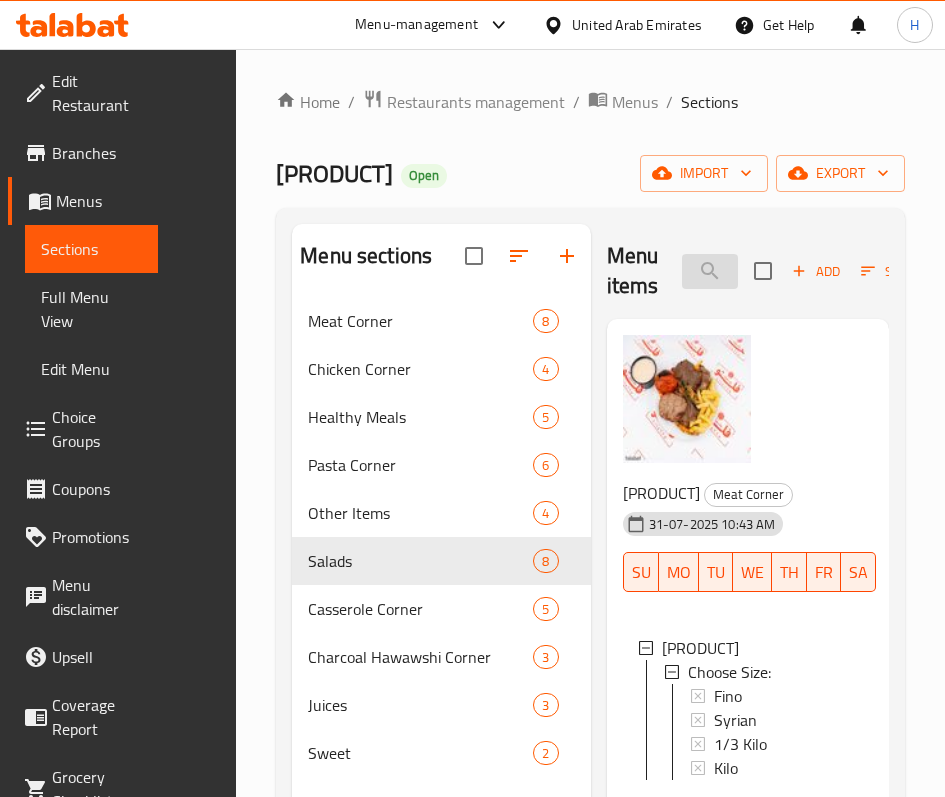 click on "fil" at bounding box center [710, 271] 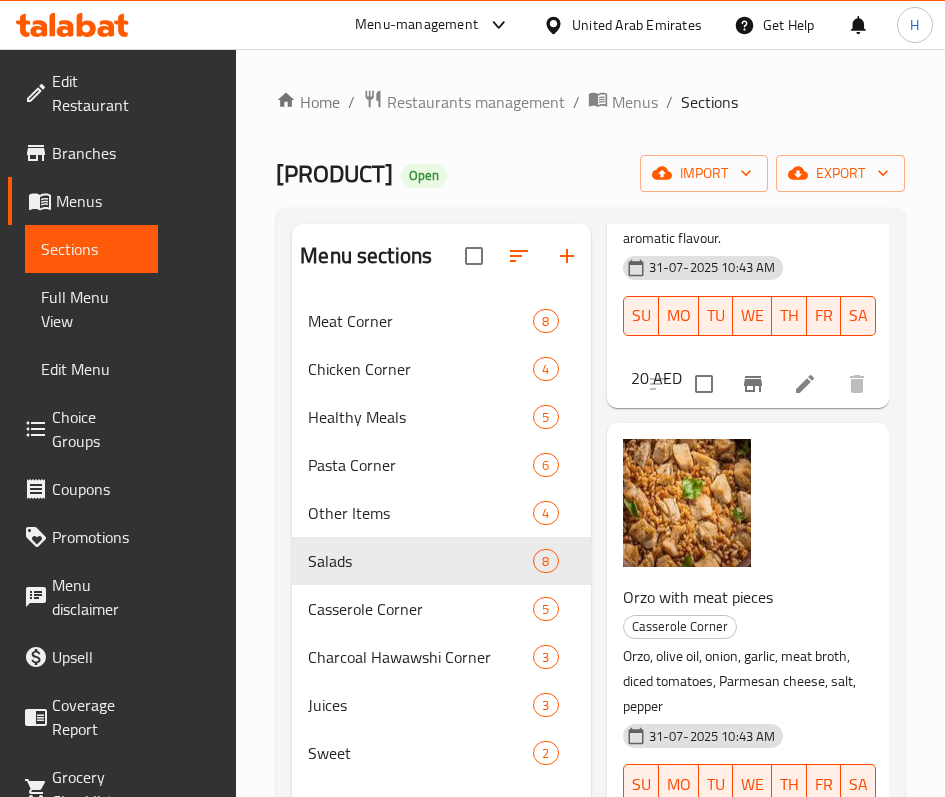 scroll, scrollTop: 856, scrollLeft: 0, axis: vertical 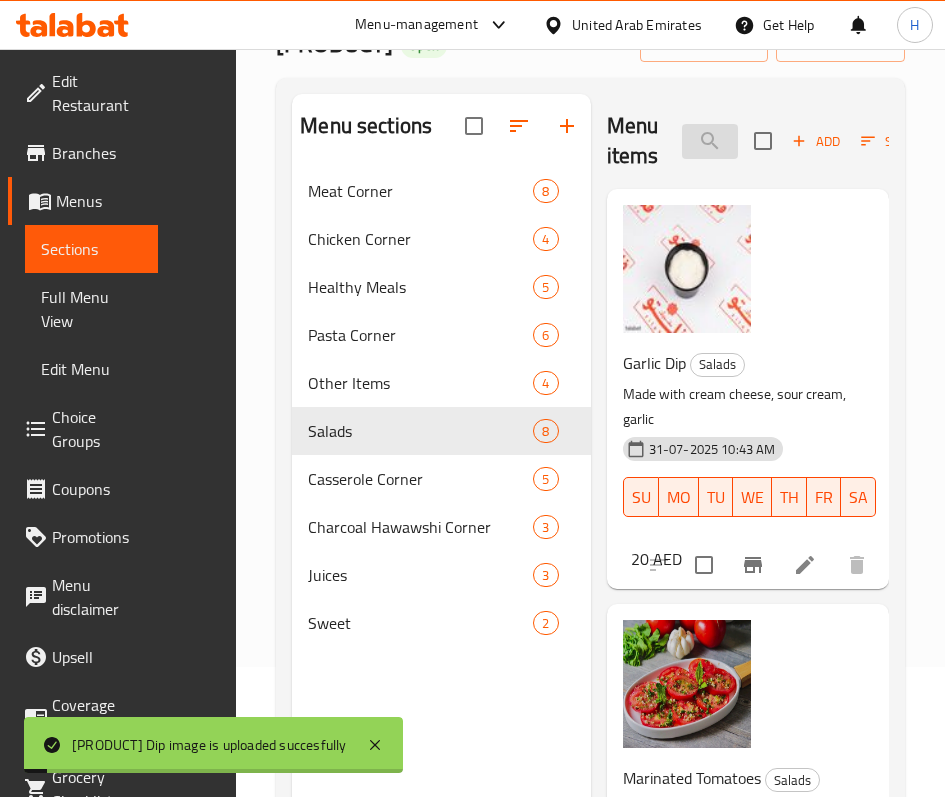 click on "garlic" at bounding box center [710, 141] 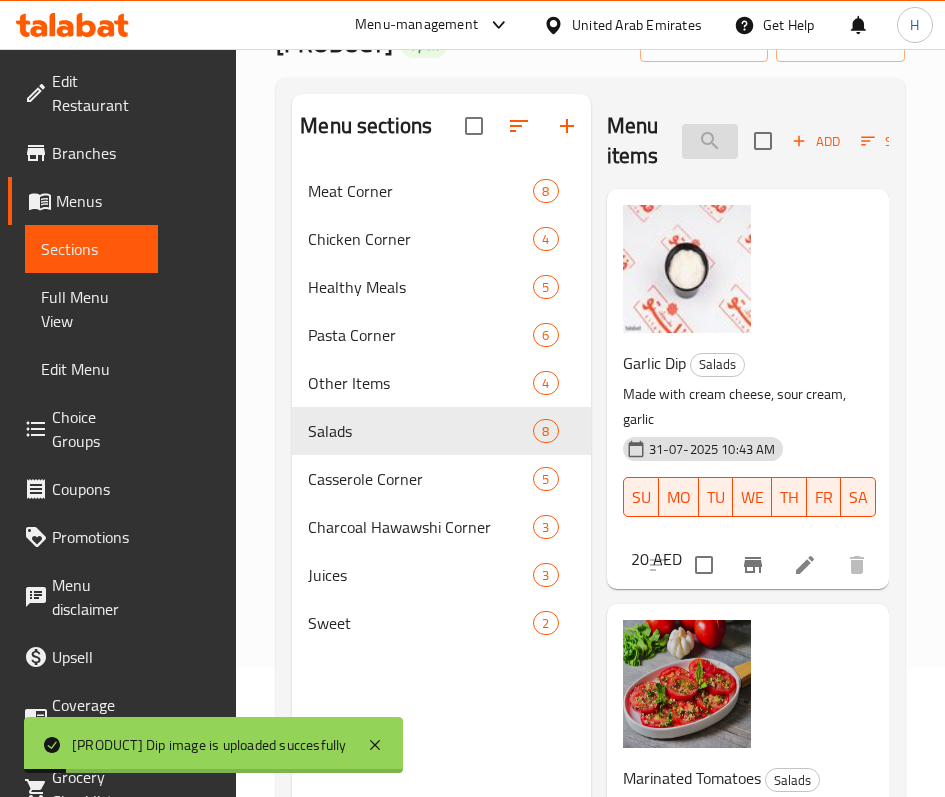 click on "garlic" at bounding box center (710, 141) 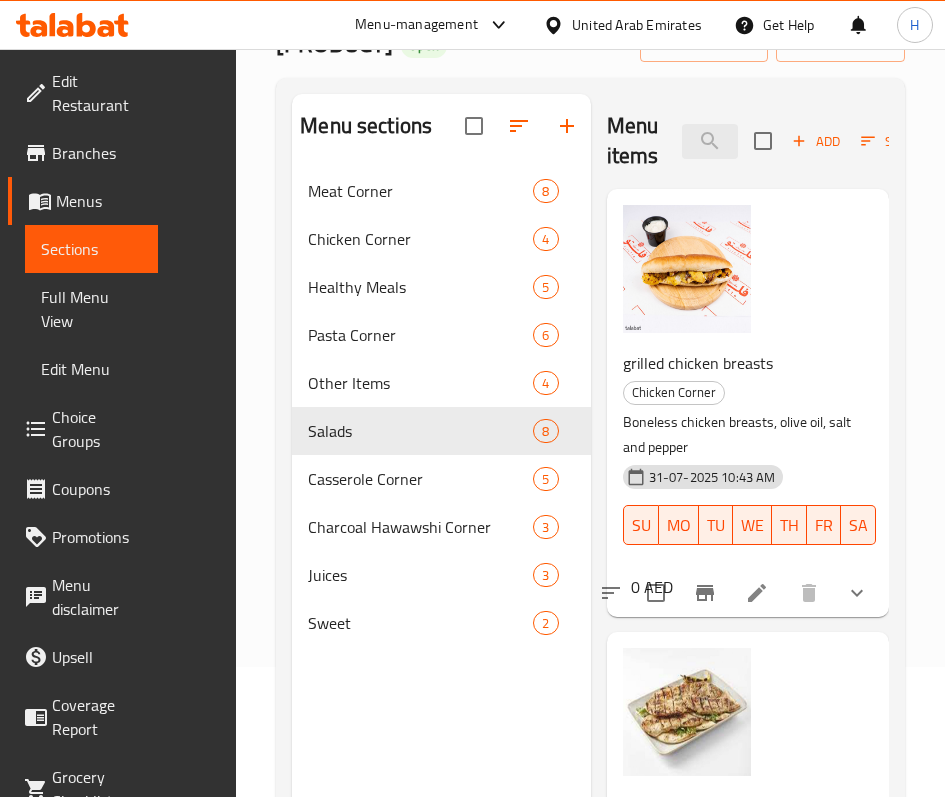 click at bounding box center [857, 593] 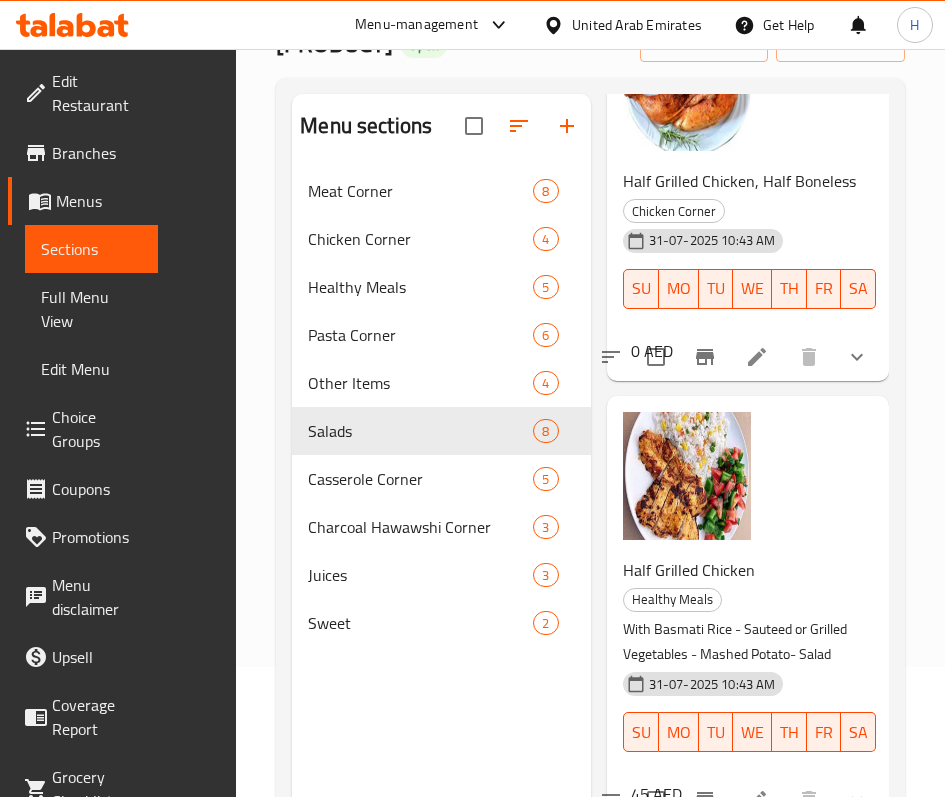 scroll, scrollTop: 1257, scrollLeft: 0, axis: vertical 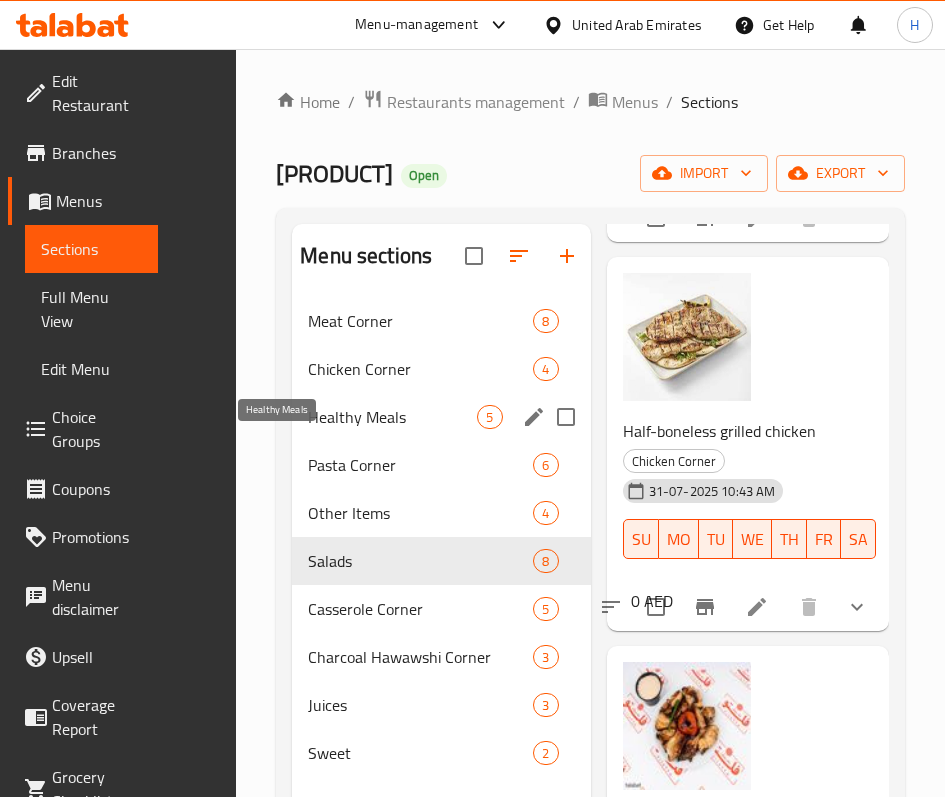 click on "Healthy Meals" at bounding box center [392, 417] 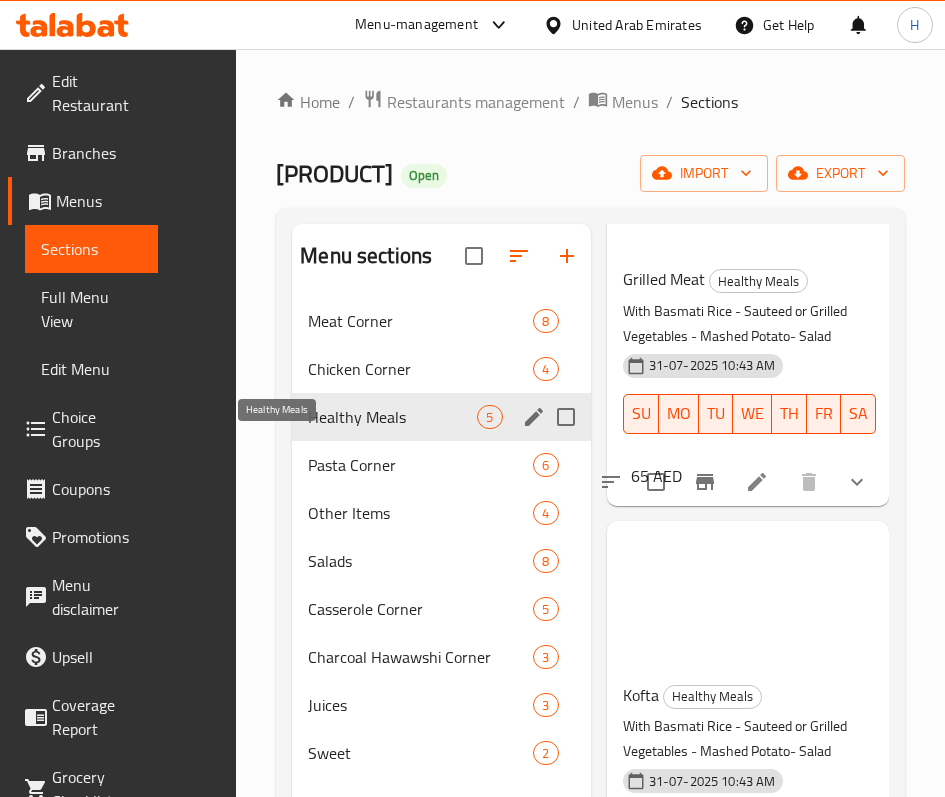scroll, scrollTop: 0, scrollLeft: 0, axis: both 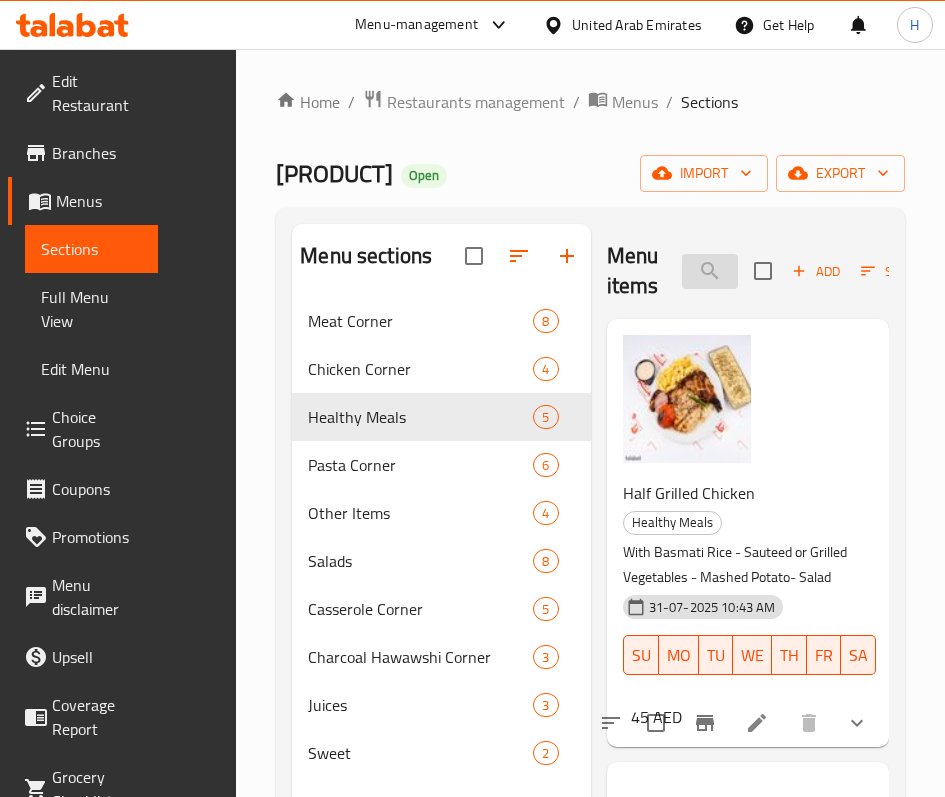 click on "grilled ch" at bounding box center [710, 271] 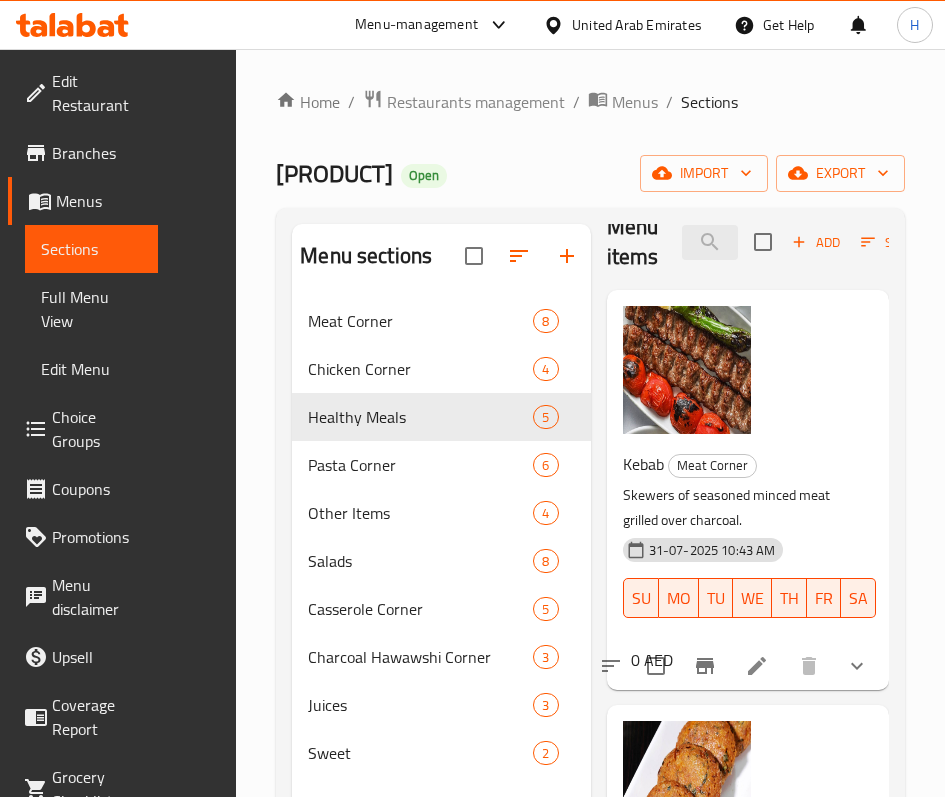 scroll, scrollTop: 56, scrollLeft: 0, axis: vertical 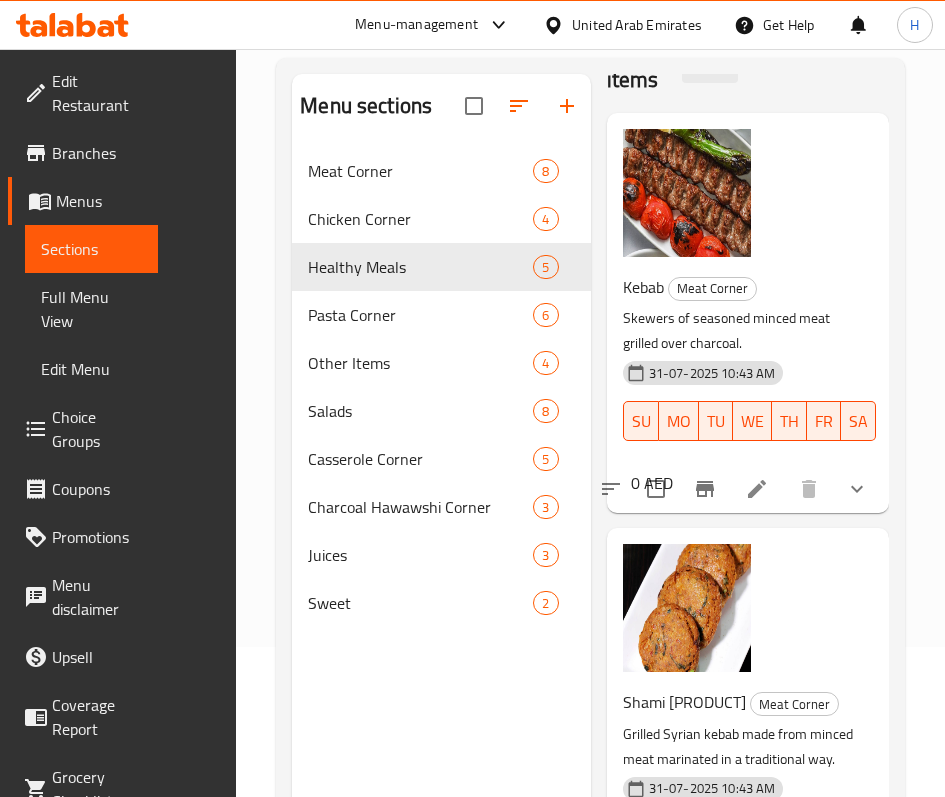 click at bounding box center [857, 489] 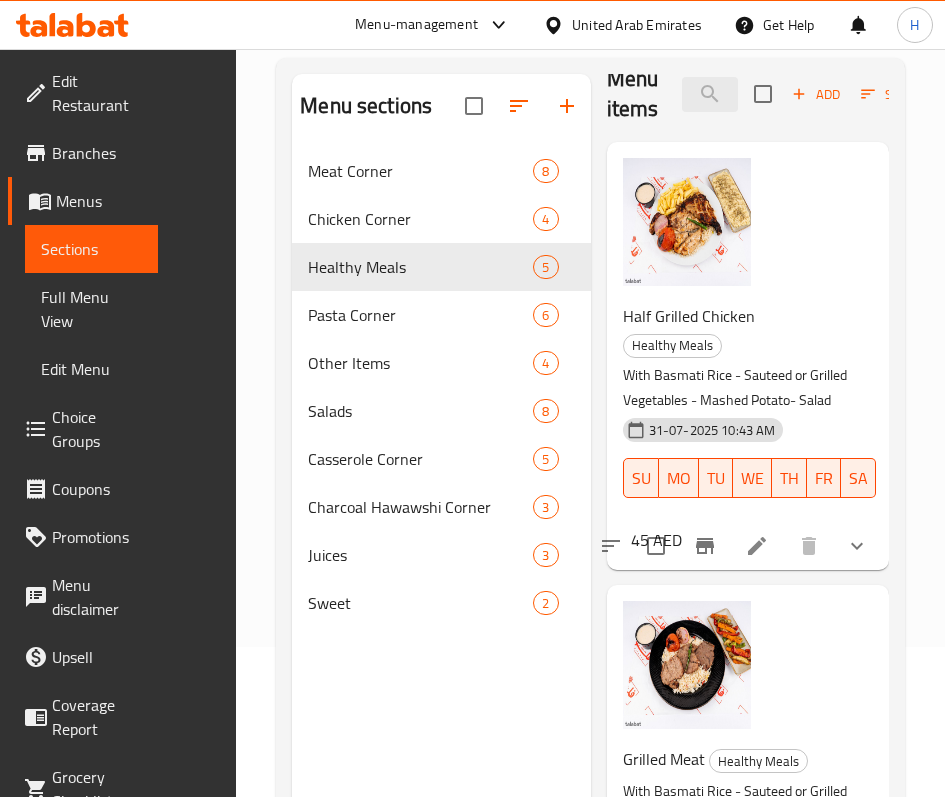 scroll, scrollTop: 0, scrollLeft: 0, axis: both 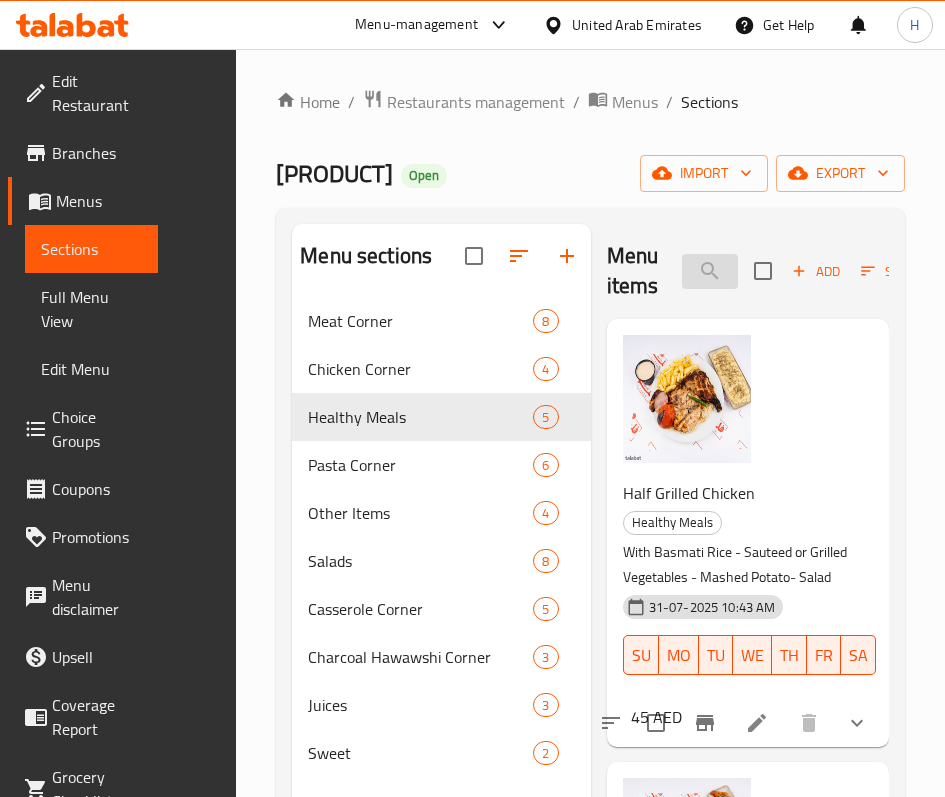 click on "kebab" at bounding box center (710, 271) 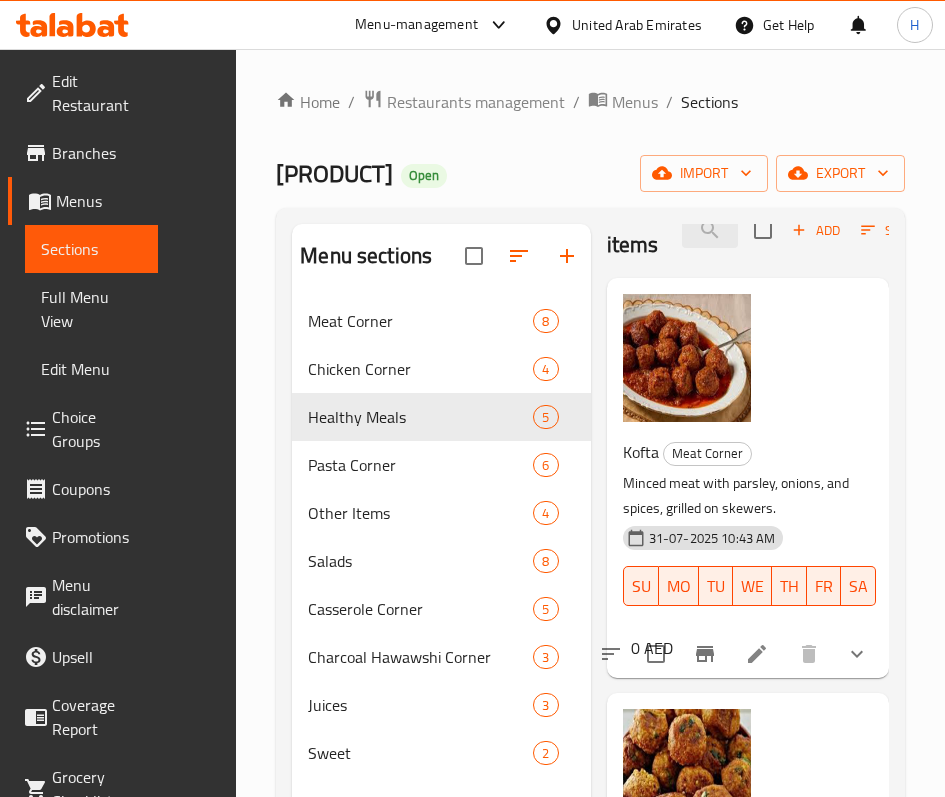 scroll, scrollTop: 0, scrollLeft: 0, axis: both 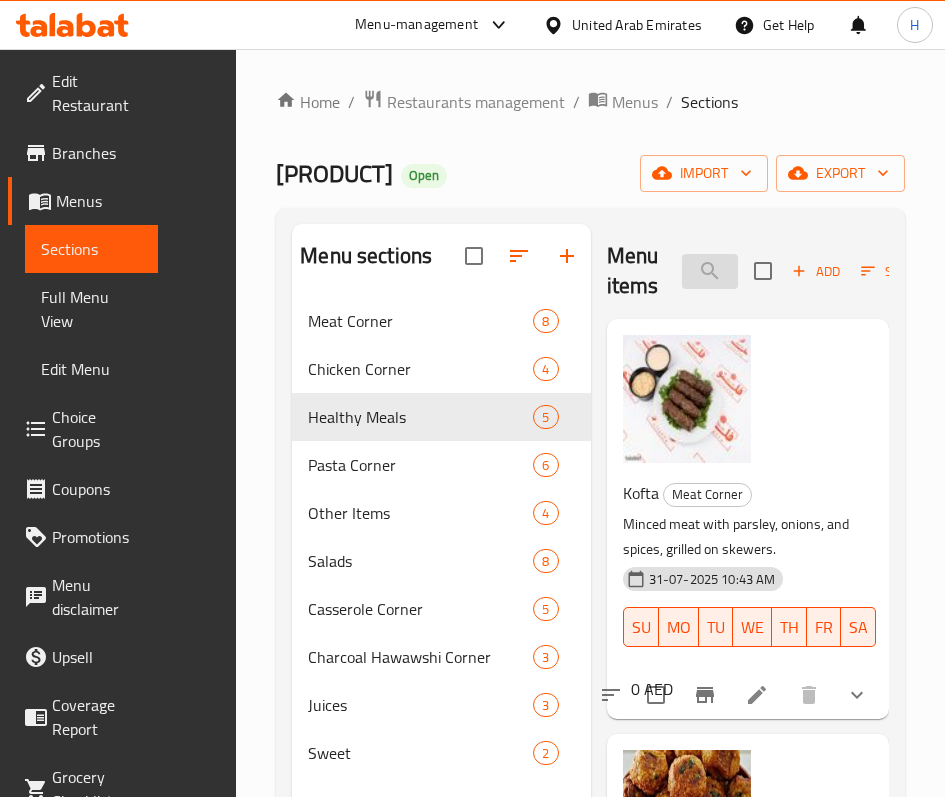 click on "kofta" at bounding box center (710, 271) 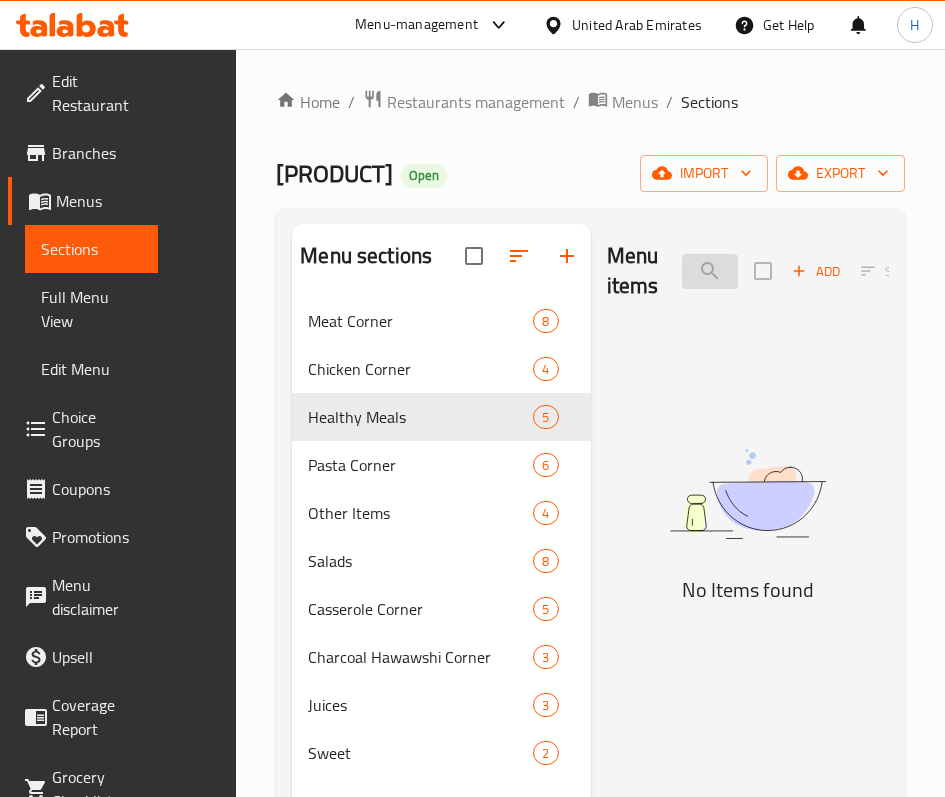 click on "lisa" at bounding box center (710, 271) 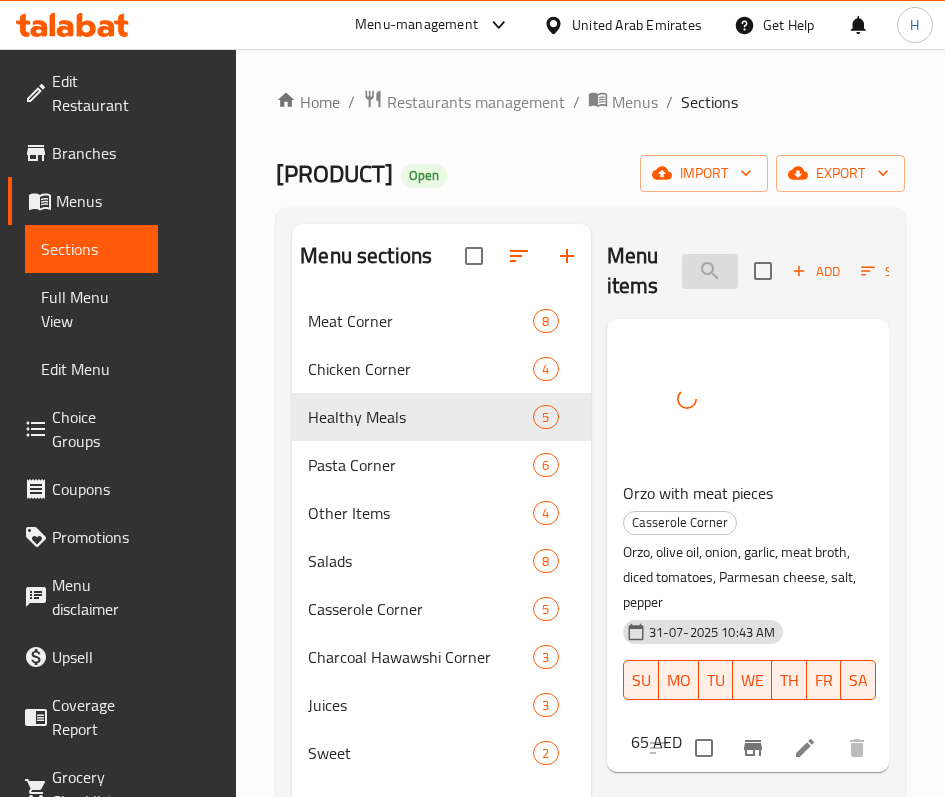 click on "orz" at bounding box center [710, 271] 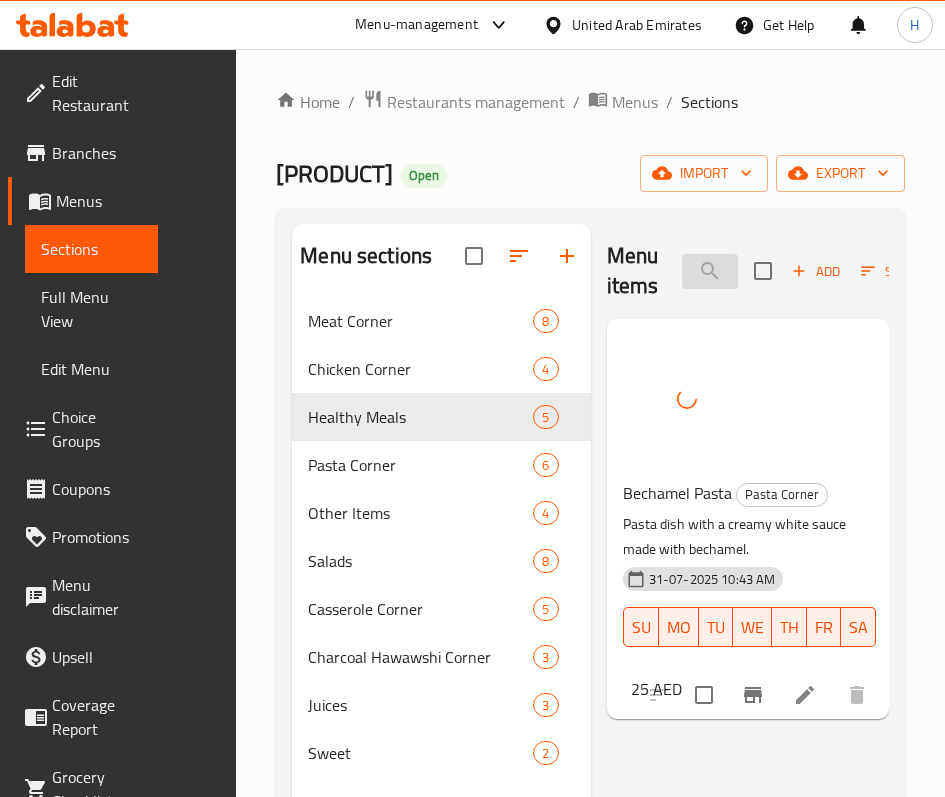 click on "bech" at bounding box center [710, 271] 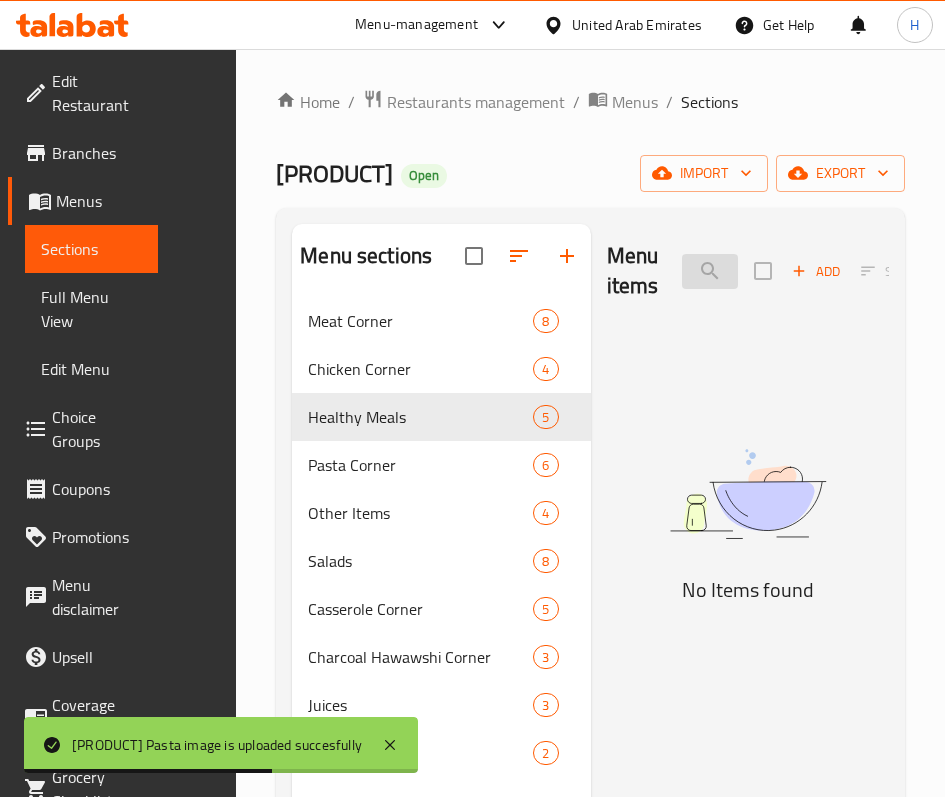 click on "meat tag" at bounding box center [710, 271] 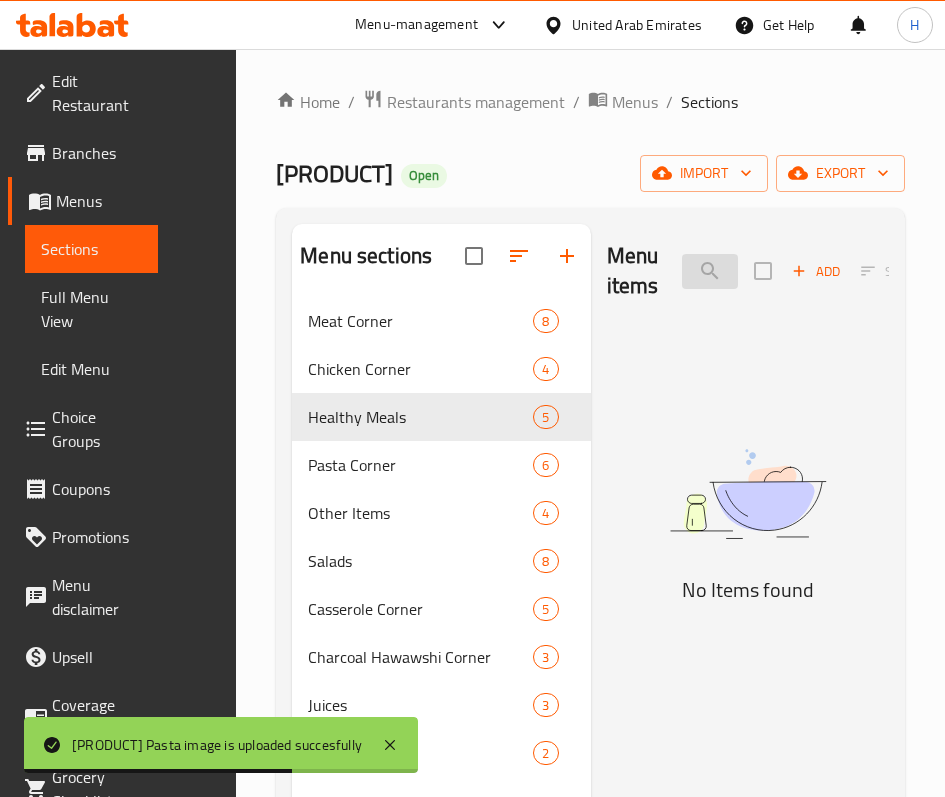 click on "meat tag" at bounding box center [710, 271] 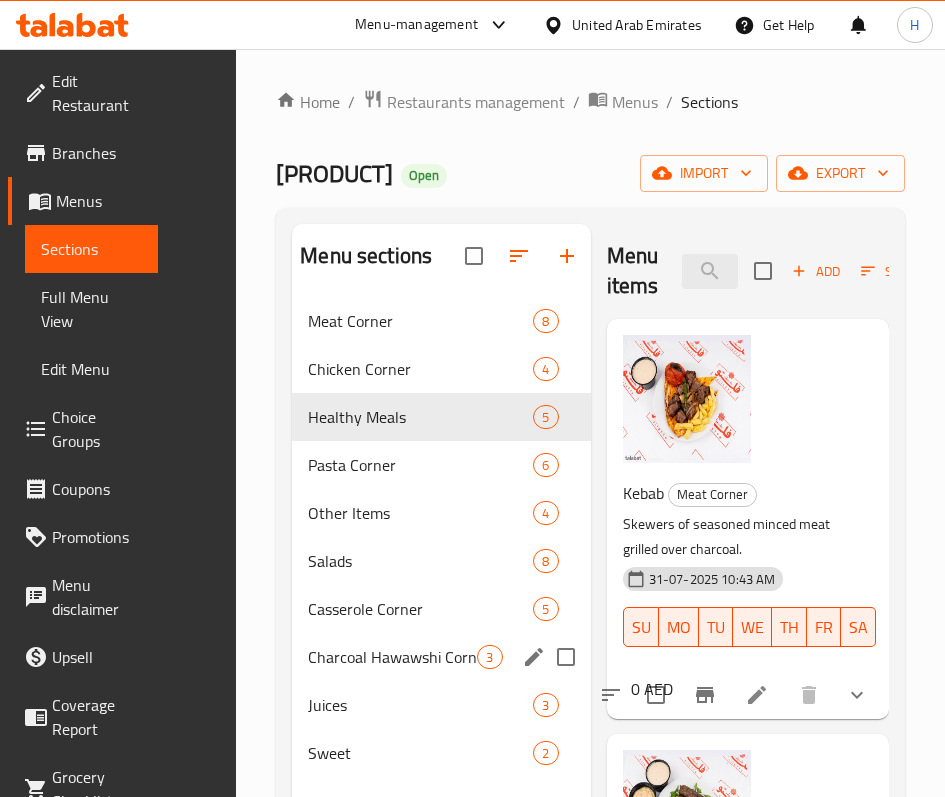 click on "Casserole Corner" at bounding box center (420, 609) 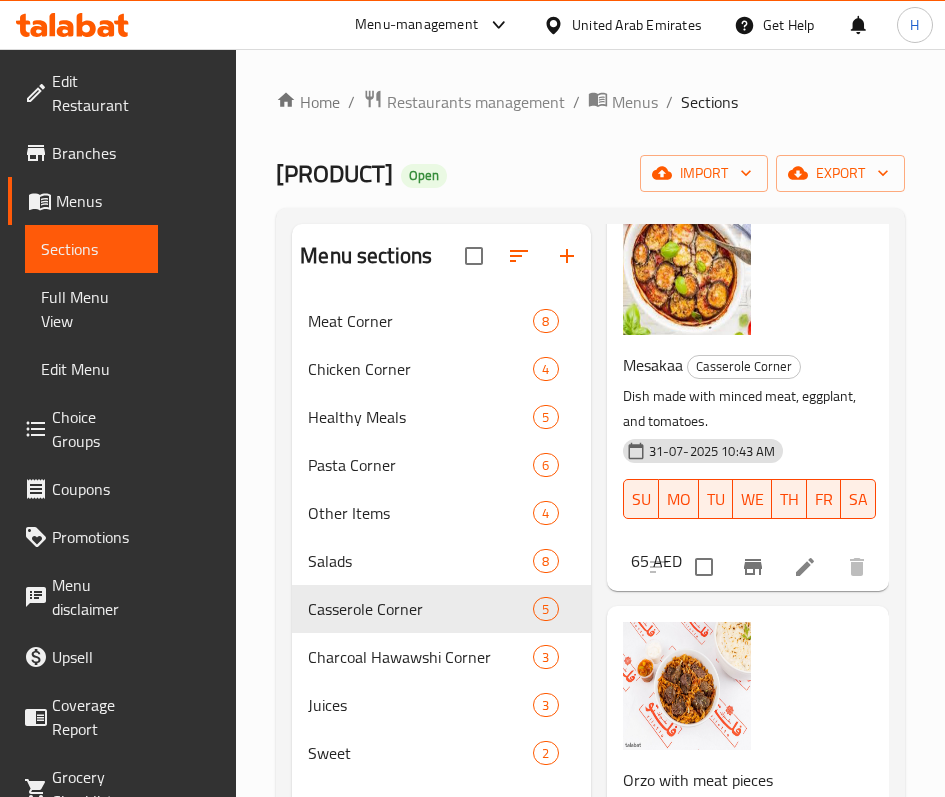 scroll, scrollTop: 1163, scrollLeft: 0, axis: vertical 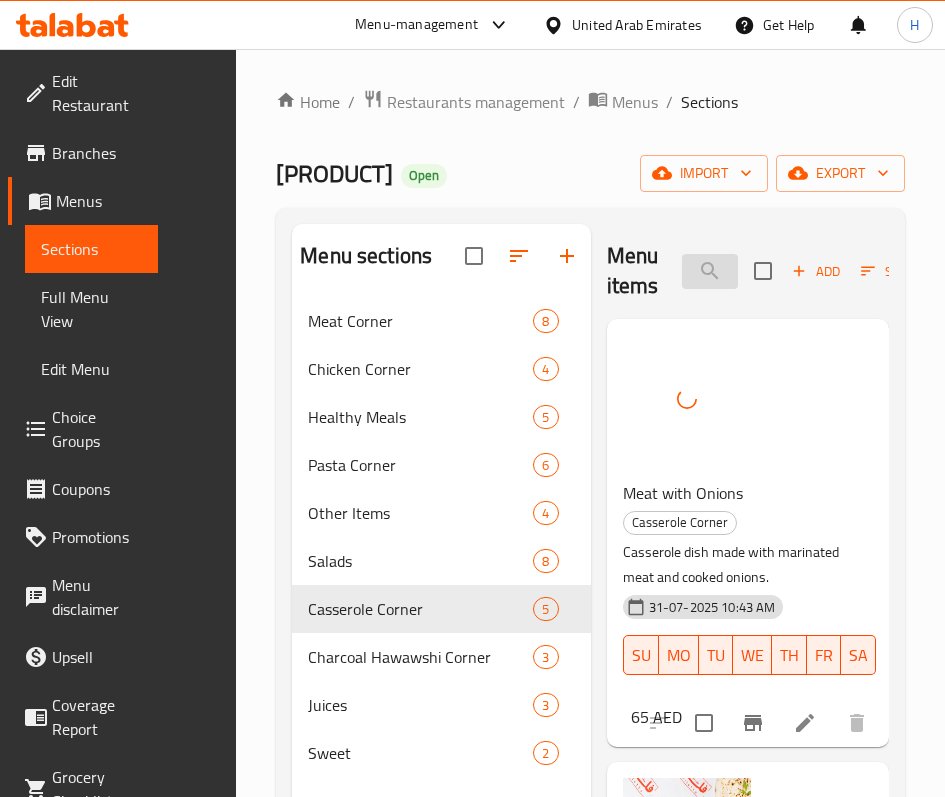 click on "meat" at bounding box center (710, 271) 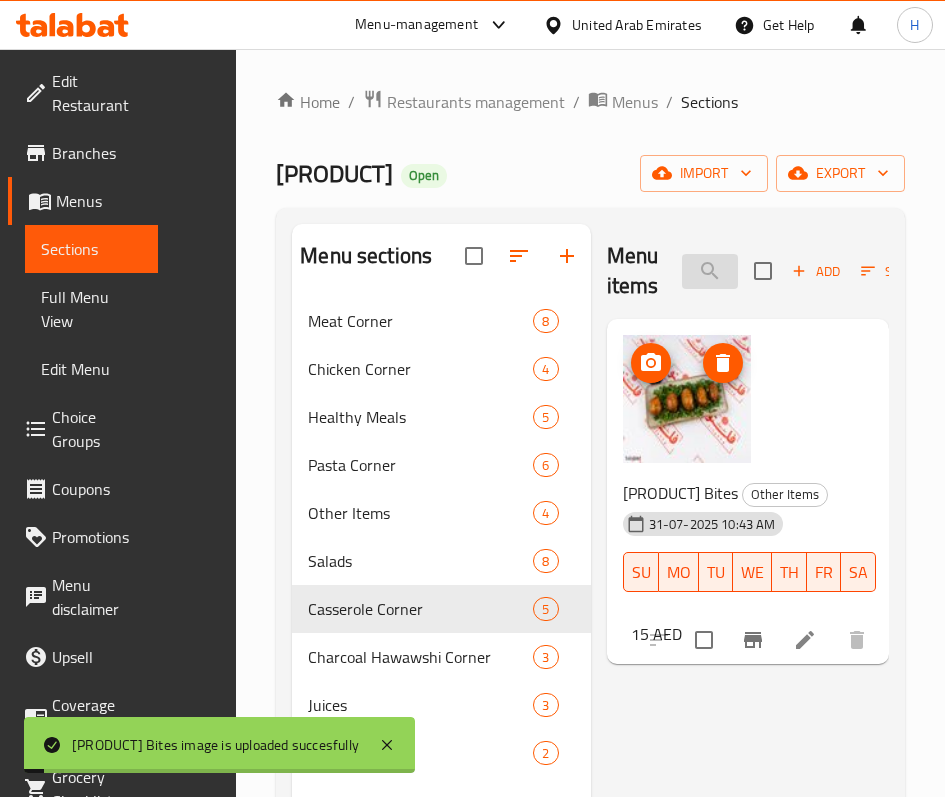 click on "mom" at bounding box center (710, 271) 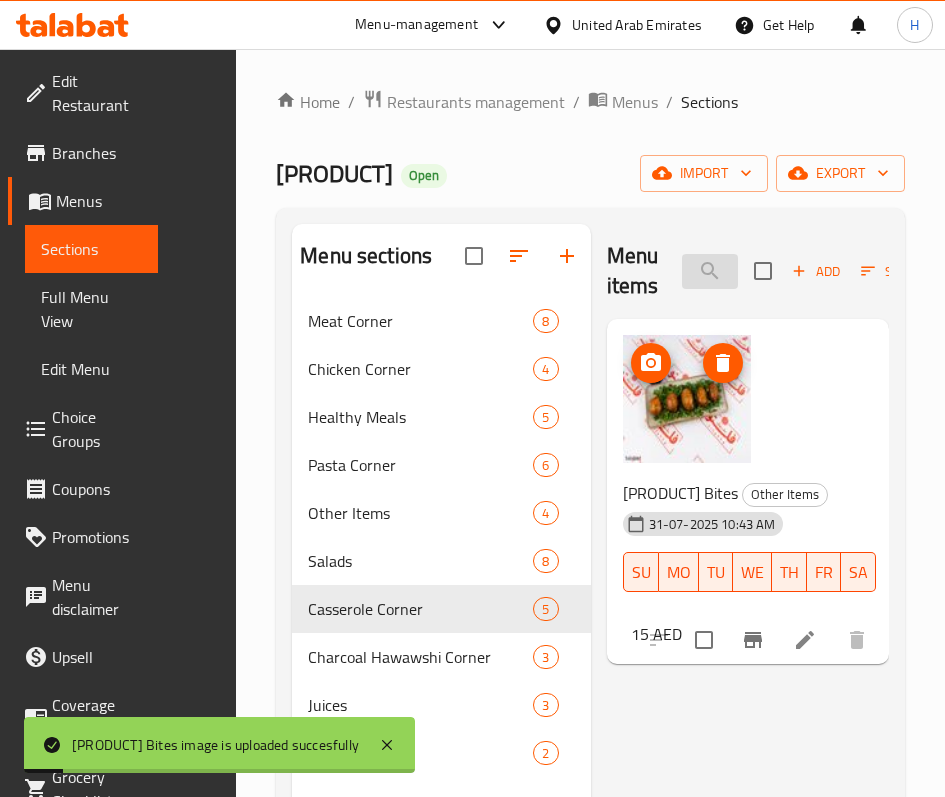 click on "mom" at bounding box center [710, 271] 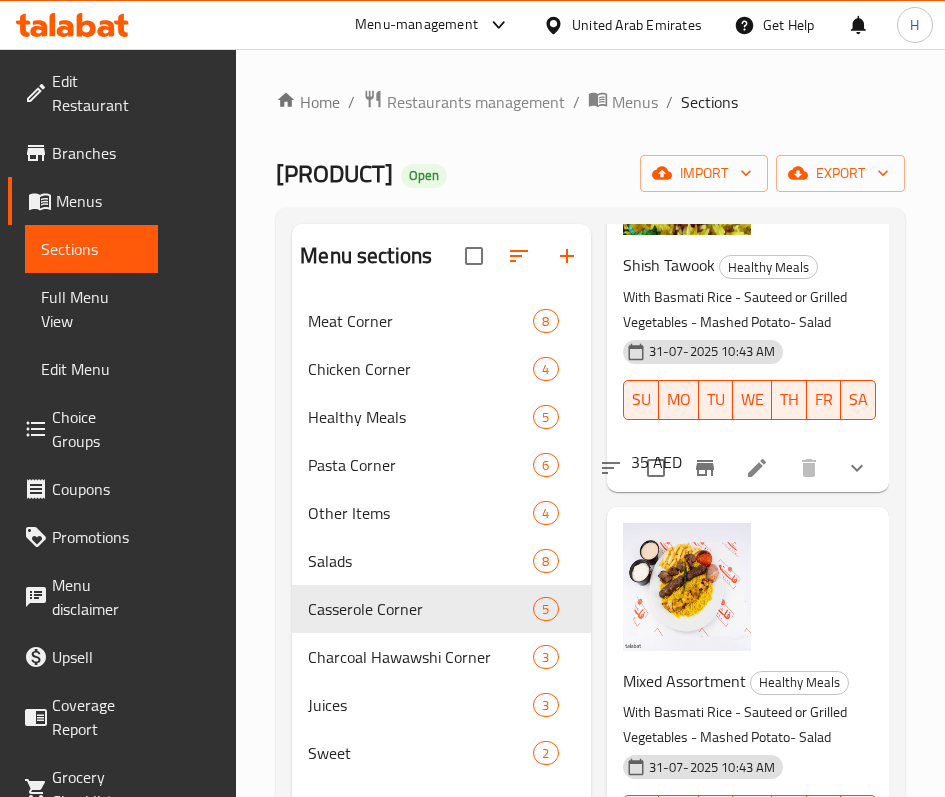 scroll, scrollTop: 1576, scrollLeft: 0, axis: vertical 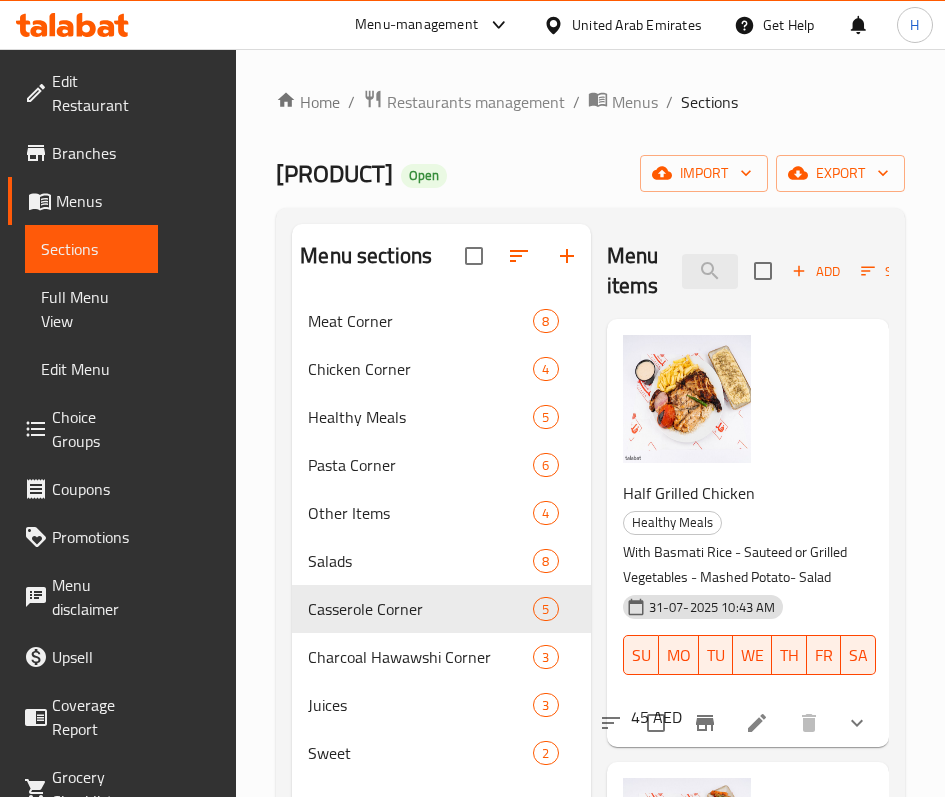 click on "Menu items rice Add Sort Manage items" at bounding box center [748, 271] 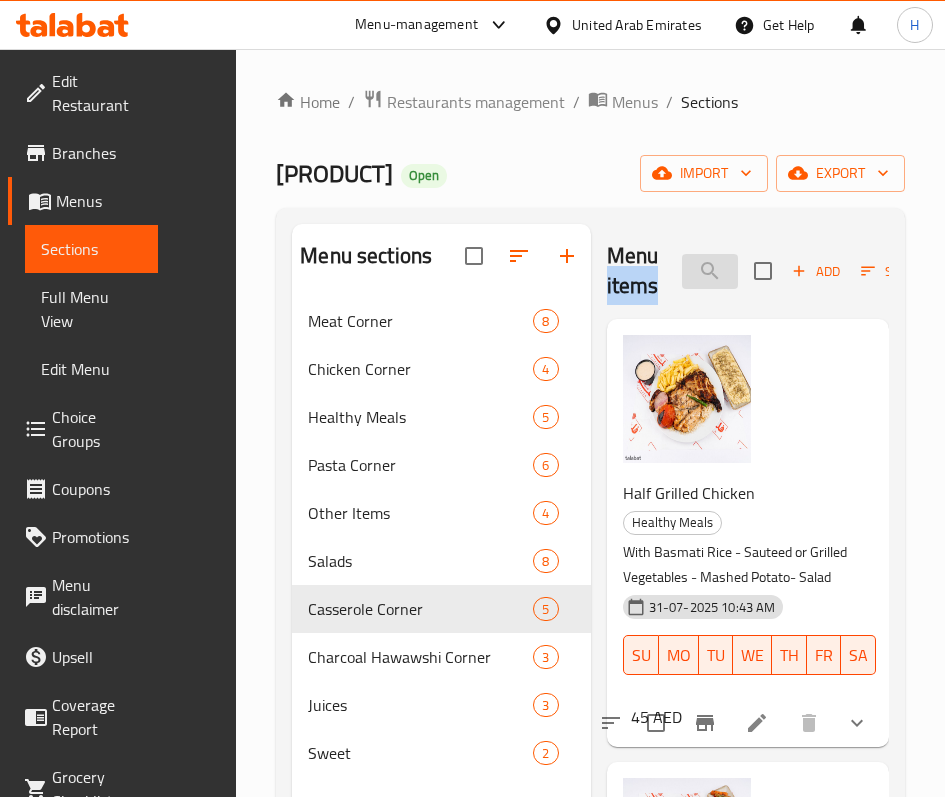 click on "rice" at bounding box center [710, 271] 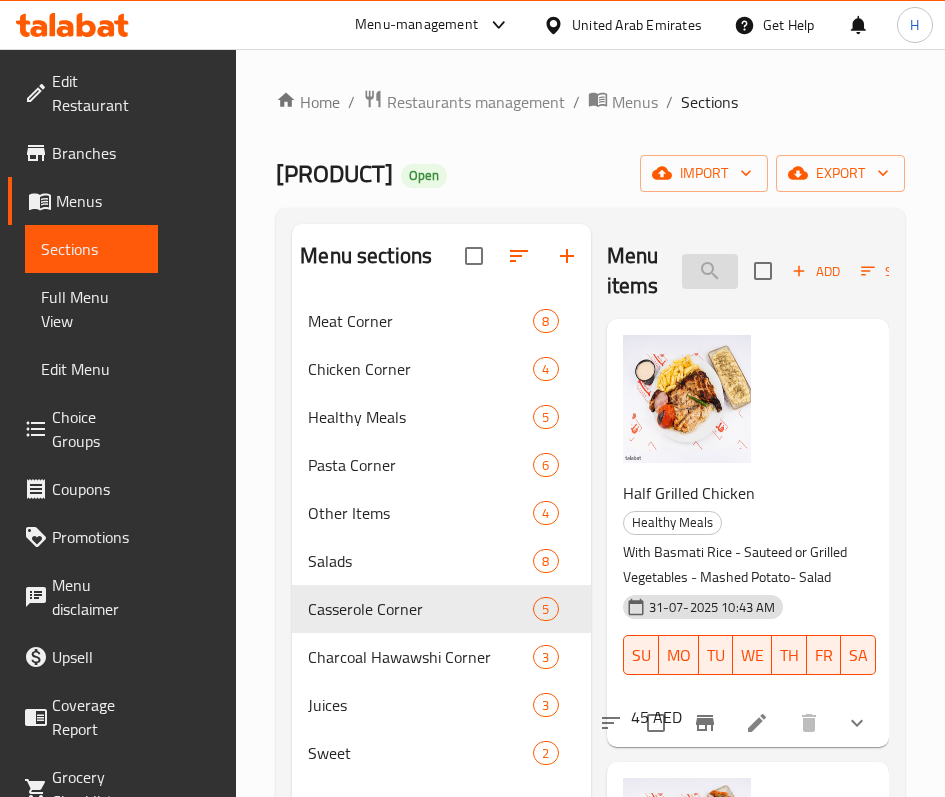 click on "rice" at bounding box center (710, 271) 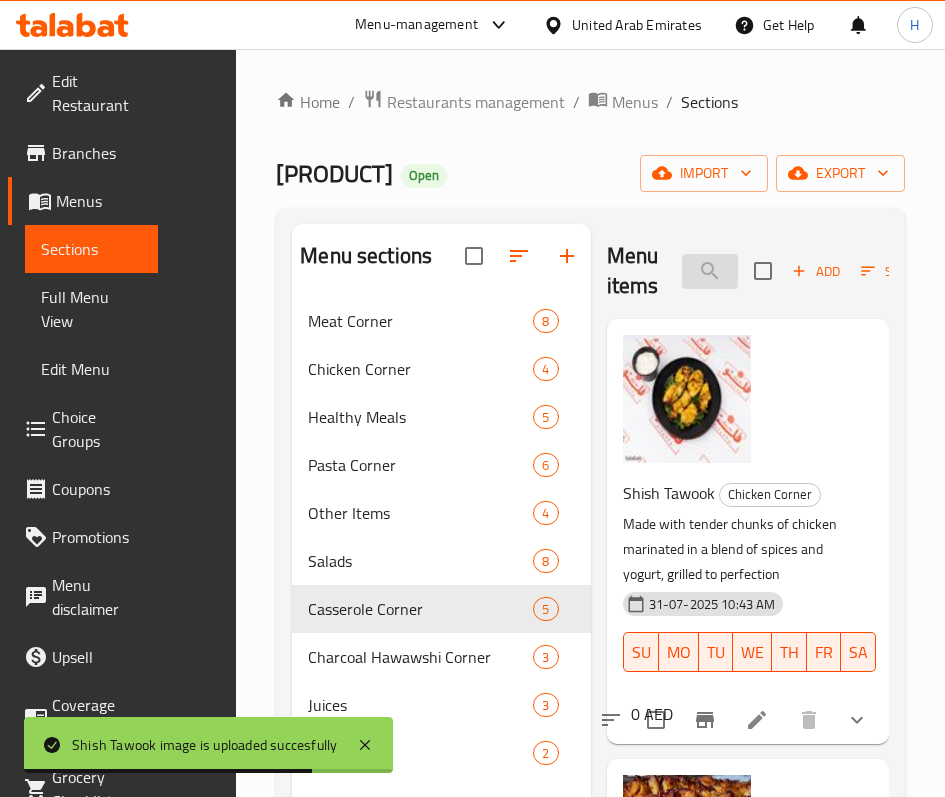 click on "shish" at bounding box center (710, 271) 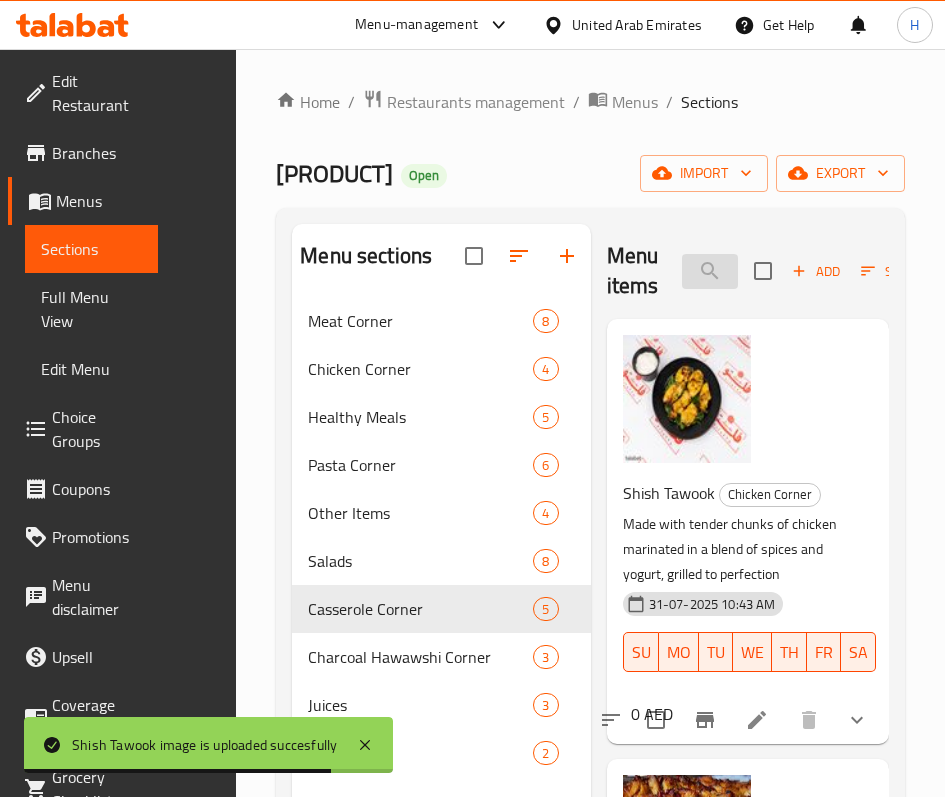 click on "shish" at bounding box center [710, 271] 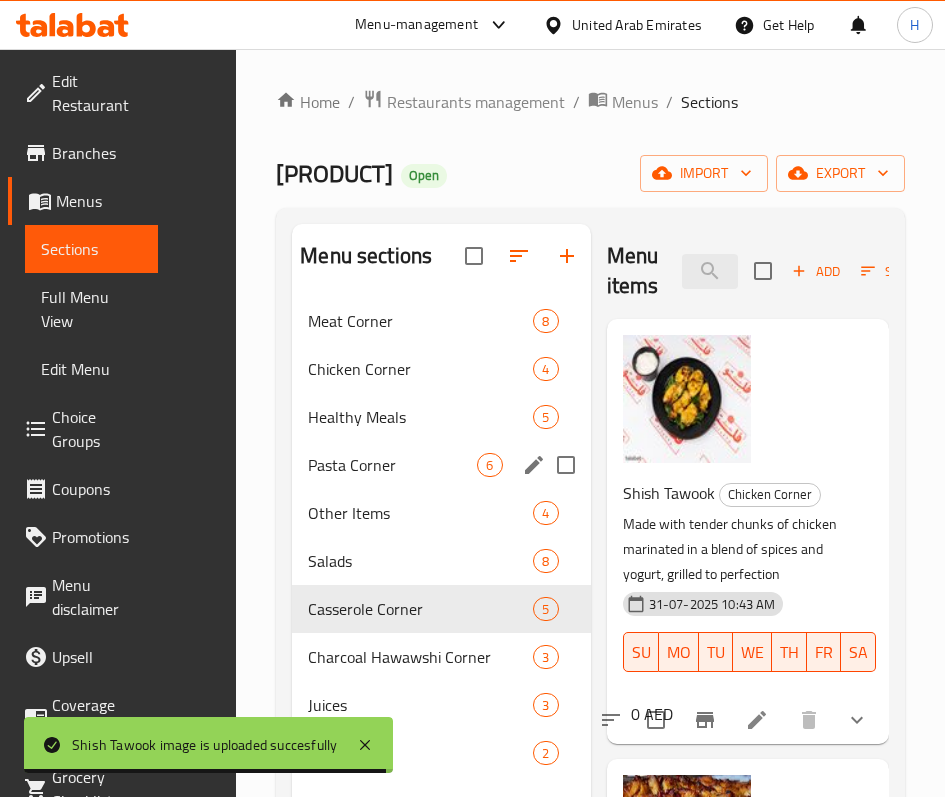click on "Pasta Corner" at bounding box center [392, 465] 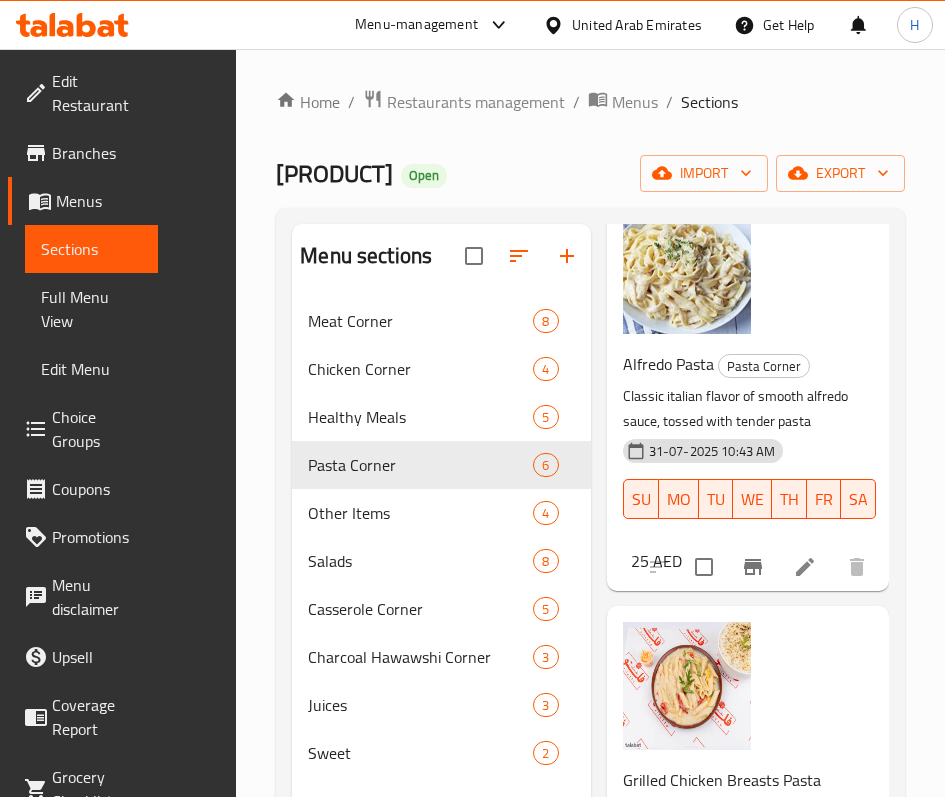 scroll, scrollTop: 1521, scrollLeft: 0, axis: vertical 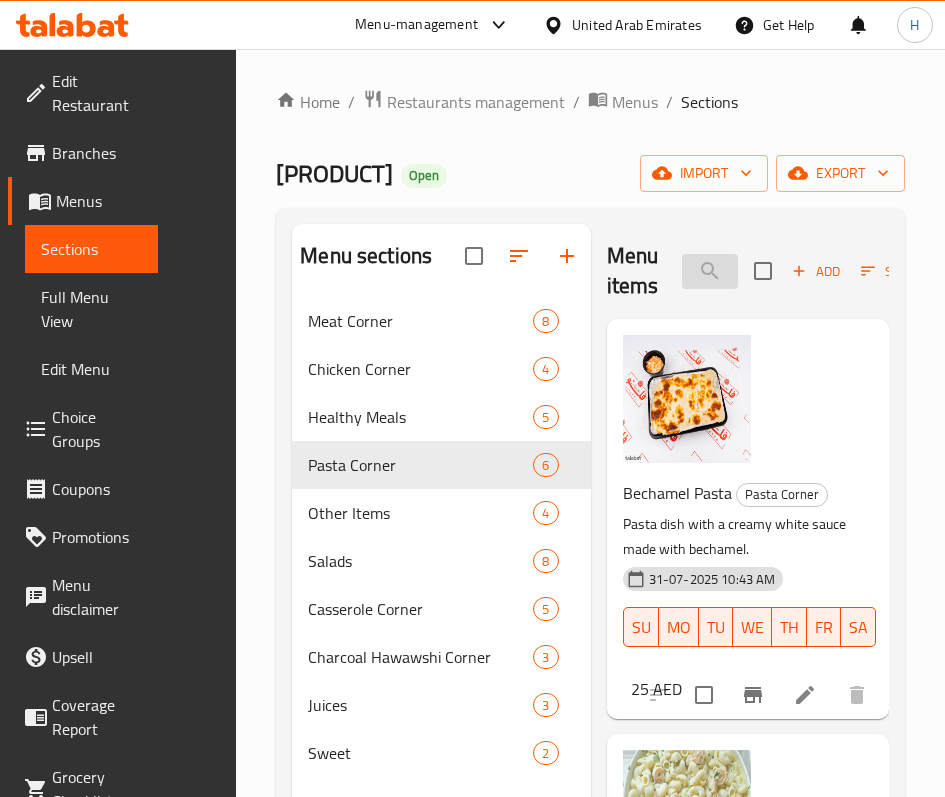 click on "shish" at bounding box center [710, 271] 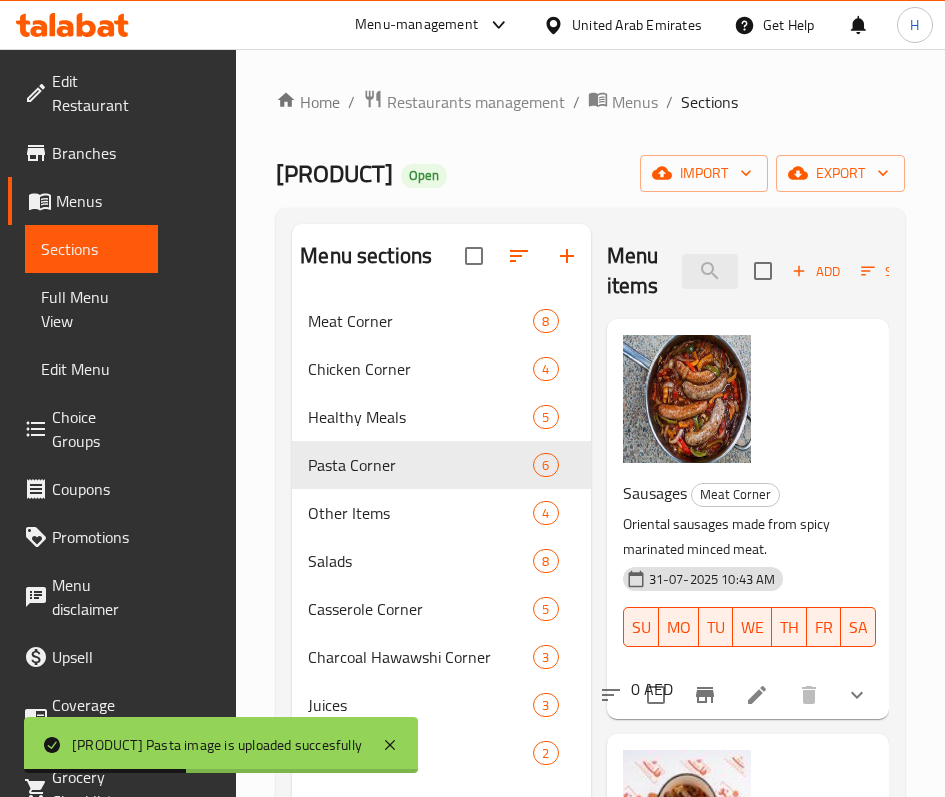 click at bounding box center [857, 695] 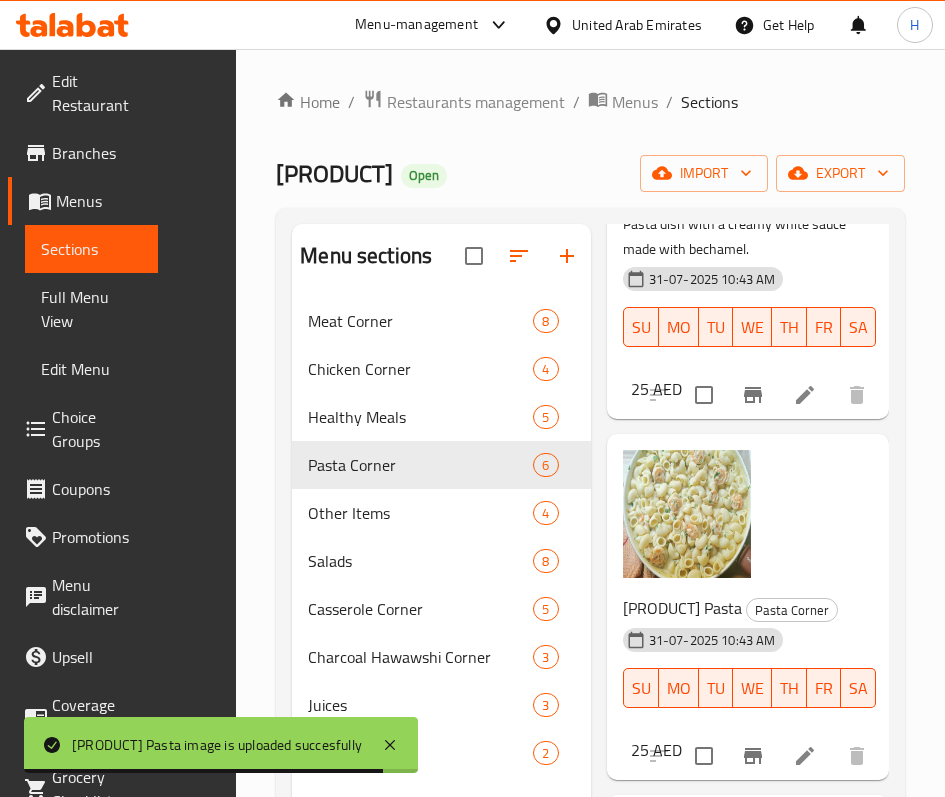 scroll, scrollTop: 0, scrollLeft: 0, axis: both 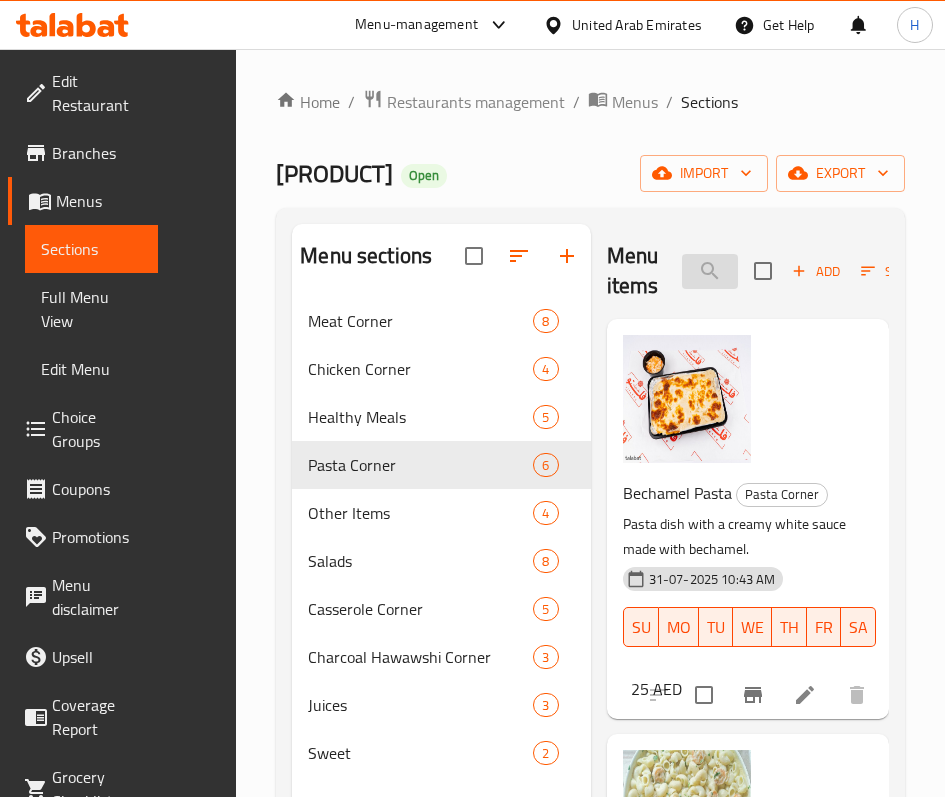 click on "saus" at bounding box center (710, 271) 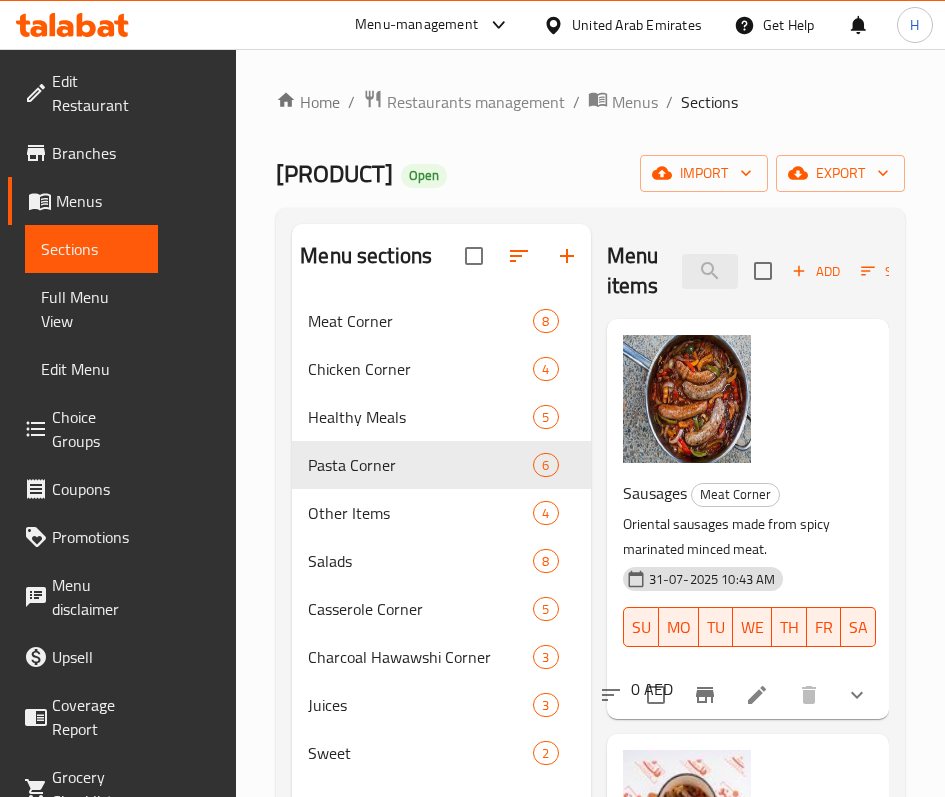 click at bounding box center (857, 695) 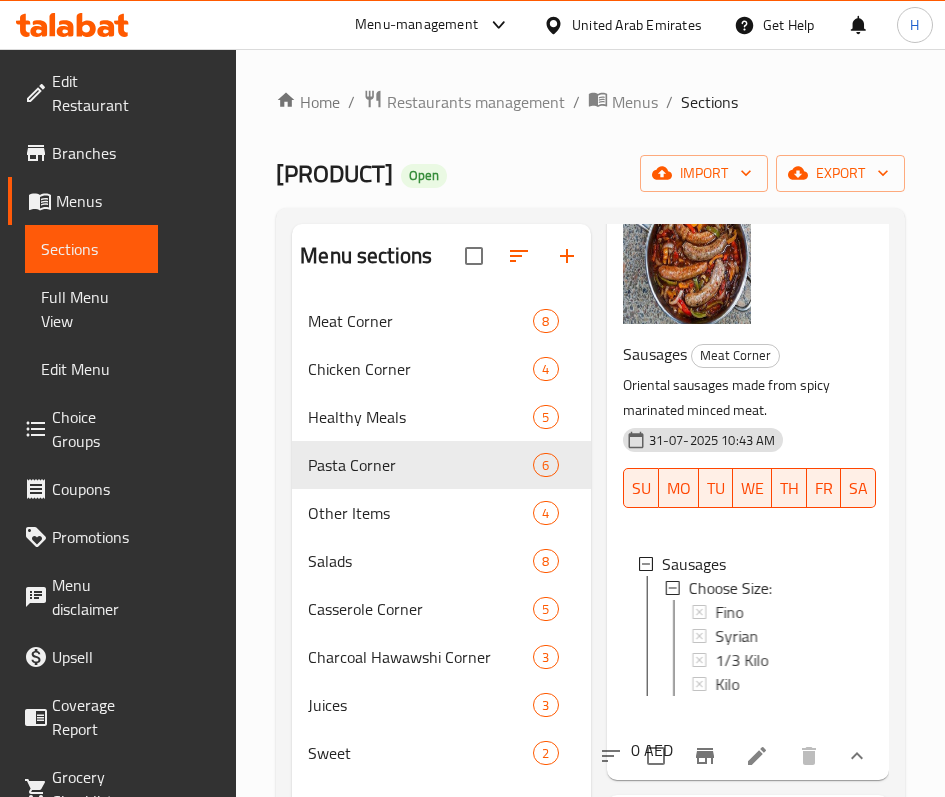 scroll, scrollTop: 300, scrollLeft: 0, axis: vertical 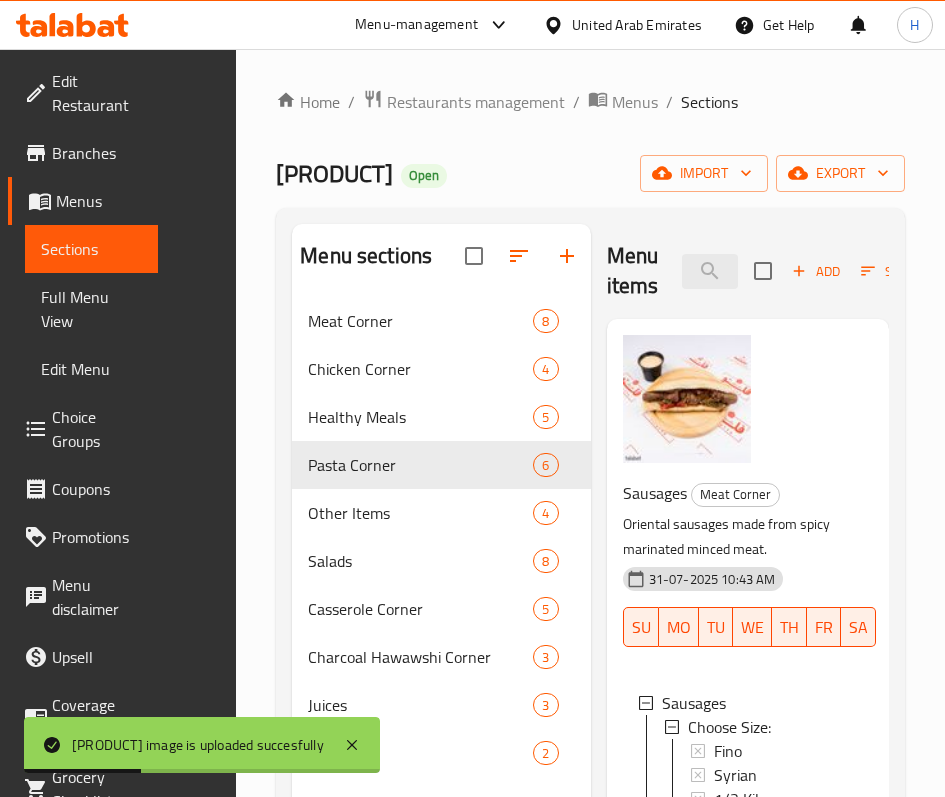 click on "Menu items sausag Add Sort Manage items" at bounding box center [748, 271] 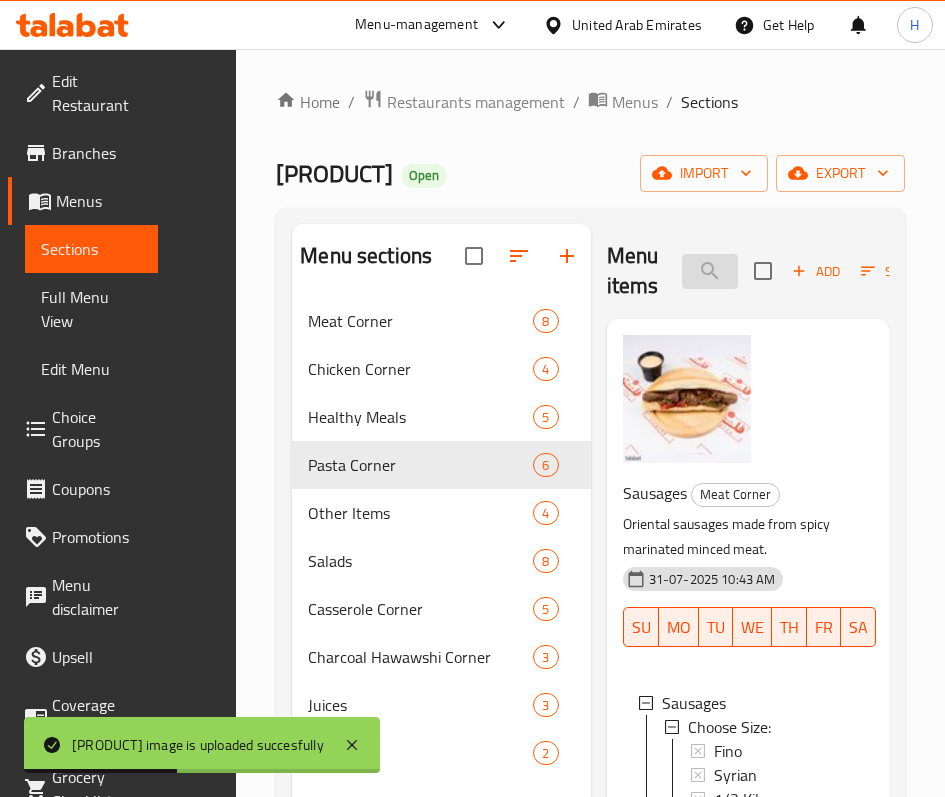 click on "sausag" at bounding box center (710, 271) 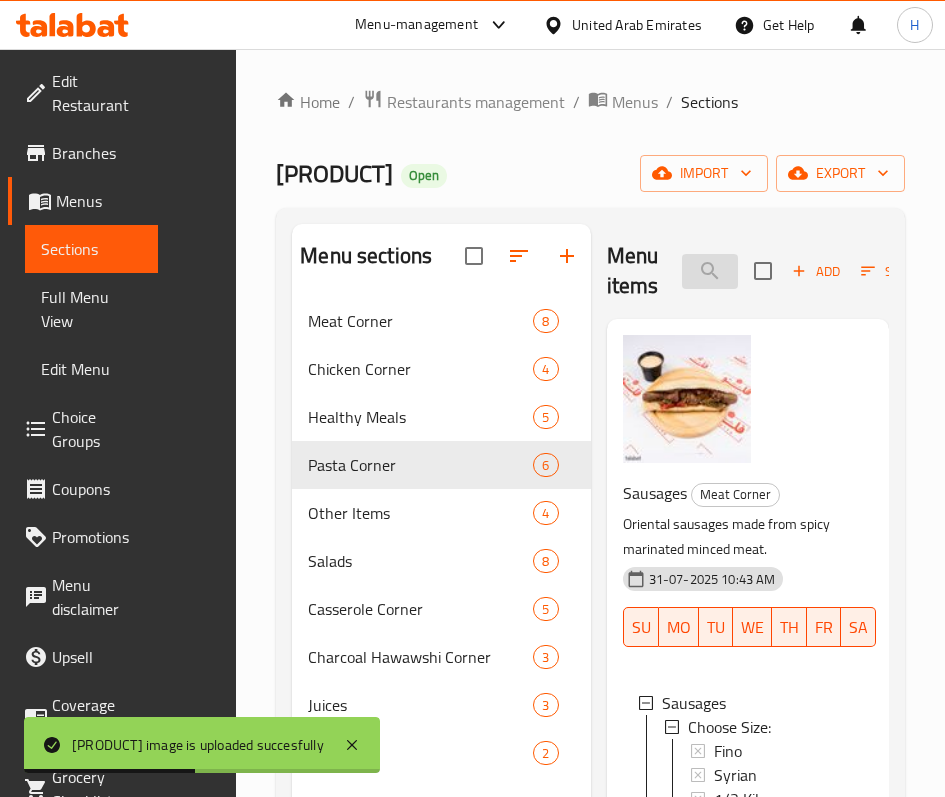 click on "sausag" at bounding box center (710, 271) 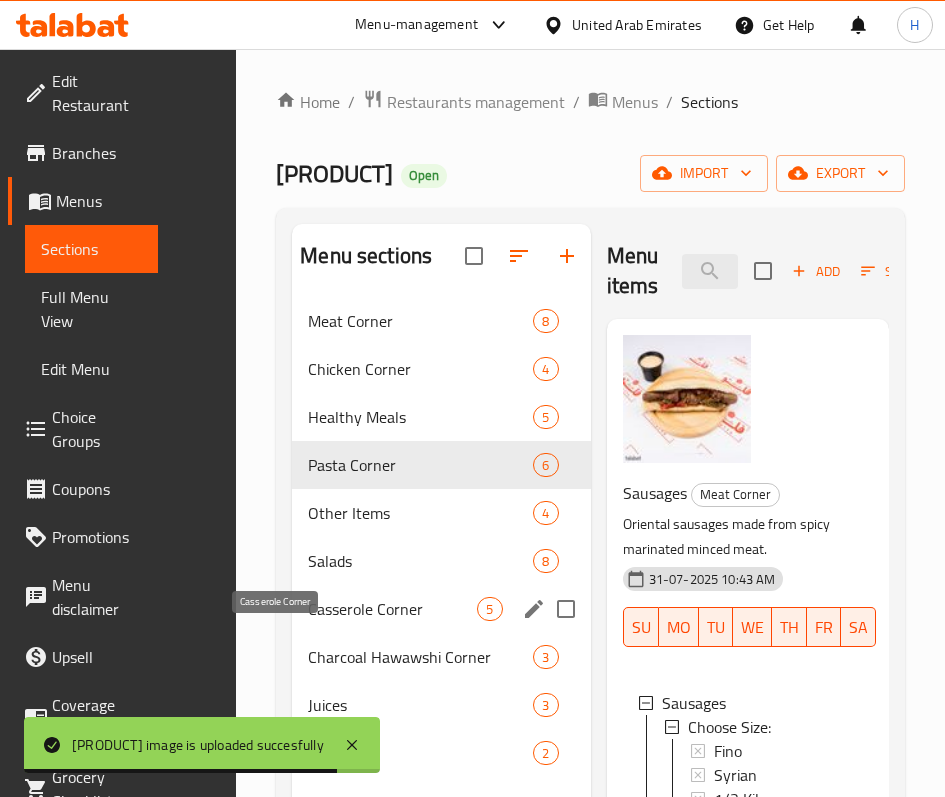 click on "Casserole Corner" at bounding box center [392, 609] 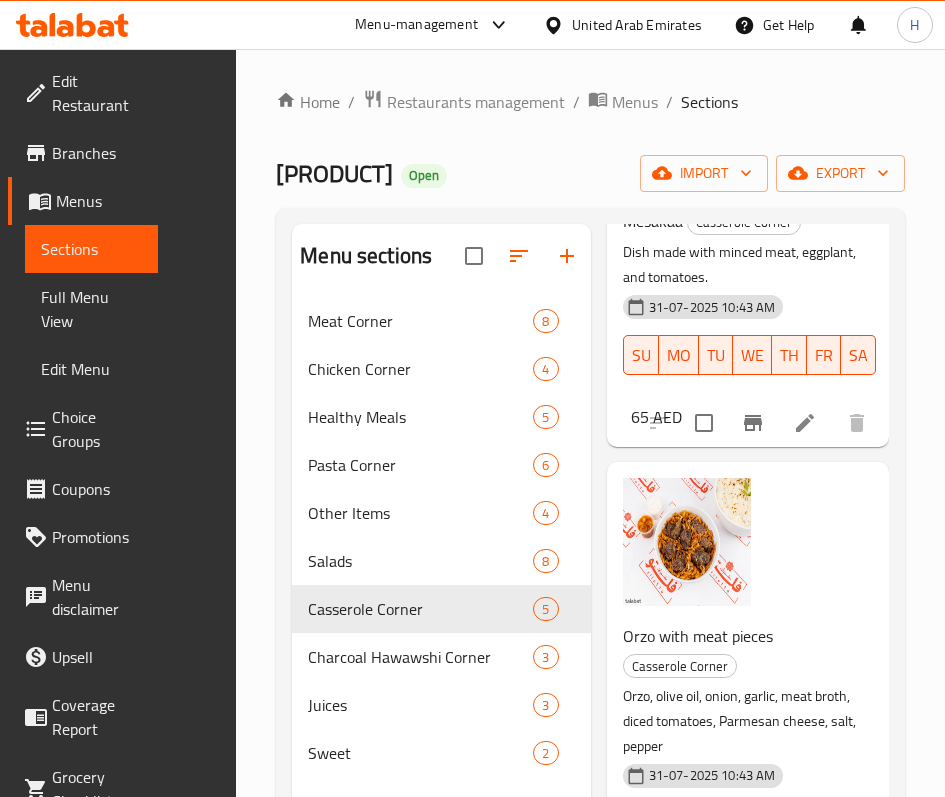 scroll, scrollTop: 1163, scrollLeft: 0, axis: vertical 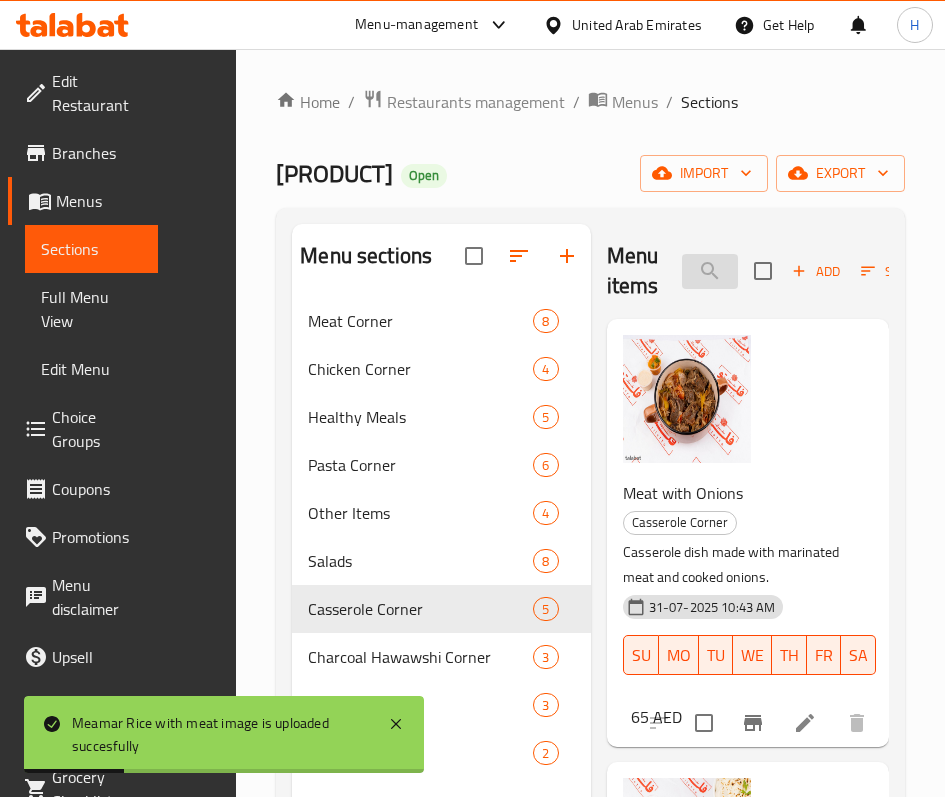 click on "sausag" at bounding box center [710, 271] 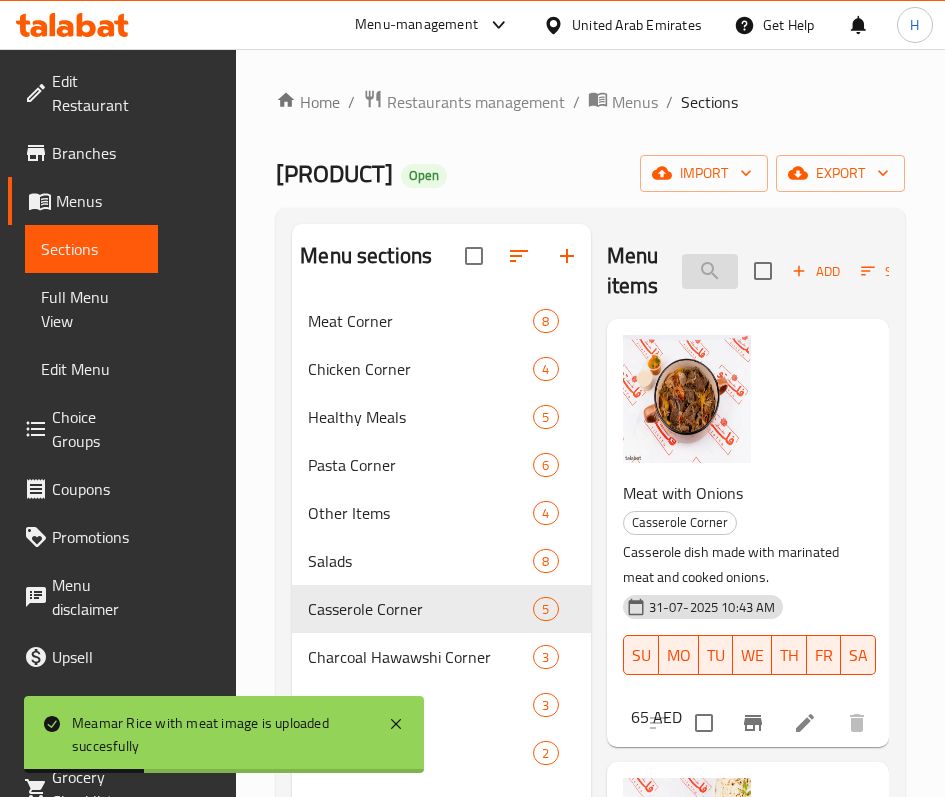 click on "sausag" at bounding box center (710, 271) 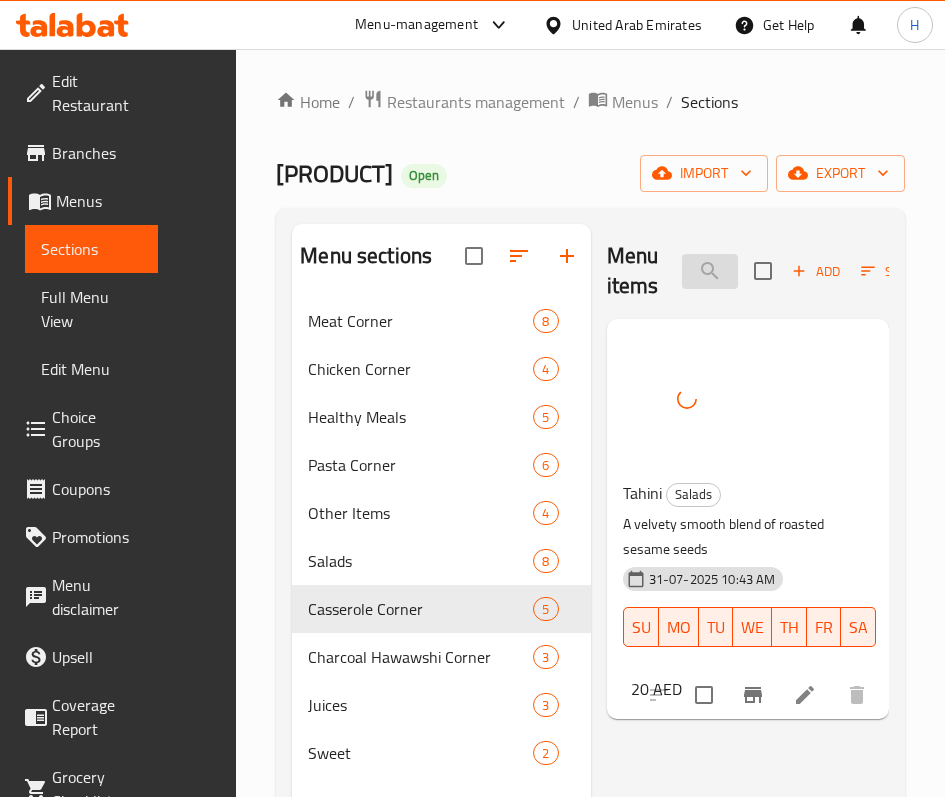 click on "طح" at bounding box center [710, 271] 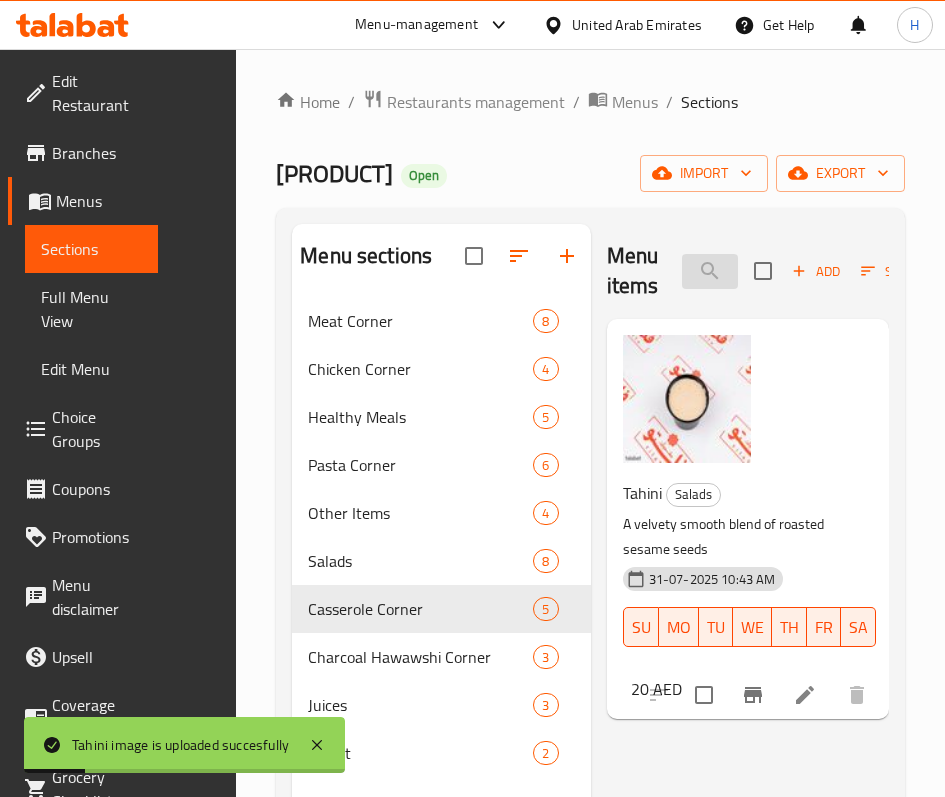 type on "ك" 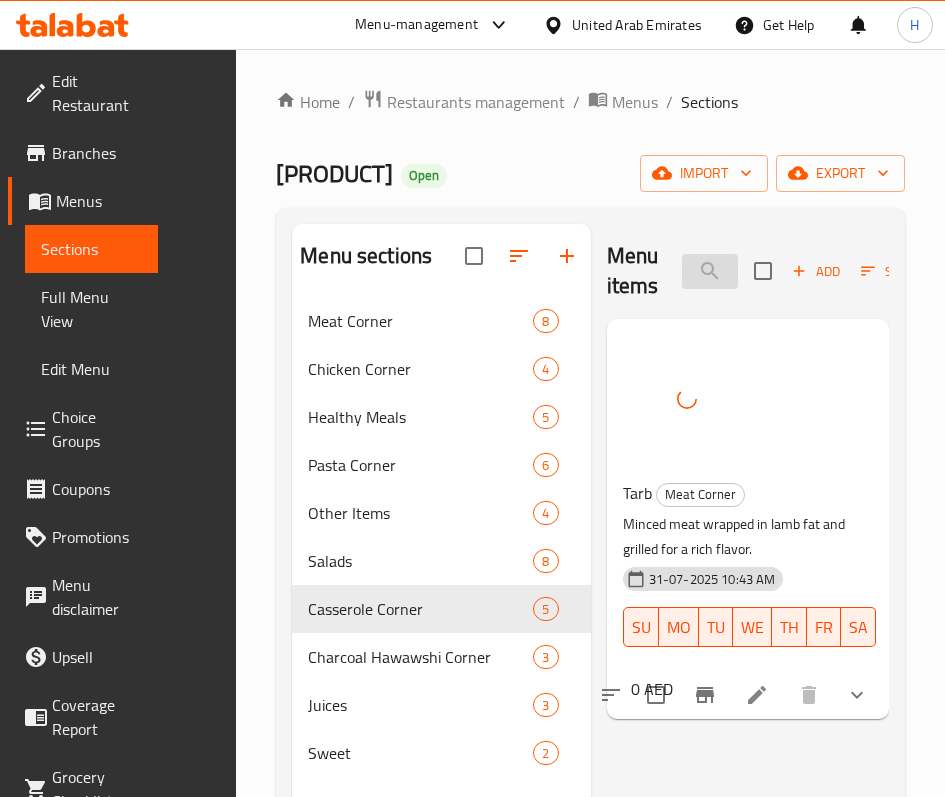 click on "طرب" at bounding box center (710, 271) 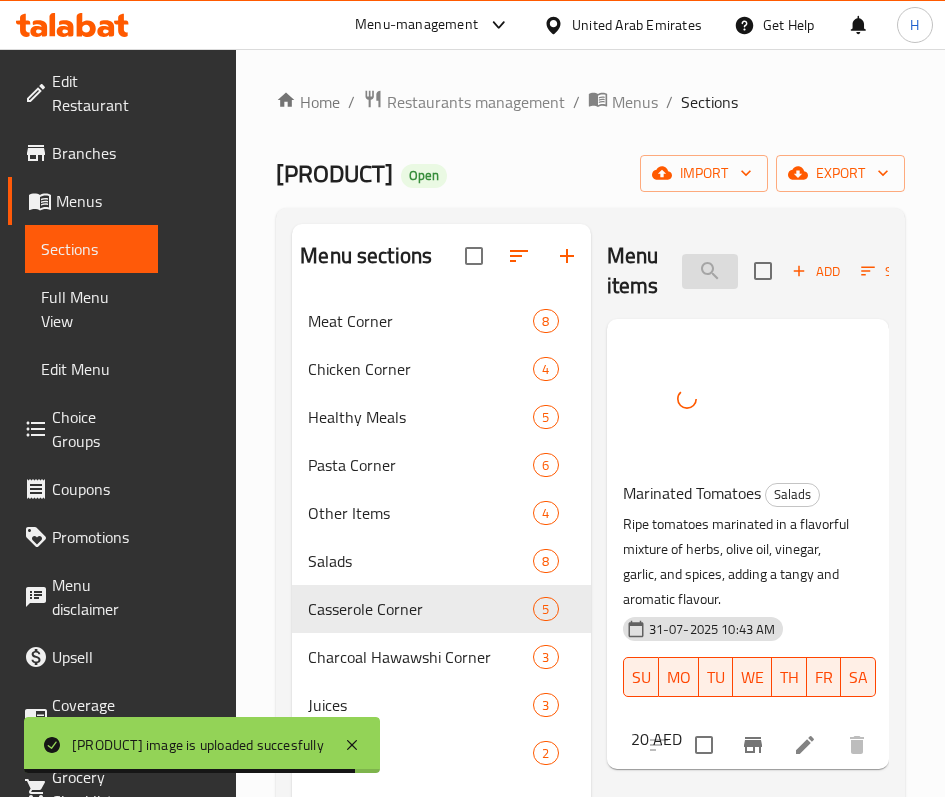 click on "متب" at bounding box center (710, 271) 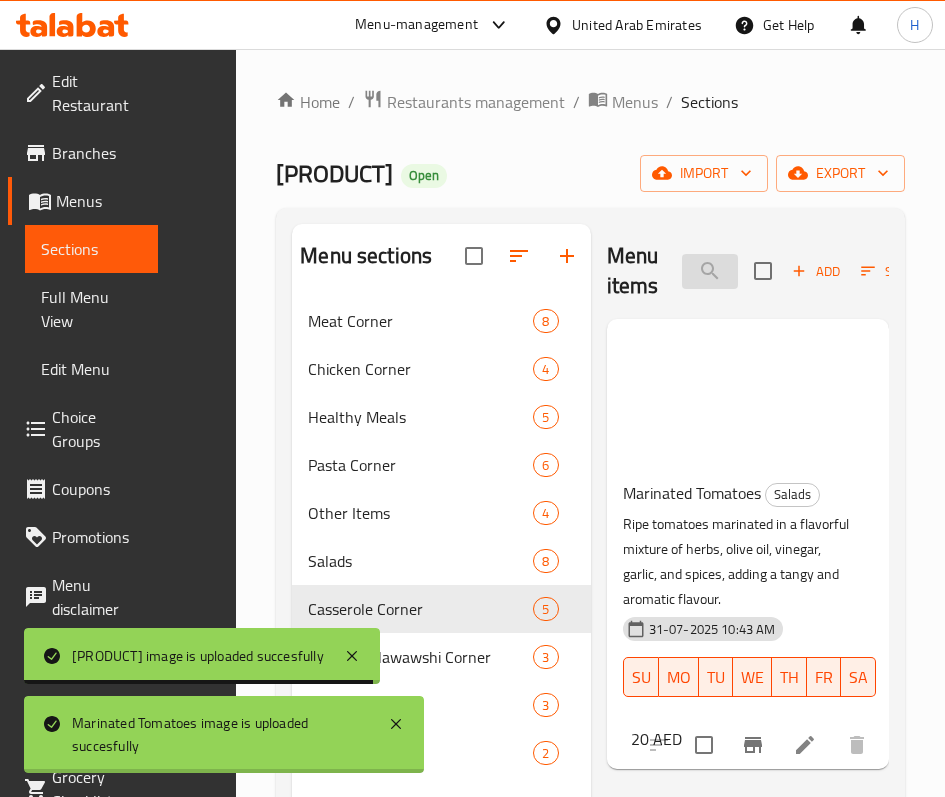 click on "متب" at bounding box center [710, 271] 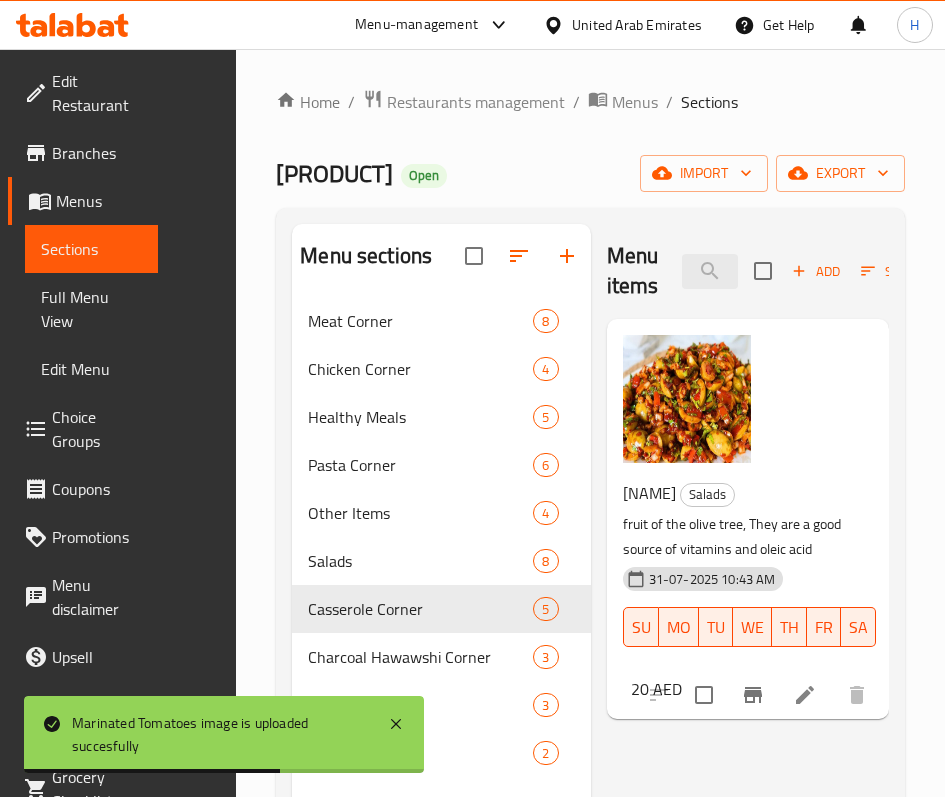 type on "زيت" 